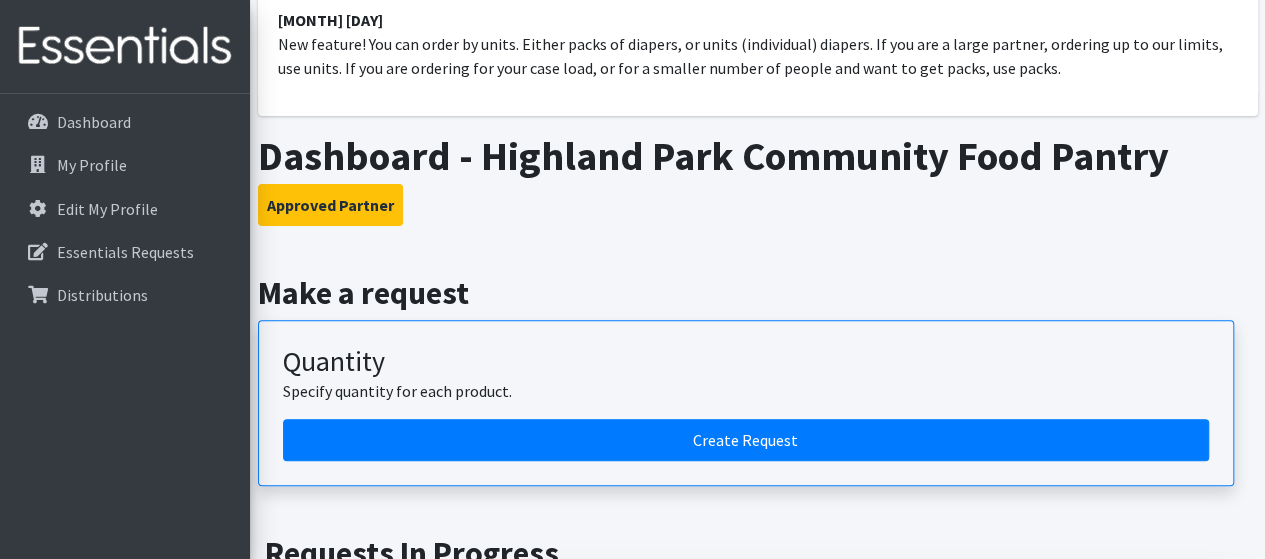 scroll, scrollTop: 203, scrollLeft: 0, axis: vertical 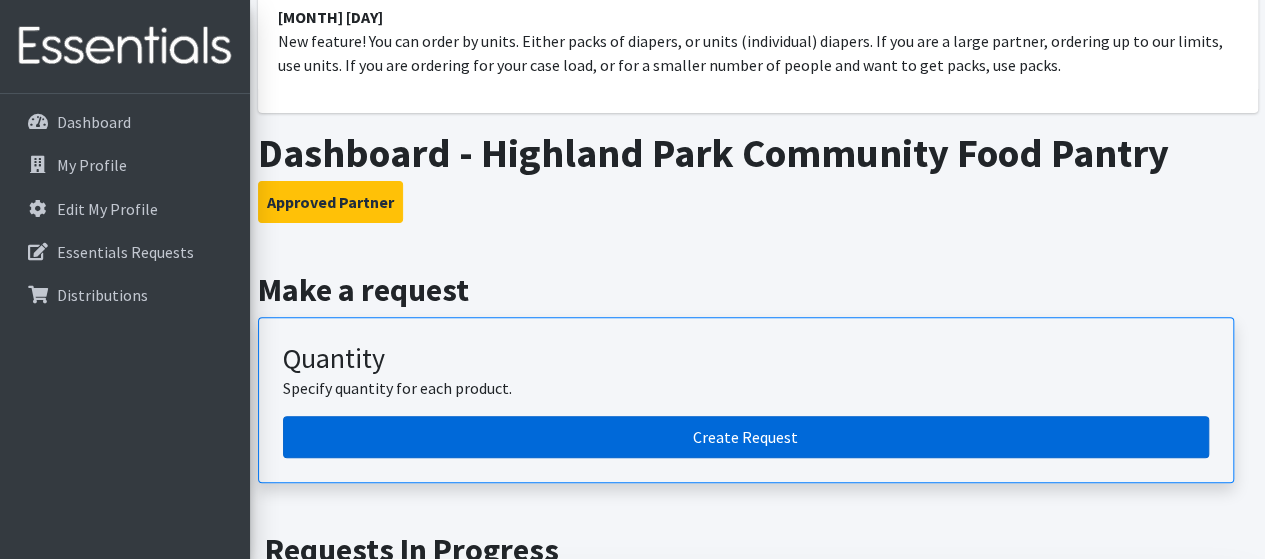 click on "Create Request" at bounding box center [746, 437] 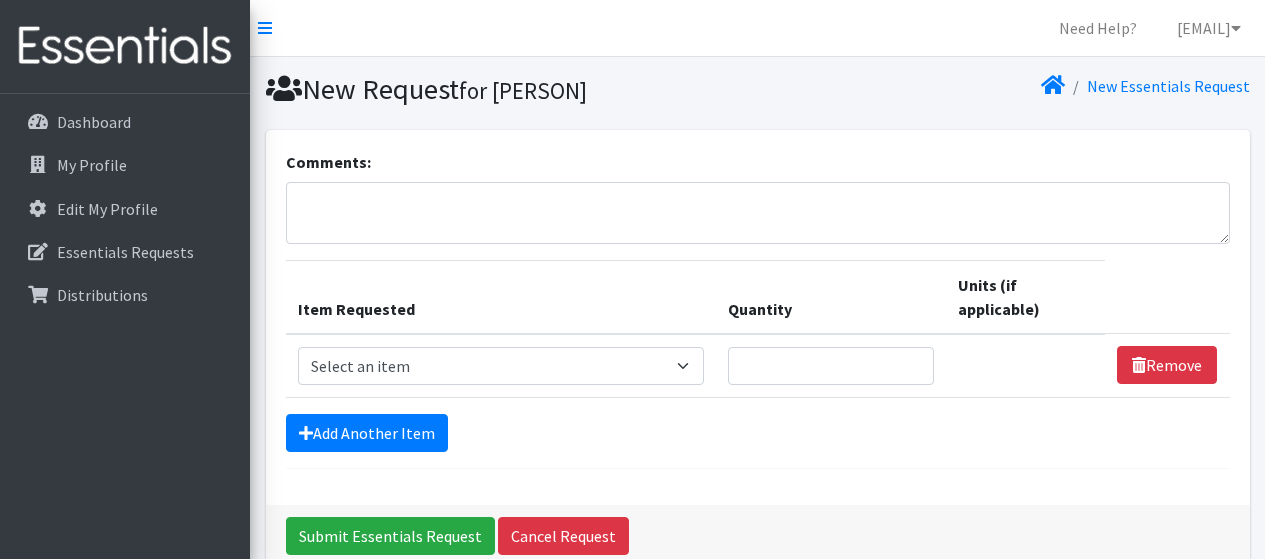 scroll, scrollTop: 0, scrollLeft: 0, axis: both 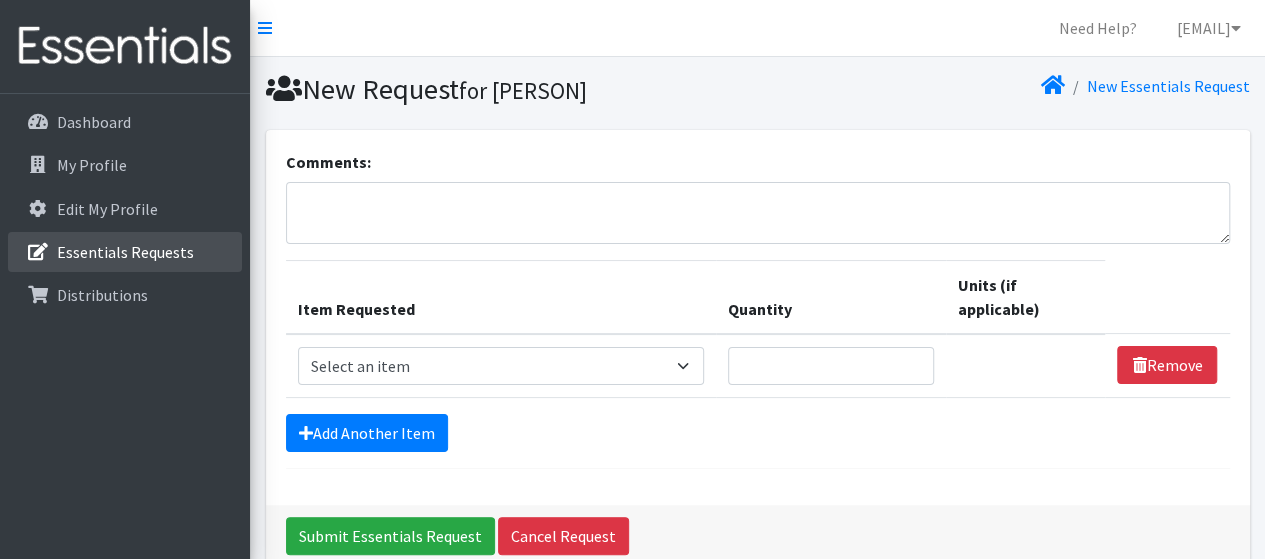 click on "Essentials Requests" at bounding box center (125, 252) 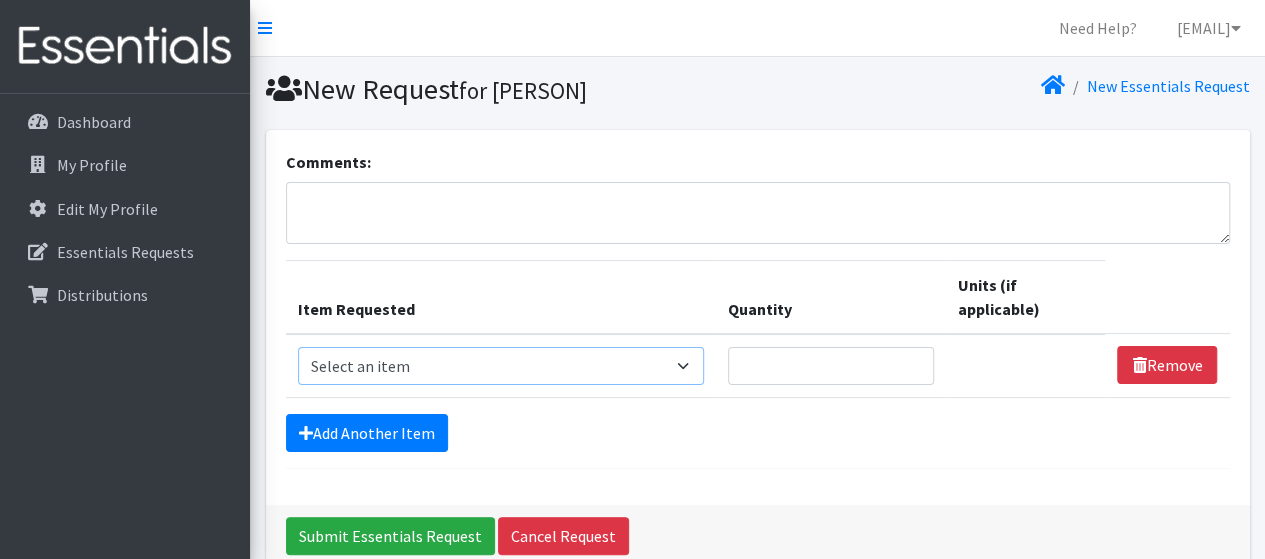 click on "Select an item
# of Children this order will serve
# of Individuals Living in Household
Activity Mat
Baby Carriers
Bath Tubs
Bed Pads
Bibs
Birthday Box - Boy
Birthday Box - Girl
Blankets/Swaddlers/Sleepsacks
Books
Bottles
Breast Pump
Bundle Me's
Car Seat - 3in1 up to 80 lbs.
Car Seat - Infant up to 22lbs. w/ handle
Clothing Boys Spring/Summer 0-6 Months
Clothing Boys Spring/Summer 12-18 Months
Clothing Boys Spring/Summer 18-24 Months
Clothing Boys Spring/Summer 2T
Clothing Boys Spring/Summer 3T
Clothing Boys Spring/Summer 4T
Clothing Boys Spring/Summer 5T
Clothing Boys Spring/Summer 6-12 Months
Clothing Boys Spring/Summer Premie/NB
Clothing Girls Fall/Winter 6-12 Months
Clothing Girls Spring/Summer 0-6 Months
Clothing Girls Spring/Summer 12-18 Months
Clothing Girls Spring/Summer 18-24 Months
Clothing Girls Spring/Summer 2T
Clothing Girls Spring/Summer 3T
Clothing Girls Spring/Summer 4T
Clothing Girls Spring/Summer 5T
Diaper Bags" at bounding box center (501, 366) 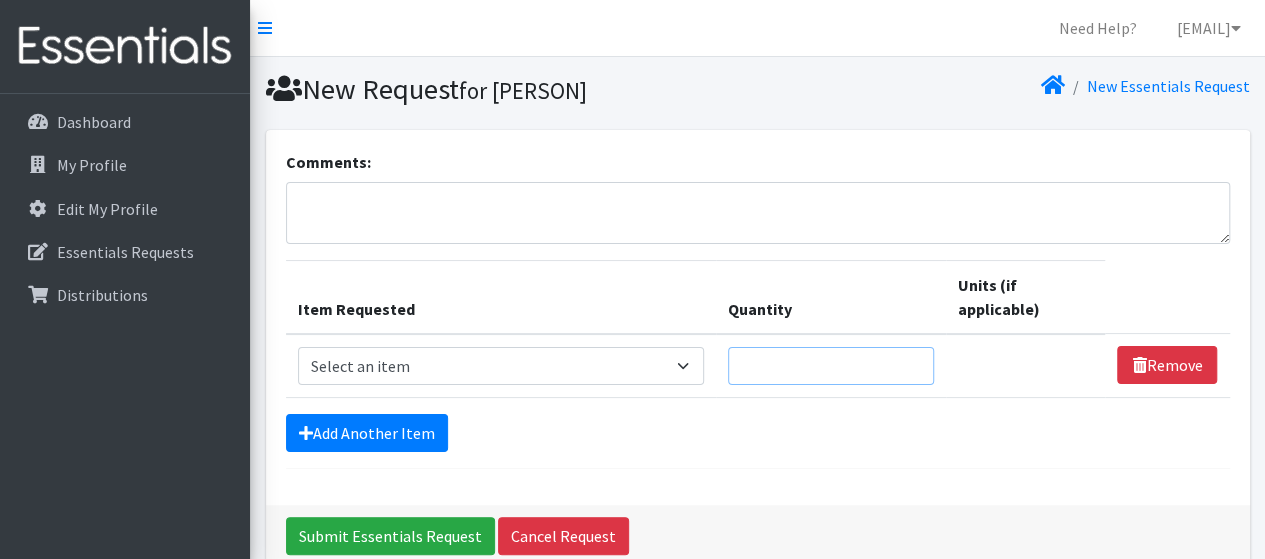 click on "Quantity" at bounding box center (831, 366) 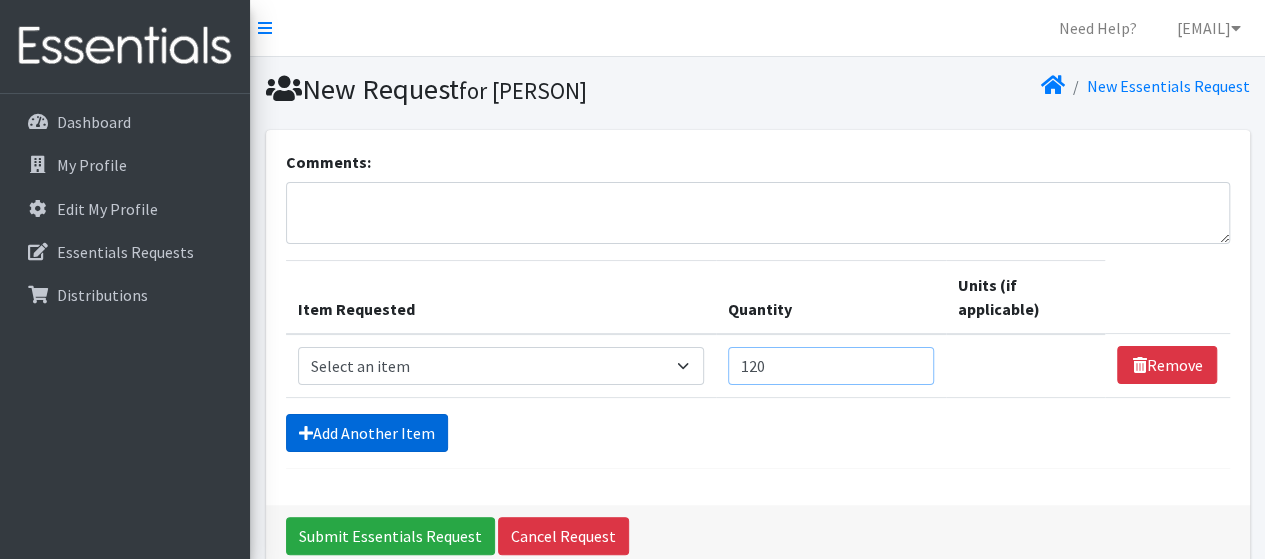 type on "120" 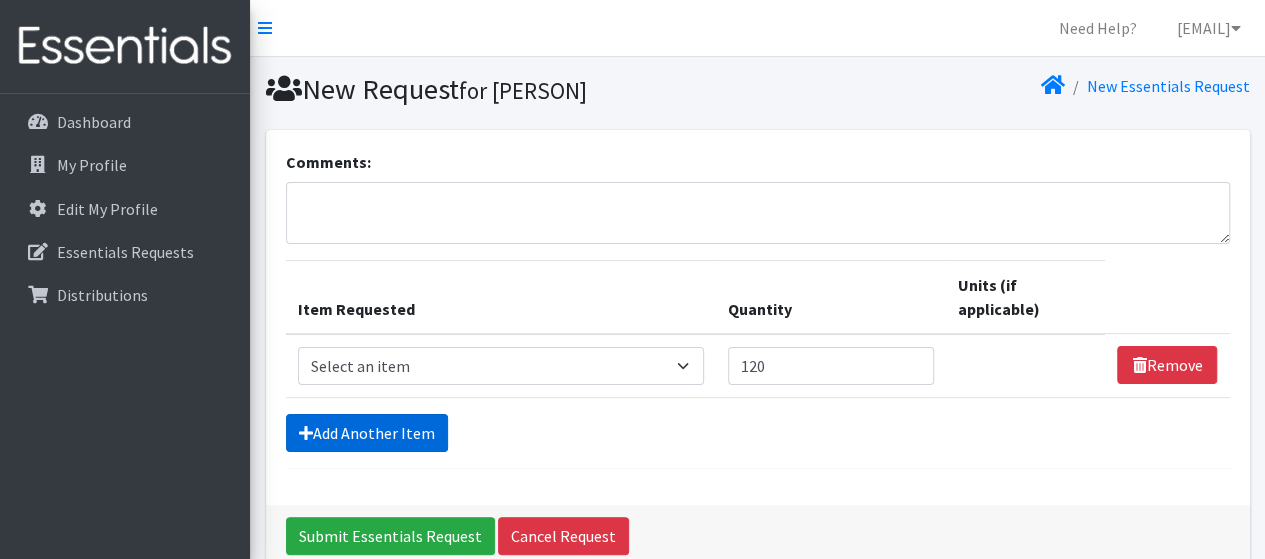 click on "Add Another Item" at bounding box center [367, 433] 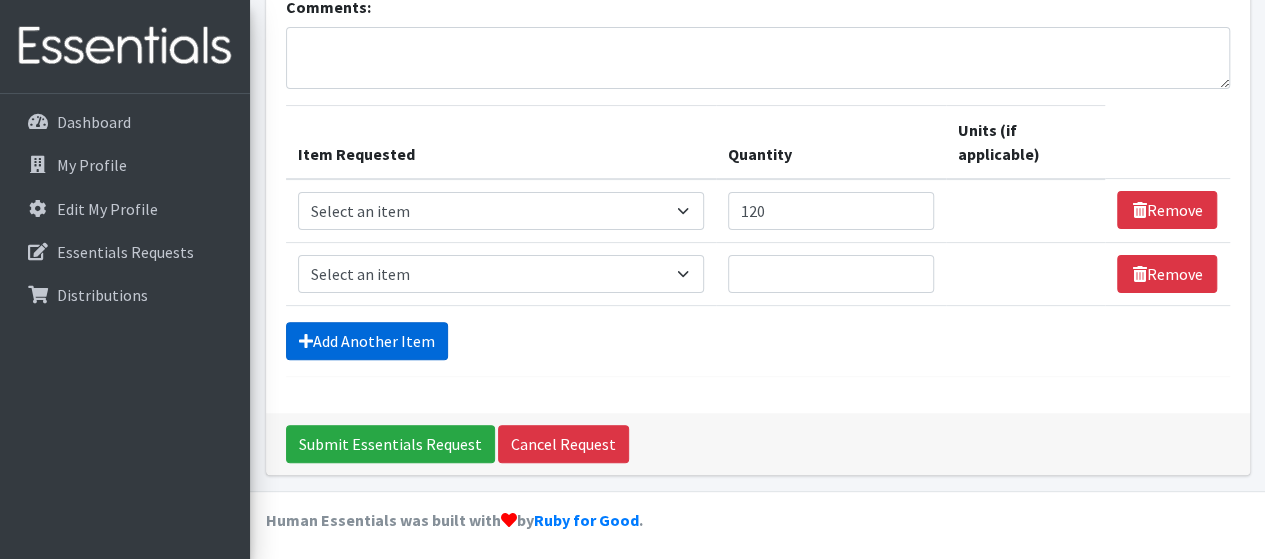 scroll, scrollTop: 158, scrollLeft: 0, axis: vertical 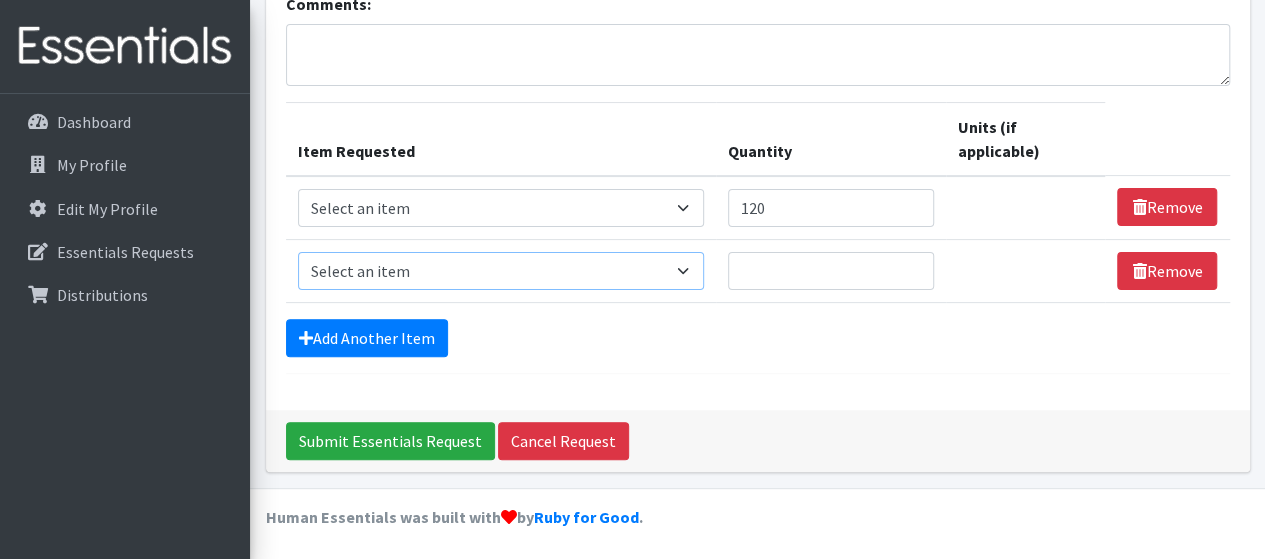 click on "Select an item
# of Children this order will serve
# of Individuals Living in Household
Activity Mat
Baby Carriers
Bath Tubs
Bed Pads
Bibs
Birthday Box - Boy
Birthday Box - Girl
Blankets/Swaddlers/Sleepsacks
Books
Bottles
Breast Pump
Bundle Me's
Car Seat - 3in1 up to 80 lbs.
Car Seat - Infant up to 22lbs. w/ handle
Clothing Boys Spring/Summer 0-6 Months
Clothing Boys Spring/Summer 12-18 Months
Clothing Boys Spring/Summer 18-24 Months
Clothing Boys Spring/Summer 2T
Clothing Boys Spring/Summer 3T
Clothing Boys Spring/Summer 4T
Clothing Boys Spring/Summer 5T
Clothing Boys Spring/Summer 6-12 Months
Clothing Boys Spring/Summer Premie/NB
Clothing Girls Fall/Winter 6-12 Months
Clothing Girls Spring/Summer 0-6 Months
Clothing Girls Spring/Summer 12-18 Months
Clothing Girls Spring/Summer 18-24 Months
Clothing Girls Spring/Summer 2T
Clothing Girls Spring/Summer 3T
Clothing Girls Spring/Summer 4T
Clothing Girls Spring/Summer 5T
Diaper Bags" at bounding box center [501, 271] 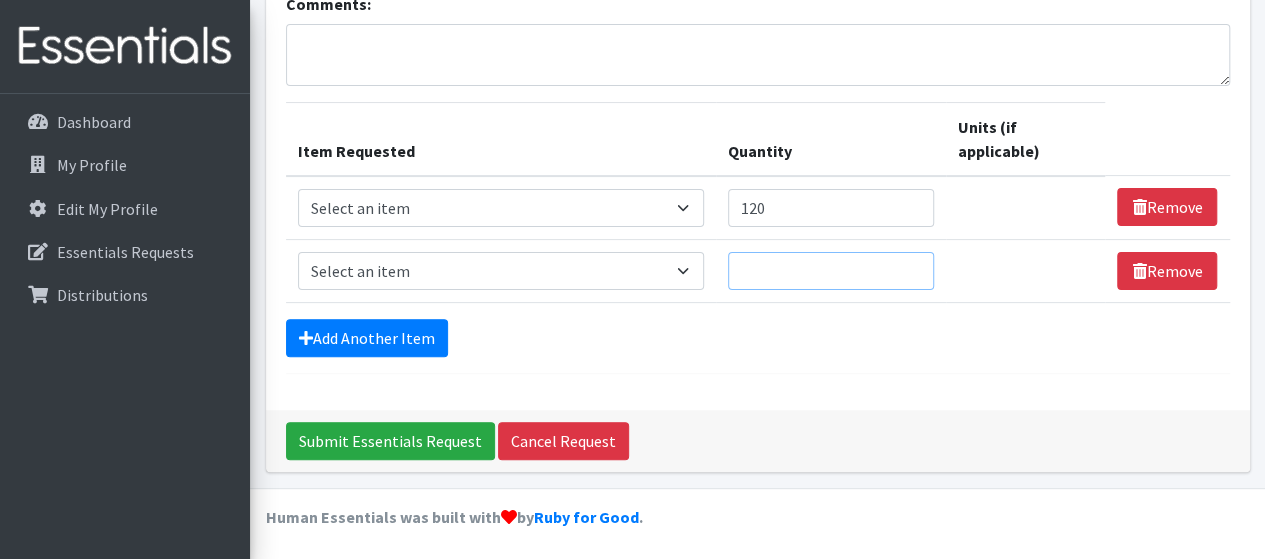 click on "Quantity" at bounding box center (831, 271) 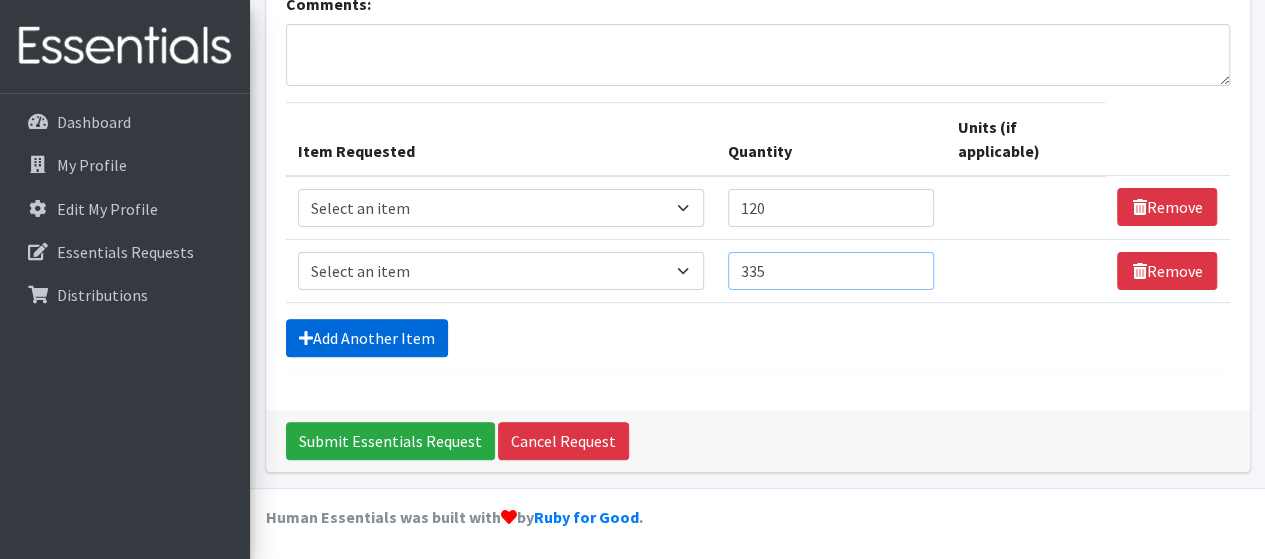 type on "335" 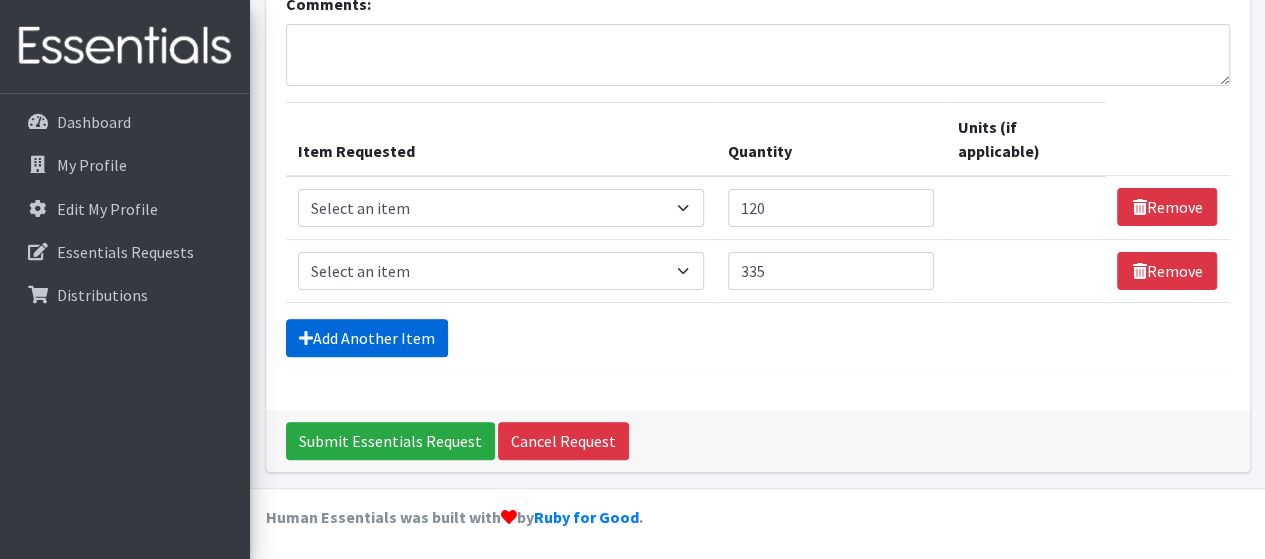 click on "Add Another Item" at bounding box center [367, 338] 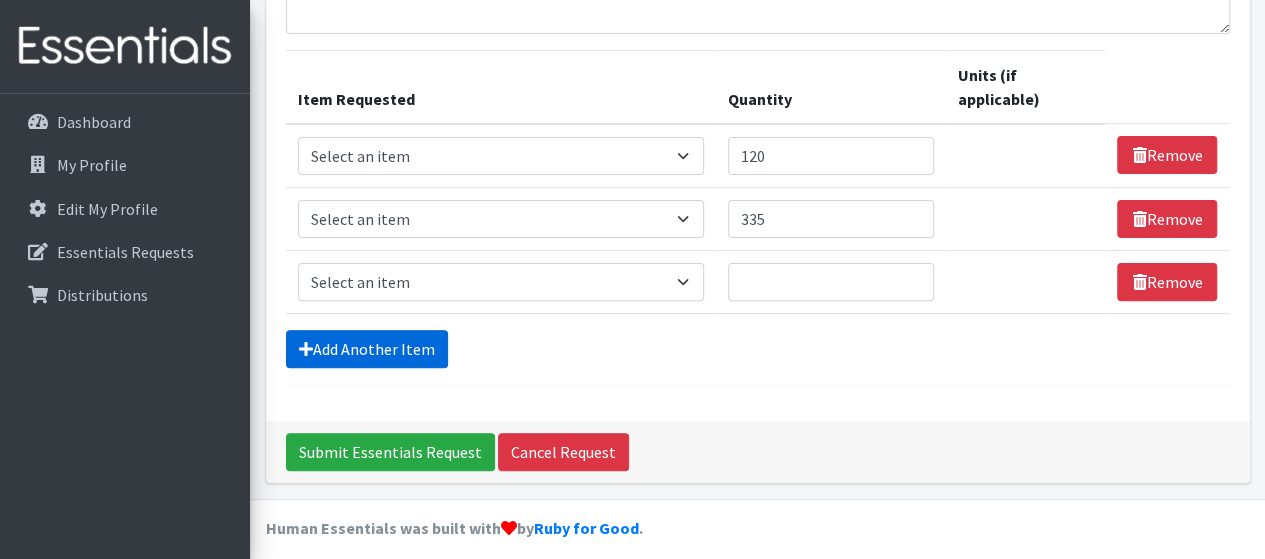 scroll, scrollTop: 220, scrollLeft: 0, axis: vertical 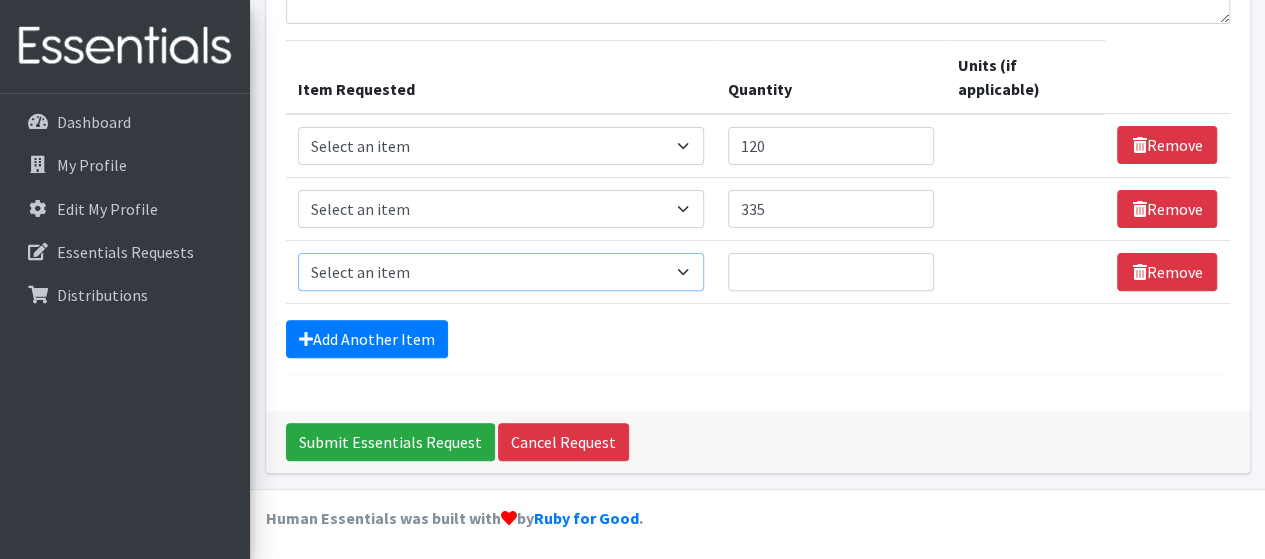 click on "Select an item
# of Children this order will serve
# of Individuals Living in Household
Activity Mat
Baby Carriers
Bath Tubs
Bed Pads
Bibs
Birthday Box - Boy
Birthday Box - Girl
Blankets/Swaddlers/Sleepsacks
Books
Bottles
Breast Pump
Bundle Me's
Car Seat - 3in1 up to 80 lbs.
Car Seat - Infant up to 22lbs. w/ handle
Clothing Boys Spring/Summer 0-6 Months
Clothing Boys Spring/Summer 12-18 Months
Clothing Boys Spring/Summer 18-24 Months
Clothing Boys Spring/Summer 2T
Clothing Boys Spring/Summer 3T
Clothing Boys Spring/Summer 4T
Clothing Boys Spring/Summer 5T
Clothing Boys Spring/Summer 6-12 Months
Clothing Boys Spring/Summer Premie/NB
Clothing Girls Fall/Winter 6-12 Months
Clothing Girls Spring/Summer 0-6 Months
Clothing Girls Spring/Summer 12-18 Months
Clothing Girls Spring/Summer 18-24 Months
Clothing Girls Spring/Summer 2T
Clothing Girls Spring/Summer 3T
Clothing Girls Spring/Summer 4T
Clothing Girls Spring/Summer 5T
Diaper Bags" at bounding box center [501, 272] 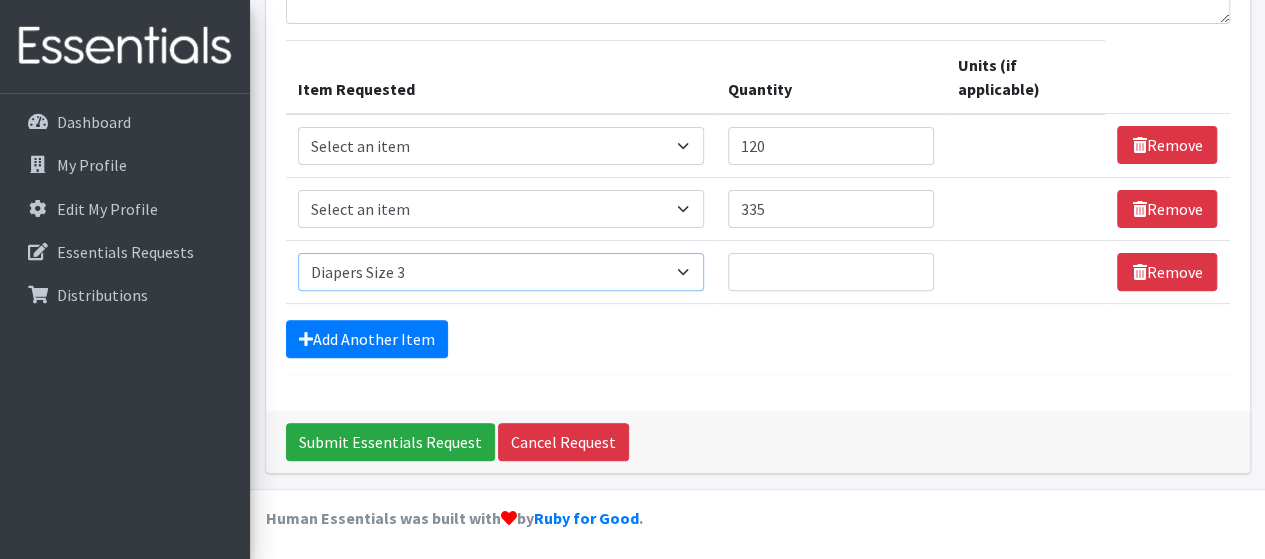 click on "Select an item
# of Children this order will serve
# of Individuals Living in Household
Activity Mat
Baby Carriers
Bath Tubs
Bed Pads
Bibs
Birthday Box - Boy
Birthday Box - Girl
Blankets/Swaddlers/Sleepsacks
Books
Bottles
Breast Pump
Bundle Me's
Car Seat - 3in1 up to 80 lbs.
Car Seat - Infant up to 22lbs. w/ handle
Clothing Boys Spring/Summer 0-6 Months
Clothing Boys Spring/Summer 12-18 Months
Clothing Boys Spring/Summer 18-24 Months
Clothing Boys Spring/Summer 2T
Clothing Boys Spring/Summer 3T
Clothing Boys Spring/Summer 4T
Clothing Boys Spring/Summer 5T
Clothing Boys Spring/Summer 6-12 Months
Clothing Boys Spring/Summer Premie/NB
Clothing Girls Fall/Winter 6-12 Months
Clothing Girls Spring/Summer 0-6 Months
Clothing Girls Spring/Summer 12-18 Months
Clothing Girls Spring/Summer 18-24 Months
Clothing Girls Spring/Summer 2T
Clothing Girls Spring/Summer 3T
Clothing Girls Spring/Summer 4T
Clothing Girls Spring/Summer 5T
Diaper Bags" at bounding box center (501, 272) 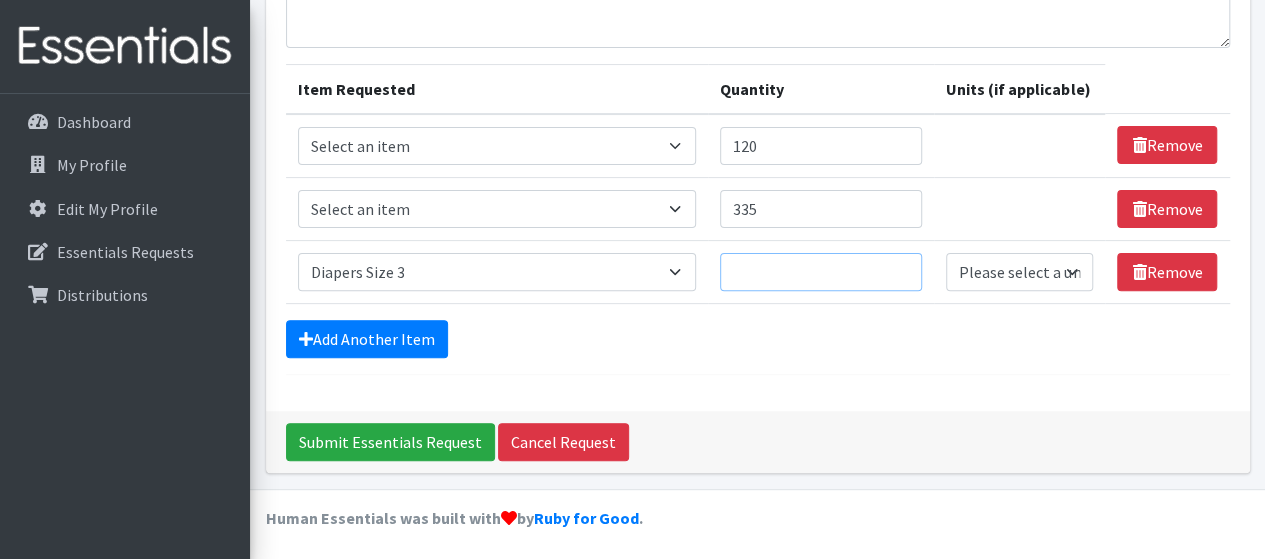 click on "Quantity" at bounding box center [821, 272] 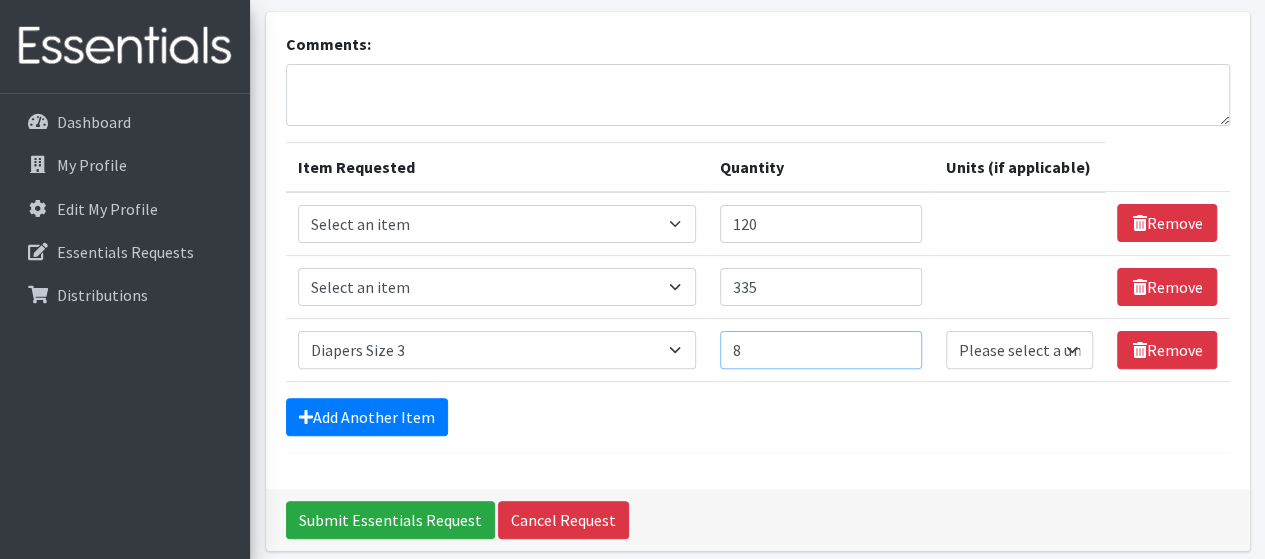 scroll, scrollTop: 116, scrollLeft: 0, axis: vertical 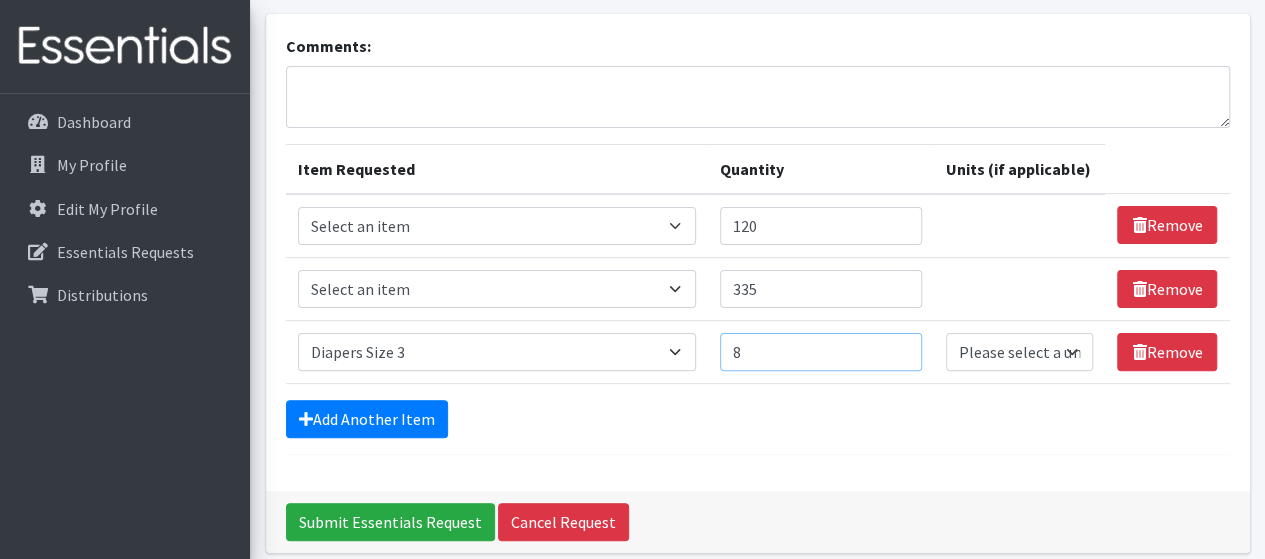 type on "8" 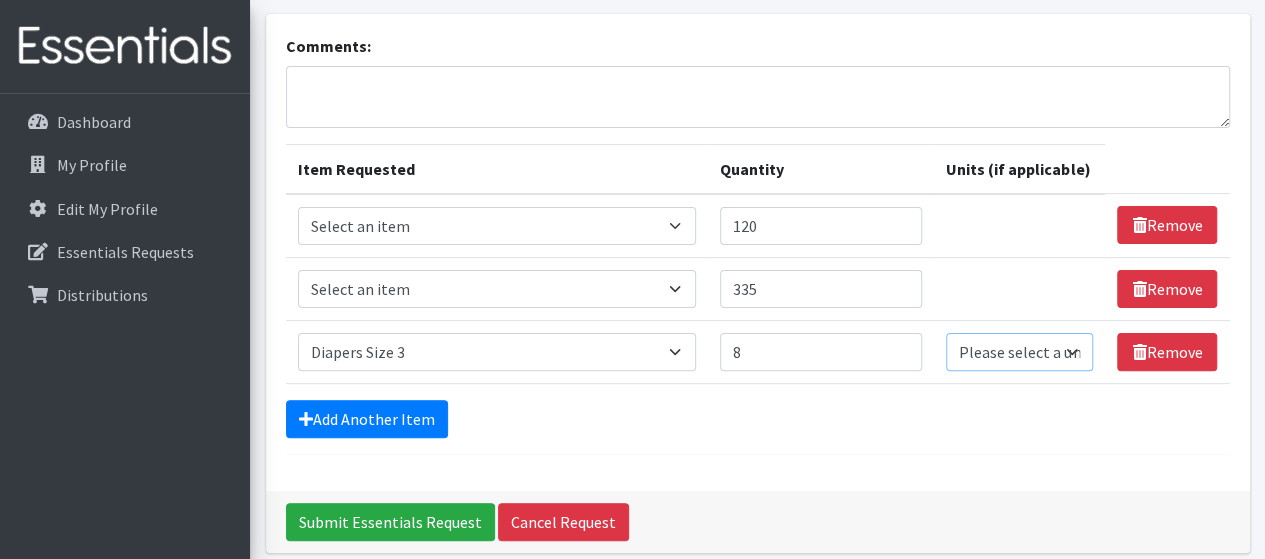 click on "Please select a unit units Packs" at bounding box center (1019, 352) 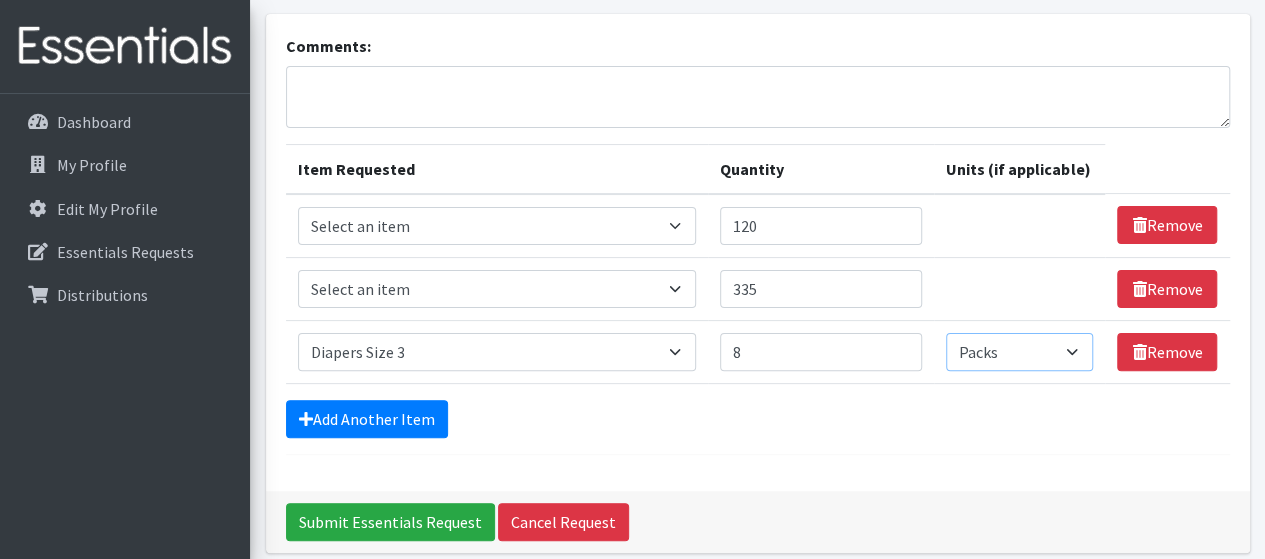 click on "Please select a unit units Packs" at bounding box center [1019, 352] 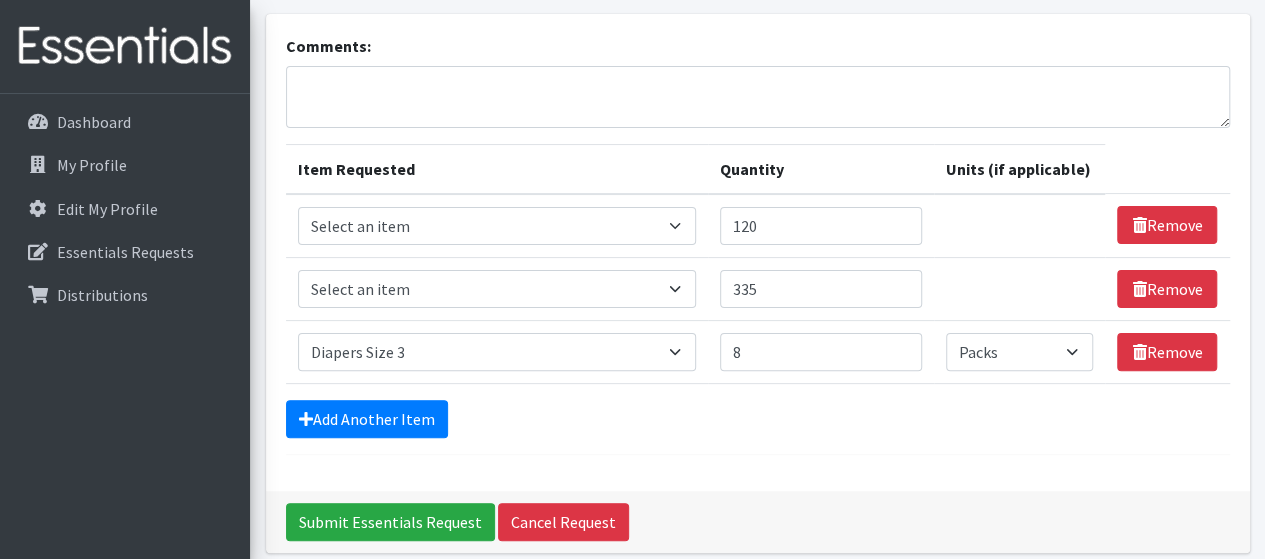 click on "Comments:
Item Requested
Quantity
Units (if applicable)
Item Requested
Select an item
# of Children this order will serve
# of Individuals Living in Household
Activity Mat
Baby Carriers
Bath Tubs
Bed Pads
Bibs
Birthday Box - Boy
Birthday Box - Girl
Blankets/Swaddlers/Sleepsacks
Books
Bottles
Breast Pump
Bundle Me's
Car Seat - 3in1 up to 80 lbs.
Car Seat - Infant up to 22lbs. w/ handle
Clothing Boys Spring/Summer 0-6 Months
Clothing Boys Spring/Summer 12-18 Months
Clothing Boys Spring/Summer 18-24 Months
Clothing Boys Spring/Summer 2T
Clothing Boys Spring/Summer 3T
Clothing Boys Spring/Summer 4T
Clothing Boys Spring/Summer 5T
Clothing Boys Spring/Summer 6-12 Months
Clothing Boys Spring/Summer Premie/NB" at bounding box center [758, 244] 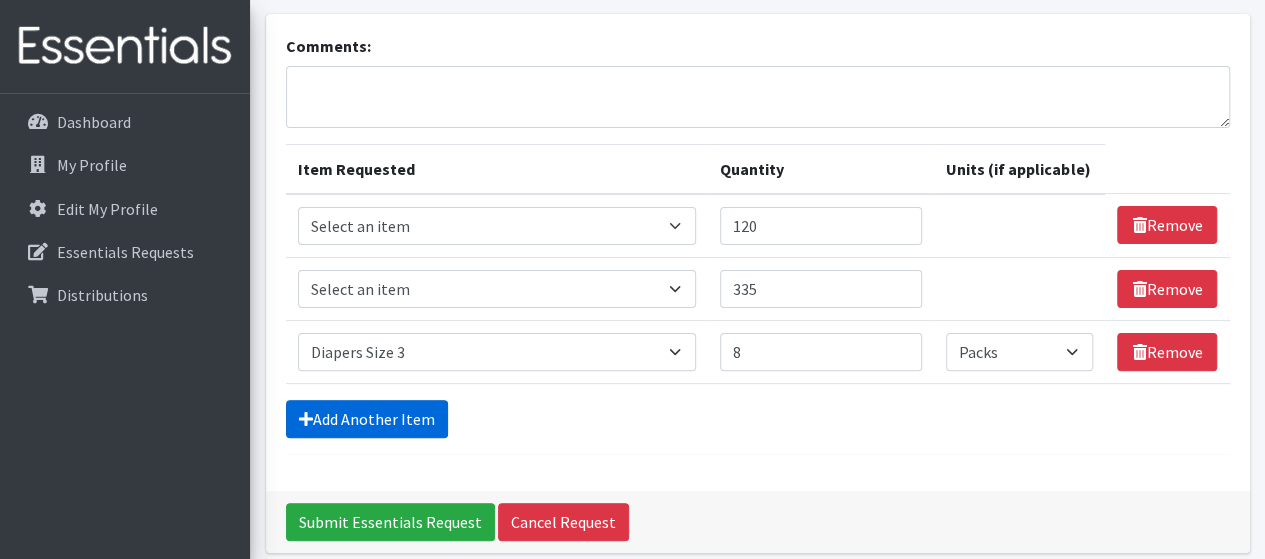 click on "Add Another Item" at bounding box center (367, 419) 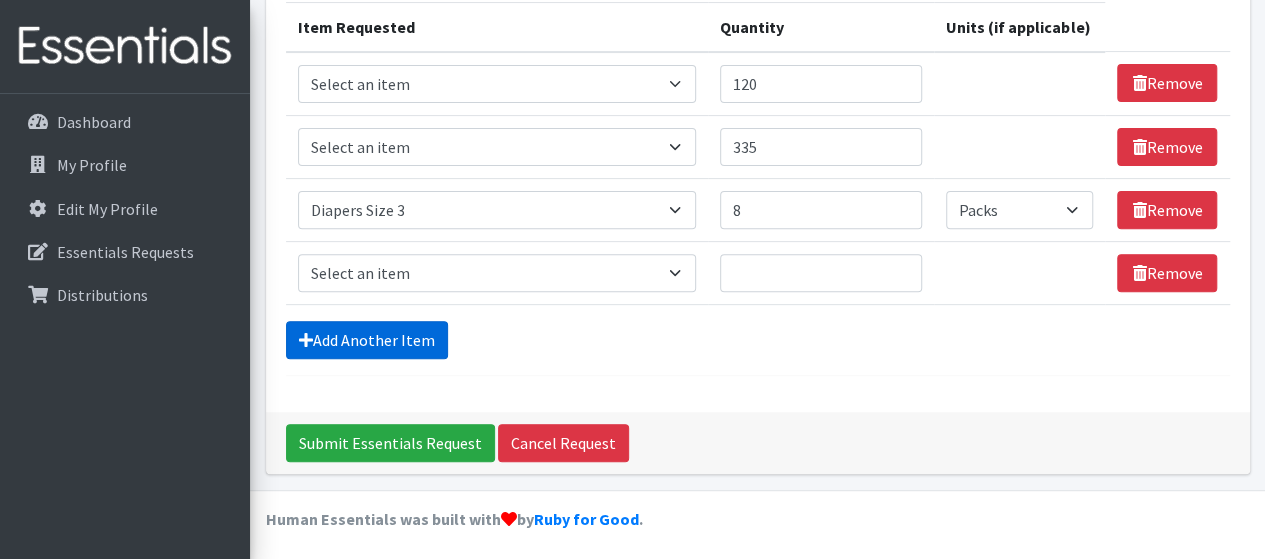 scroll, scrollTop: 259, scrollLeft: 0, axis: vertical 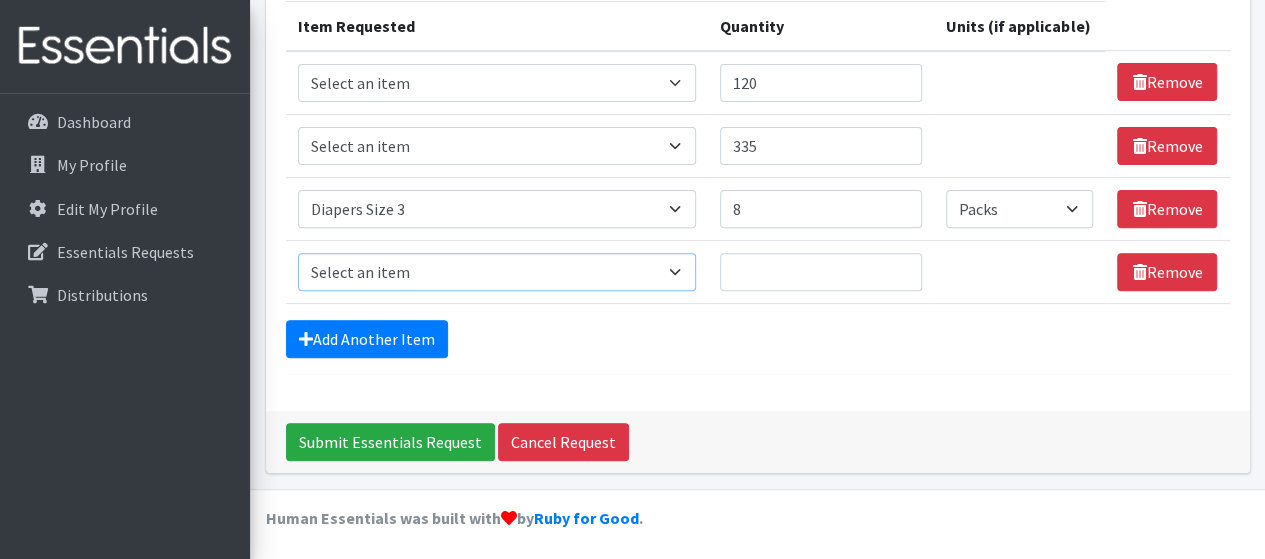 click on "Select an item
# of Children this order will serve
# of Individuals Living in Household
Activity Mat
Baby Carriers
Bath Tubs
Bed Pads
Bibs
Birthday Box - Boy
Birthday Box - Girl
Blankets/Swaddlers/Sleepsacks
Books
Bottles
Breast Pump
Bundle Me's
Car Seat - 3in1 up to 80 lbs.
Car Seat - Infant up to 22lbs. w/ handle
Clothing Boys Spring/Summer 0-6 Months
Clothing Boys Spring/Summer 12-18 Months
Clothing Boys Spring/Summer 18-24 Months
Clothing Boys Spring/Summer 2T
Clothing Boys Spring/Summer 3T
Clothing Boys Spring/Summer 4T
Clothing Boys Spring/Summer 5T
Clothing Boys Spring/Summer 6-12 Months
Clothing Boys Spring/Summer Premie/NB
Clothing Girls Fall/Winter 6-12 Months
Clothing Girls Spring/Summer 0-6 Months
Clothing Girls Spring/Summer 12-18 Months
Clothing Girls Spring/Summer 18-24 Months
Clothing Girls Spring/Summer 2T
Clothing Girls Spring/Summer 3T
Clothing Girls Spring/Summer 4T
Clothing Girls Spring/Summer 5T
Diaper Bags" at bounding box center (497, 272) 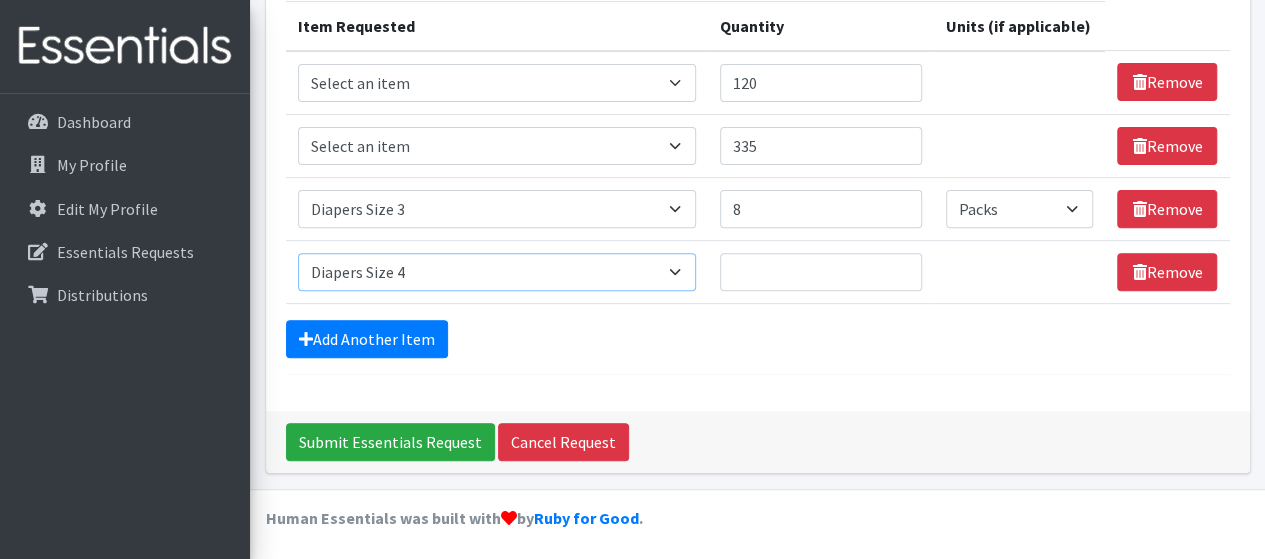 click on "Select an item
# of Children this order will serve
# of Individuals Living in Household
Activity Mat
Baby Carriers
Bath Tubs
Bed Pads
Bibs
Birthday Box - Boy
Birthday Box - Girl
Blankets/Swaddlers/Sleepsacks
Books
Bottles
Breast Pump
Bundle Me's
Car Seat - 3in1 up to 80 lbs.
Car Seat - Infant up to 22lbs. w/ handle
Clothing Boys Spring/Summer 0-6 Months
Clothing Boys Spring/Summer 12-18 Months
Clothing Boys Spring/Summer 18-24 Months
Clothing Boys Spring/Summer 2T
Clothing Boys Spring/Summer 3T
Clothing Boys Spring/Summer 4T
Clothing Boys Spring/Summer 5T
Clothing Boys Spring/Summer 6-12 Months
Clothing Boys Spring/Summer Premie/NB
Clothing Girls Fall/Winter 6-12 Months
Clothing Girls Spring/Summer 0-6 Months
Clothing Girls Spring/Summer 12-18 Months
Clothing Girls Spring/Summer 18-24 Months
Clothing Girls Spring/Summer 2T
Clothing Girls Spring/Summer 3T
Clothing Girls Spring/Summer 4T
Clothing Girls Spring/Summer 5T
Diaper Bags" at bounding box center [497, 272] 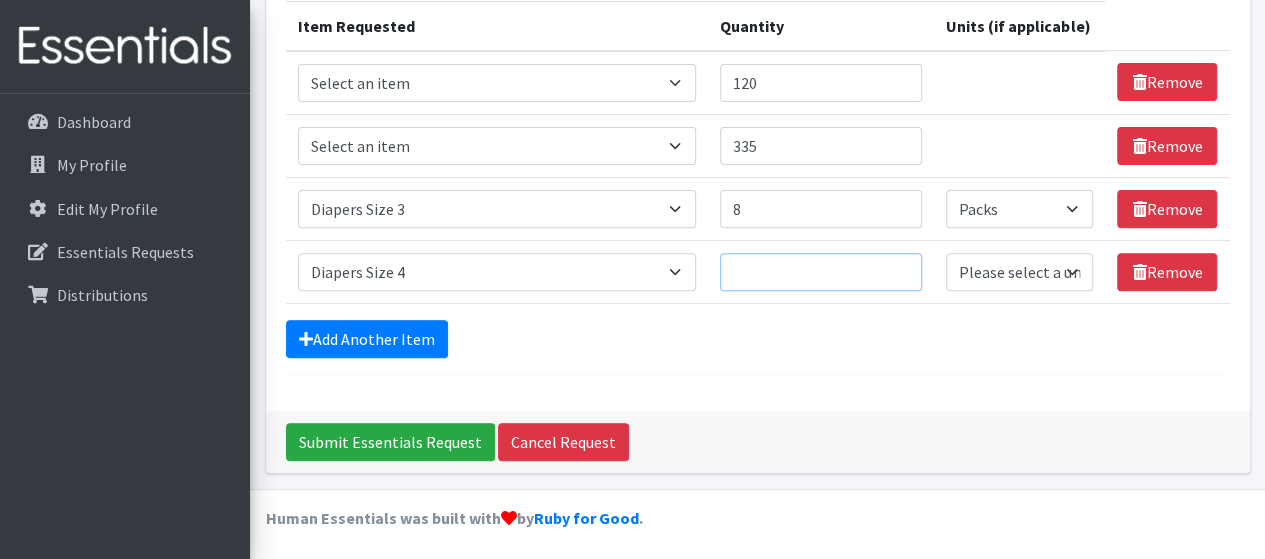 click on "Quantity" at bounding box center [821, 272] 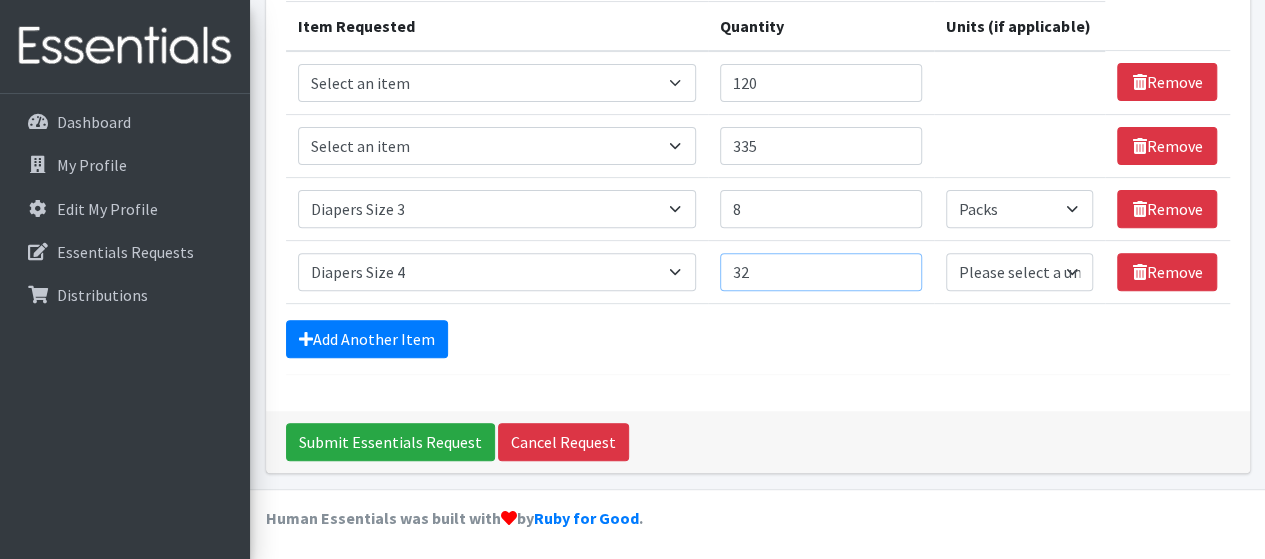 type on "32" 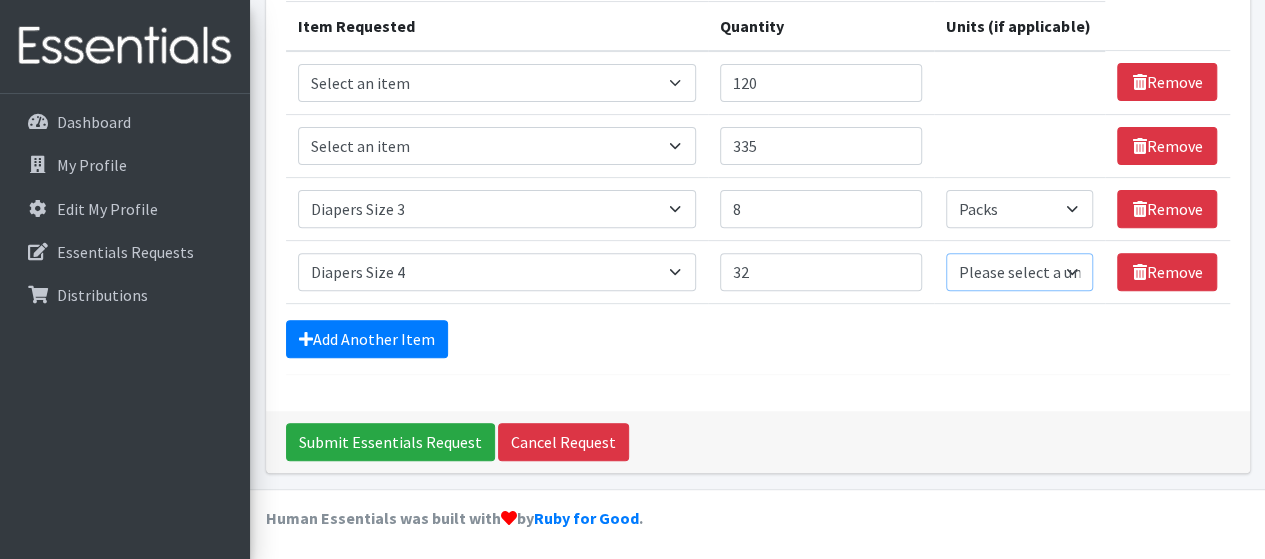 click on "Please select a unit units Packs" at bounding box center [1019, 272] 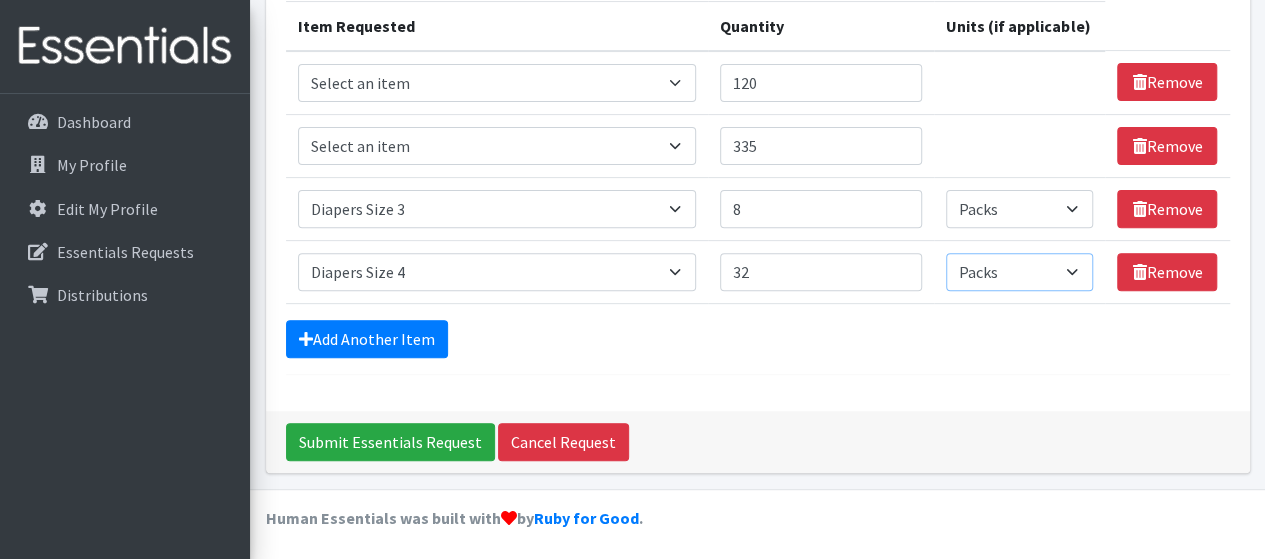 click on "Please select a unit units Packs" at bounding box center [1019, 272] 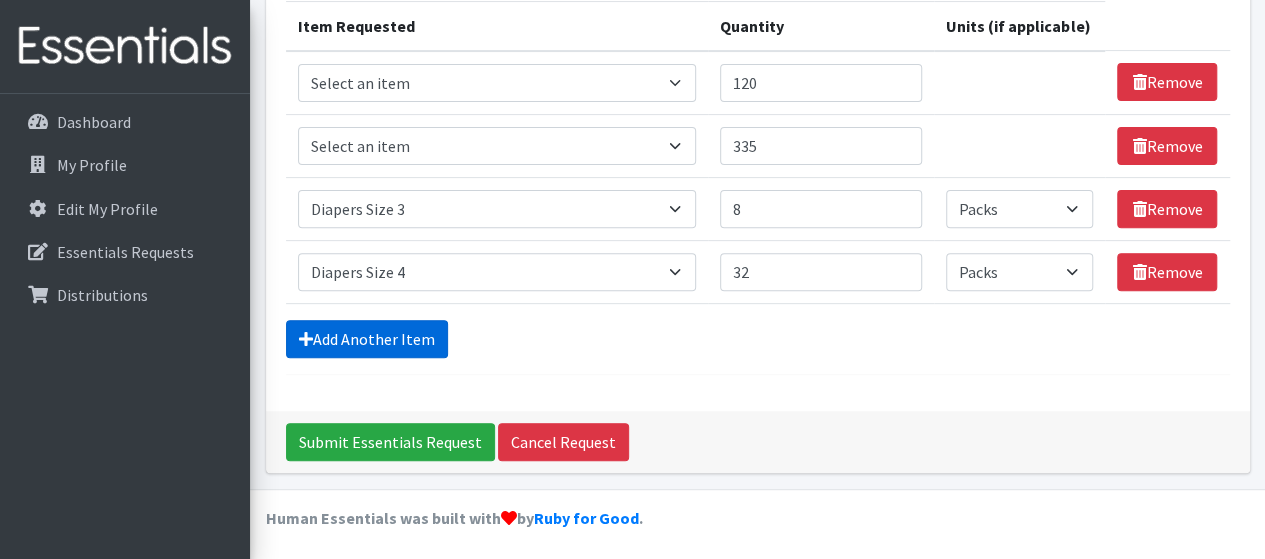 click on "Add Another Item" at bounding box center (367, 339) 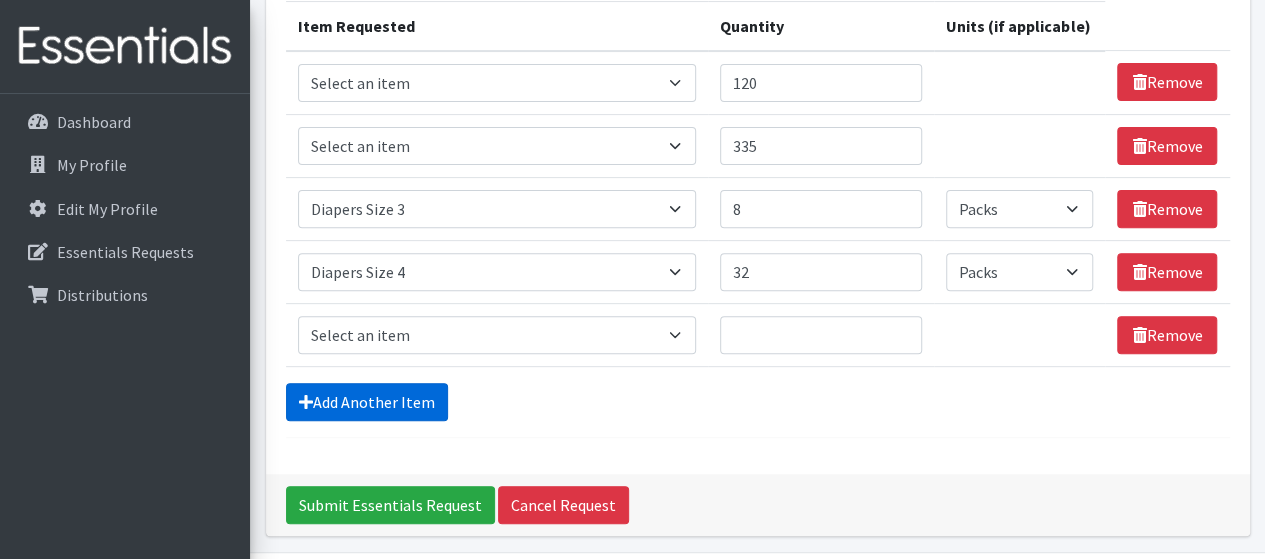 scroll, scrollTop: 322, scrollLeft: 0, axis: vertical 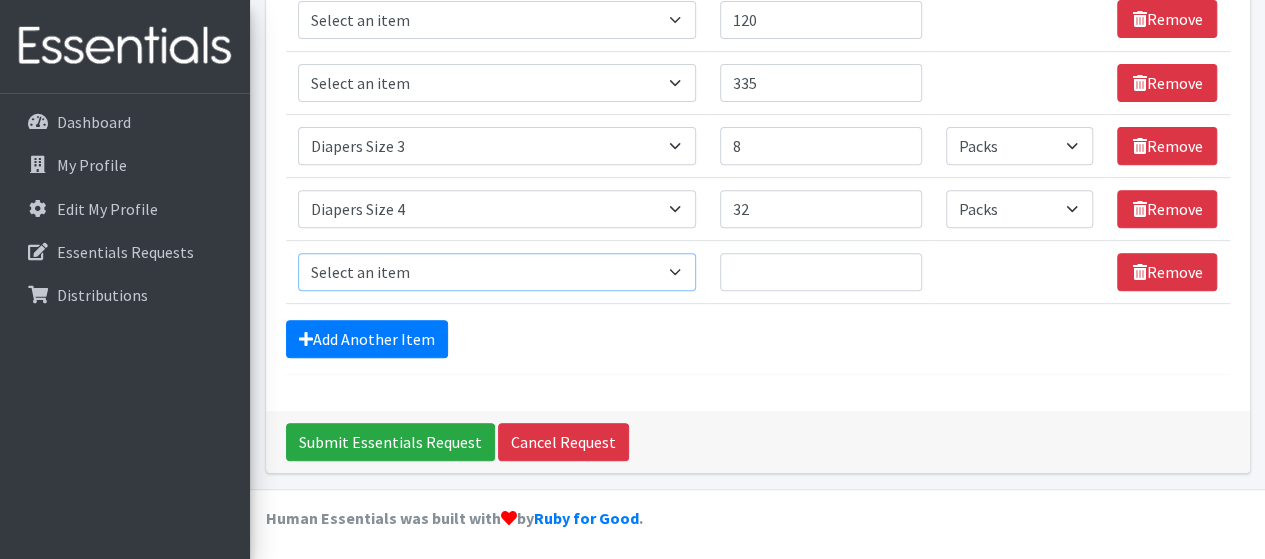 click on "Select an item
# of Children this order will serve
# of Individuals Living in Household
Activity Mat
Baby Carriers
Bath Tubs
Bed Pads
Bibs
Birthday Box - Boy
Birthday Box - Girl
Blankets/Swaddlers/Sleepsacks
Books
Bottles
Breast Pump
Bundle Me's
Car Seat - 3in1 up to 80 lbs.
Car Seat - Infant up to 22lbs. w/ handle
Clothing Boys Spring/Summer 0-6 Months
Clothing Boys Spring/Summer 12-18 Months
Clothing Boys Spring/Summer 18-24 Months
Clothing Boys Spring/Summer 2T
Clothing Boys Spring/Summer 3T
Clothing Boys Spring/Summer 4T
Clothing Boys Spring/Summer 5T
Clothing Boys Spring/Summer 6-12 Months
Clothing Boys Spring/Summer Premie/NB
Clothing Girls Fall/Winter 6-12 Months
Clothing Girls Spring/Summer 0-6 Months
Clothing Girls Spring/Summer 12-18 Months
Clothing Girls Spring/Summer 18-24 Months
Clothing Girls Spring/Summer 2T
Clothing Girls Spring/Summer 3T
Clothing Girls Spring/Summer 4T
Clothing Girls Spring/Summer 5T
Diaper Bags" at bounding box center [497, 272] 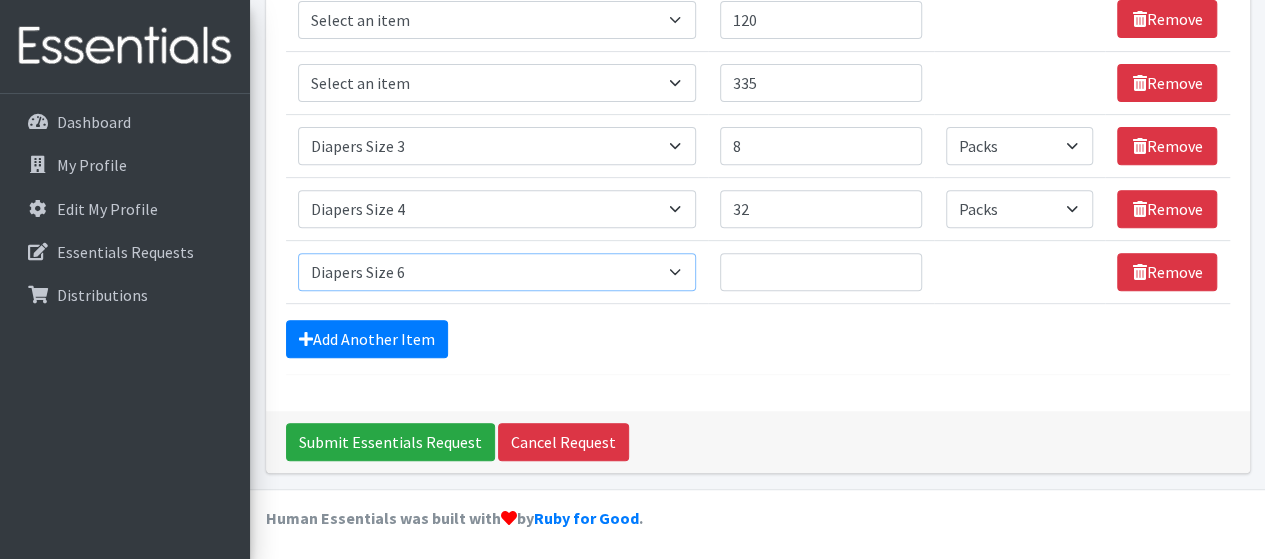 click on "Select an item
# of Children this order will serve
# of Individuals Living in Household
Activity Mat
Baby Carriers
Bath Tubs
Bed Pads
Bibs
Birthday Box - Boy
Birthday Box - Girl
Blankets/Swaddlers/Sleepsacks
Books
Bottles
Breast Pump
Bundle Me's
Car Seat - 3in1 up to 80 lbs.
Car Seat - Infant up to 22lbs. w/ handle
Clothing Boys Spring/Summer 0-6 Months
Clothing Boys Spring/Summer 12-18 Months
Clothing Boys Spring/Summer 18-24 Months
Clothing Boys Spring/Summer 2T
Clothing Boys Spring/Summer 3T
Clothing Boys Spring/Summer 4T
Clothing Boys Spring/Summer 5T
Clothing Boys Spring/Summer 6-12 Months
Clothing Boys Spring/Summer Premie/NB
Clothing Girls Fall/Winter 6-12 Months
Clothing Girls Spring/Summer 0-6 Months
Clothing Girls Spring/Summer 12-18 Months
Clothing Girls Spring/Summer 18-24 Months
Clothing Girls Spring/Summer 2T
Clothing Girls Spring/Summer 3T
Clothing Girls Spring/Summer 4T
Clothing Girls Spring/Summer 5T
Diaper Bags" at bounding box center [497, 272] 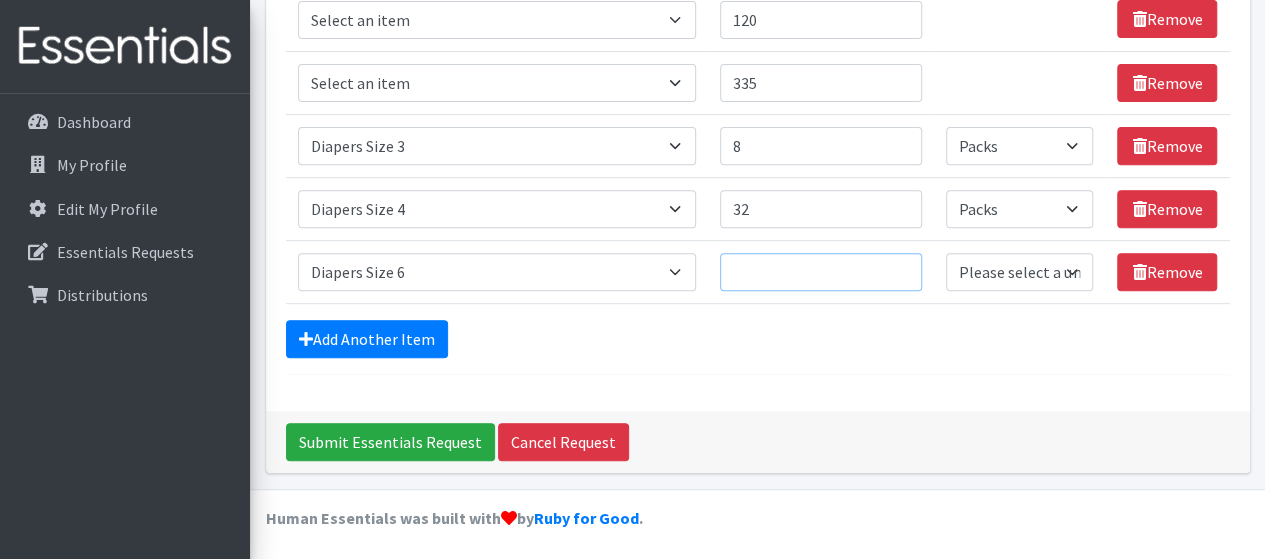 click on "Quantity" at bounding box center [821, 272] 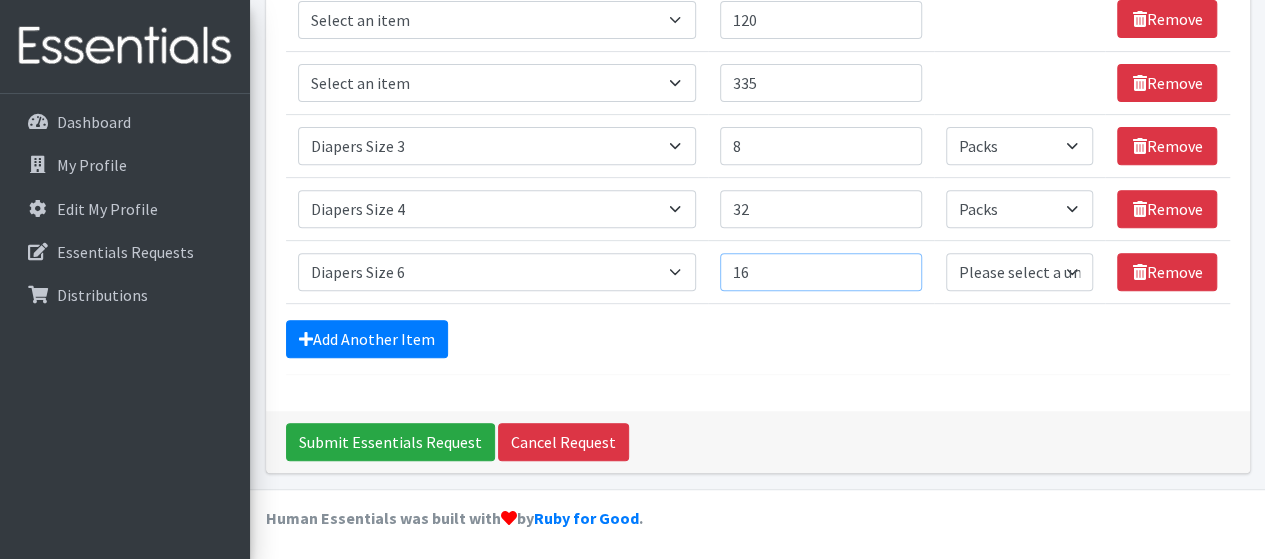 type on "16" 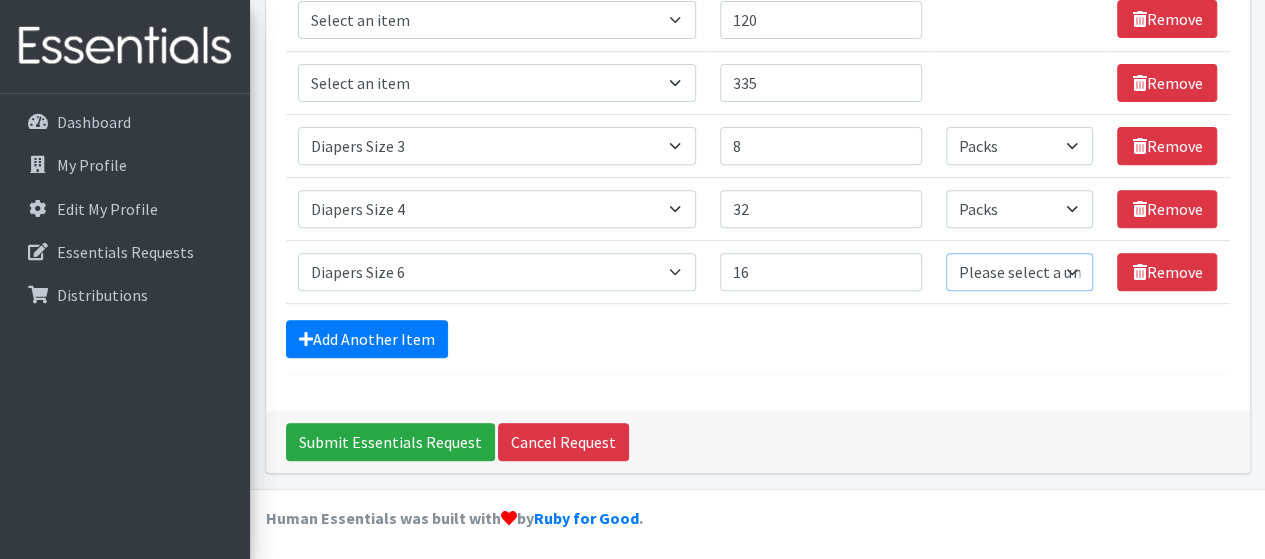 click on "Please select a unit units Packs" at bounding box center (1019, 272) 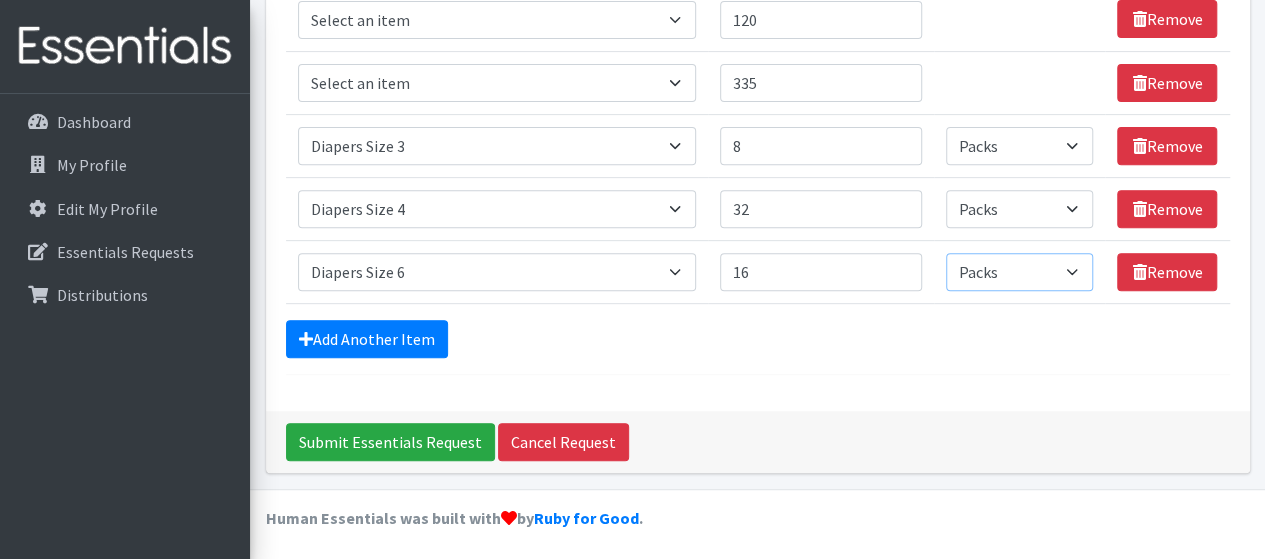 click on "Please select a unit units Packs" at bounding box center (1019, 272) 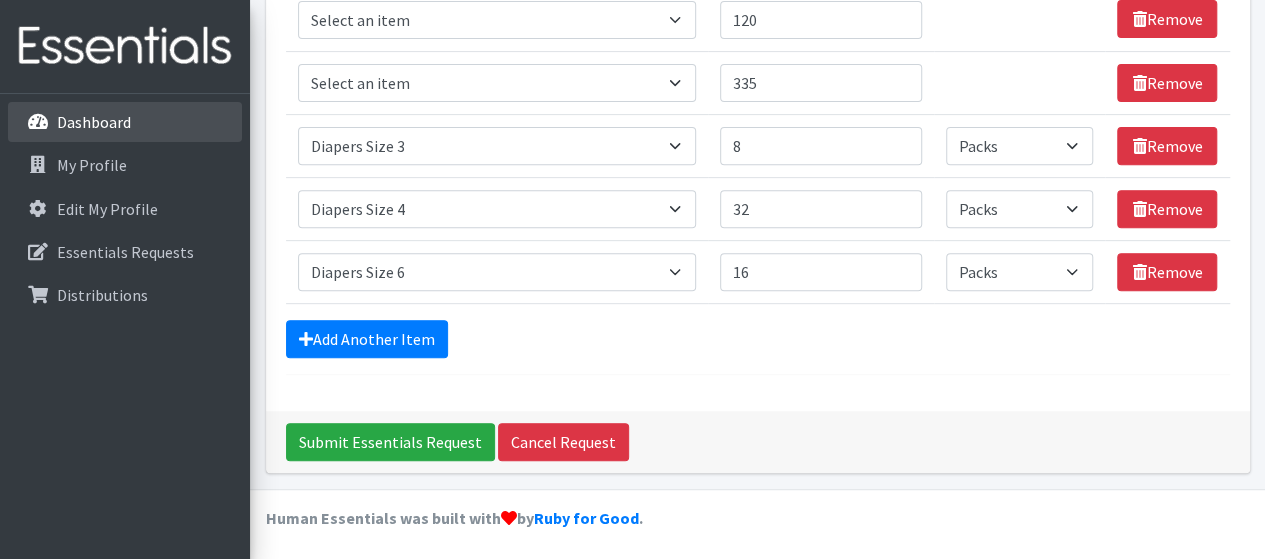 click on "Dashboard" at bounding box center (94, 122) 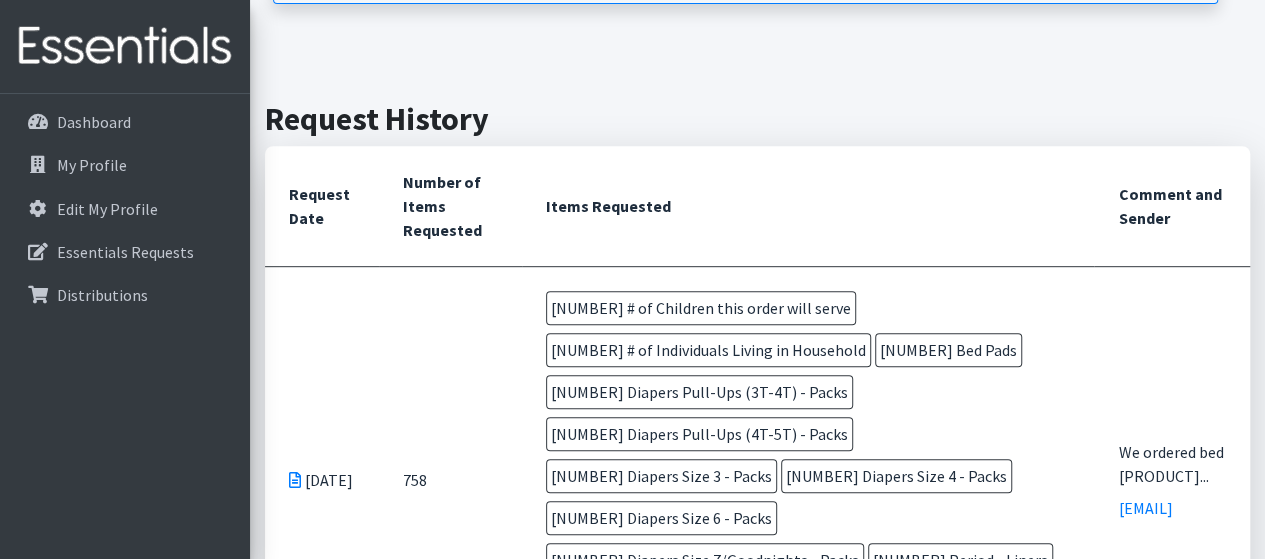 scroll, scrollTop: 410, scrollLeft: 0, axis: vertical 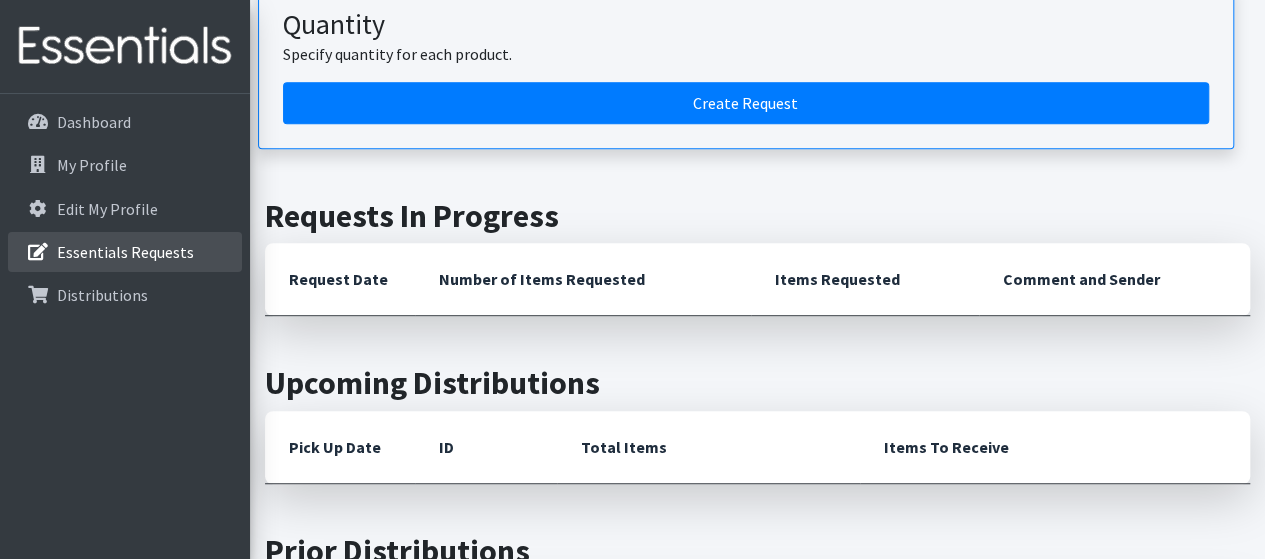 click on "Essentials Requests" at bounding box center (125, 252) 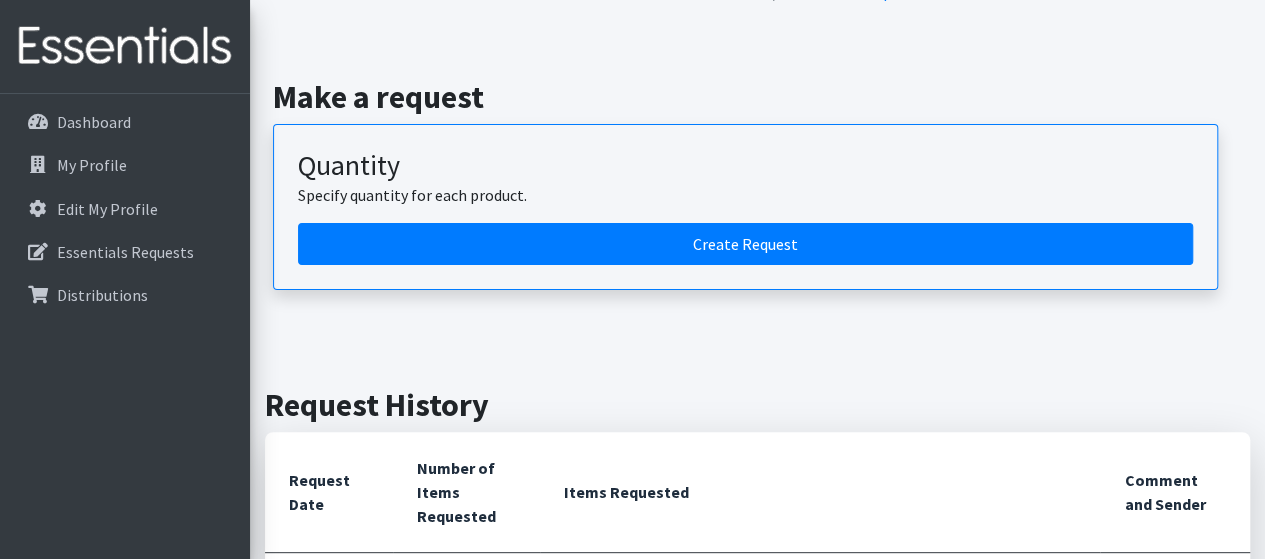 scroll, scrollTop: 122, scrollLeft: 0, axis: vertical 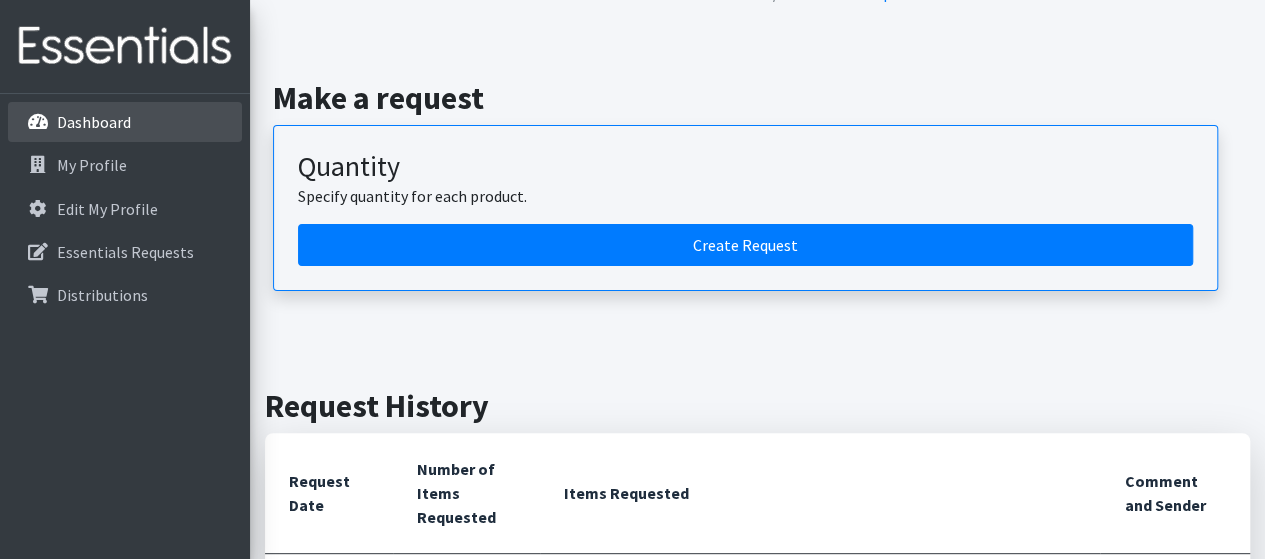 click on "Dashboard" at bounding box center (94, 122) 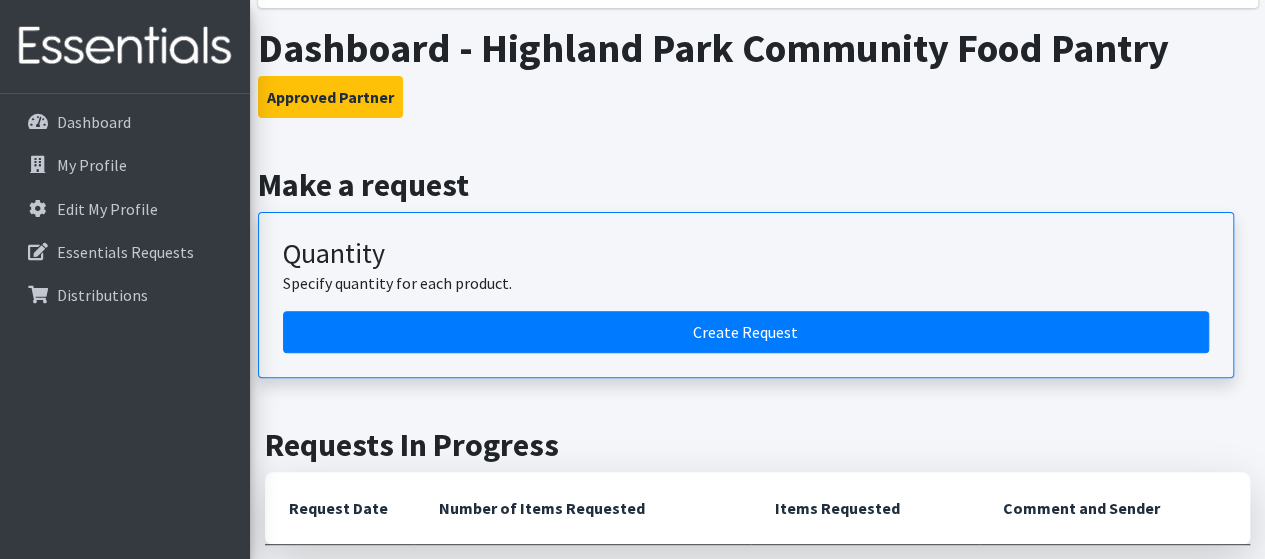 scroll, scrollTop: 241, scrollLeft: 0, axis: vertical 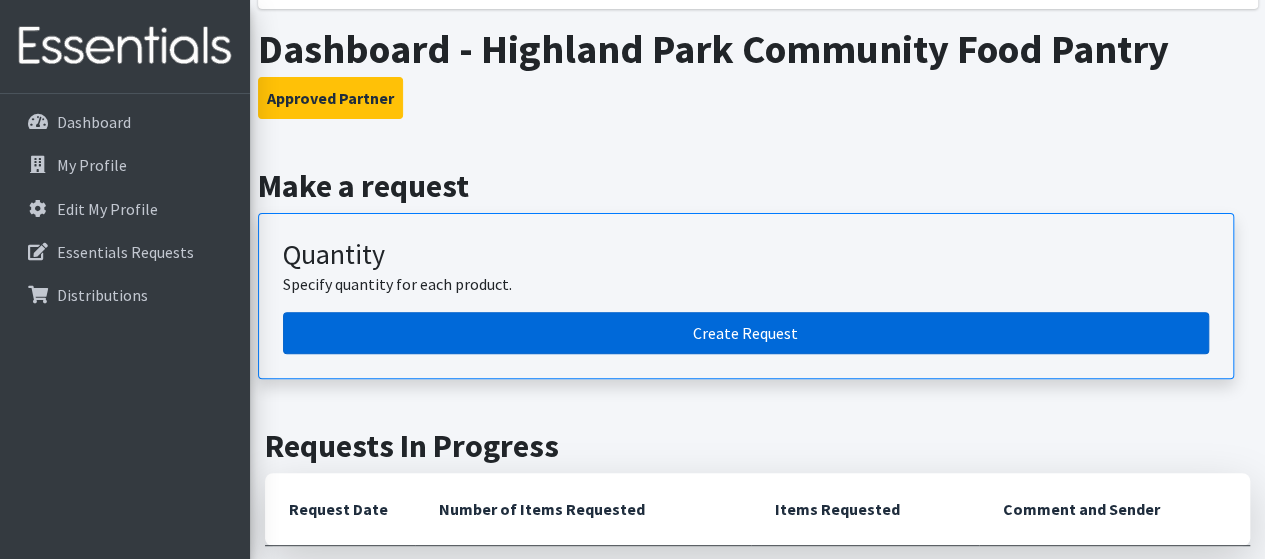 click on "Create Request" at bounding box center (746, 333) 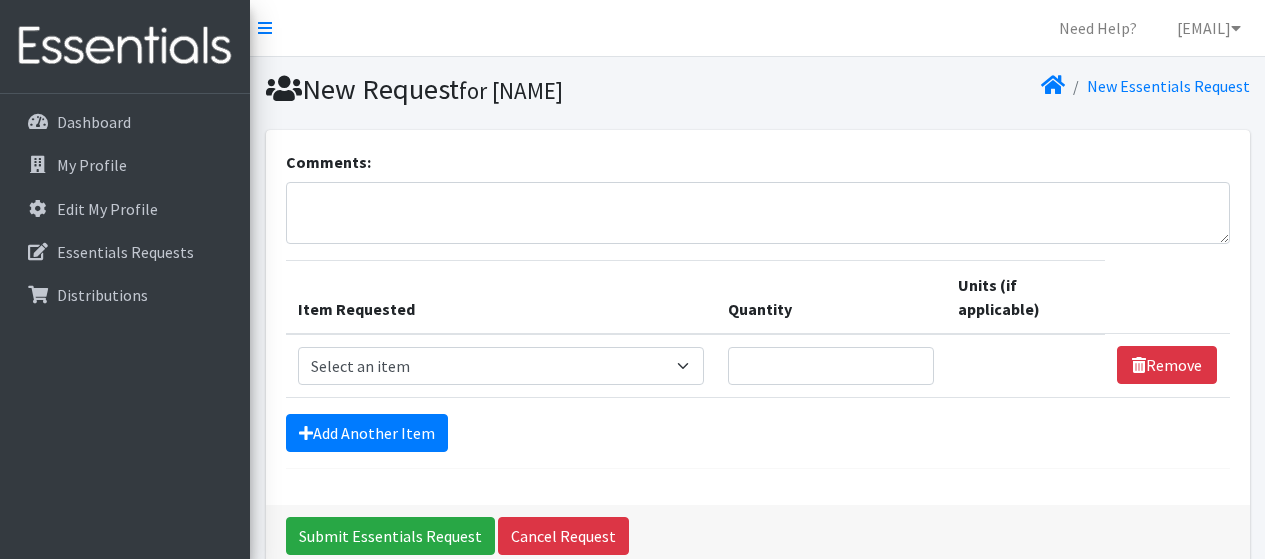 scroll, scrollTop: 0, scrollLeft: 0, axis: both 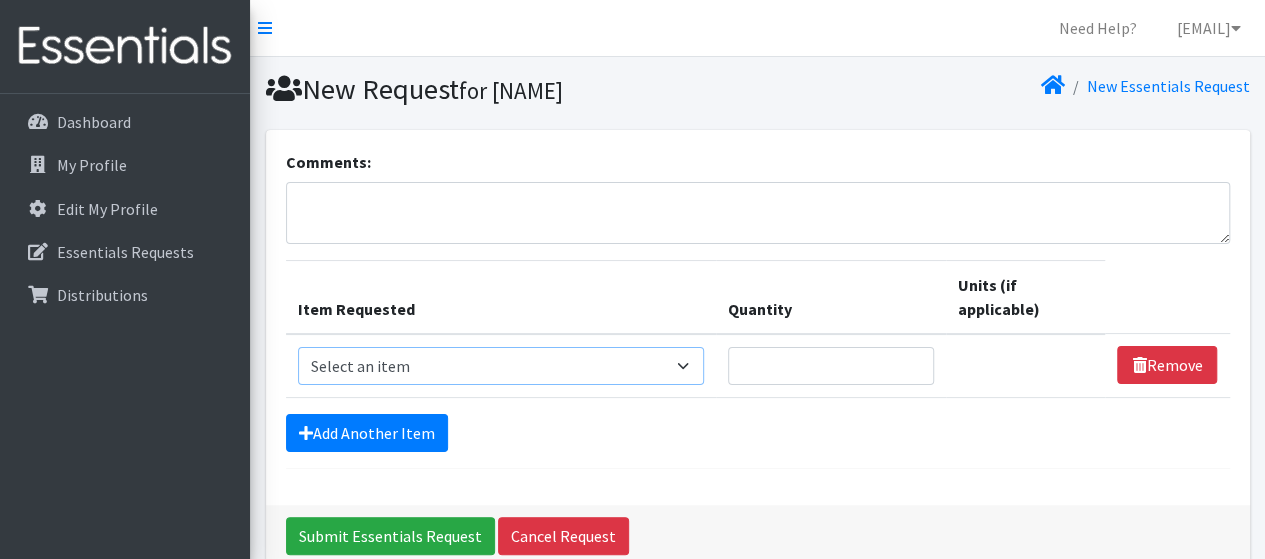 click on "Select an item
# of Children this order will serve
# of Individuals Living in Household
Activity Mat
Baby Carriers
Bath Tubs
Bed Pads
Bibs
Birthday Box - Boy
Birthday Box - Girl
Blankets/Swaddlers/Sleepsacks
Books
Bottles
Breast Pump
Bundle Me's
Car Seat - 3in1 up to 80 lbs.
Car Seat - Infant up to 22lbs. w/ handle
Clothing Boys Spring/Summer 0-6 Months
Clothing Boys Spring/Summer 12-18 Months
Clothing Boys Spring/Summer 18-24 Months
Clothing Boys Spring/Summer 2T
Clothing Boys Spring/Summer 3T
Clothing Boys Spring/Summer 4T
Clothing Boys Spring/Summer 5T
Clothing Boys Spring/Summer 6-12 Months
Clothing Boys Spring/Summer Premie/NB
Clothing Girls Fall/Winter 6-12 Months
Clothing Girls Spring/Summer 0-6 Months
Clothing Girls Spring/Summer 12-18 Months
Clothing Girls Spring/Summer 18-24 Months
Clothing Girls Spring/Summer 2T
Clothing Girls Spring/Summer 3T
Clothing Girls Spring/Summer 4T
Clothing Girls Spring/Summer 5T
Diaper Bags" at bounding box center (501, 366) 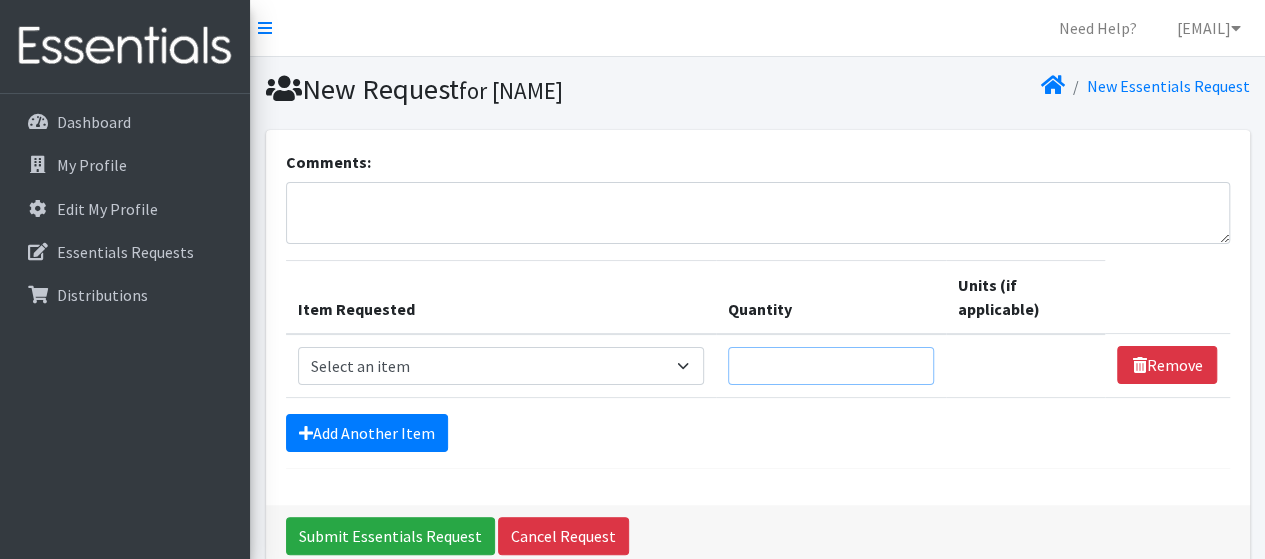 click on "Quantity" at bounding box center [831, 366] 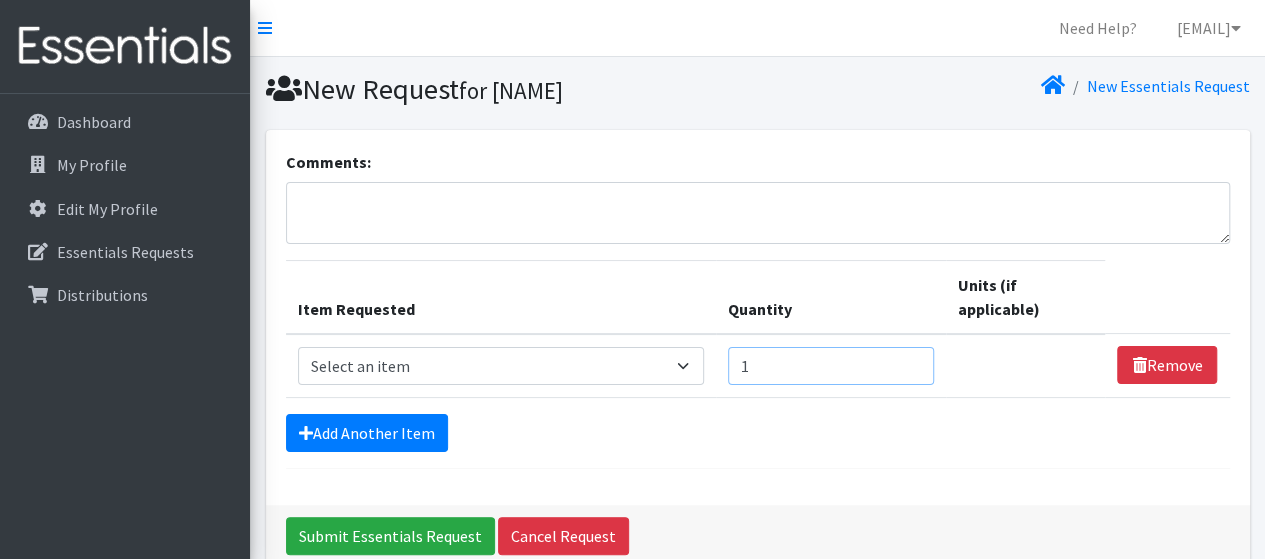 click on "1" at bounding box center [831, 366] 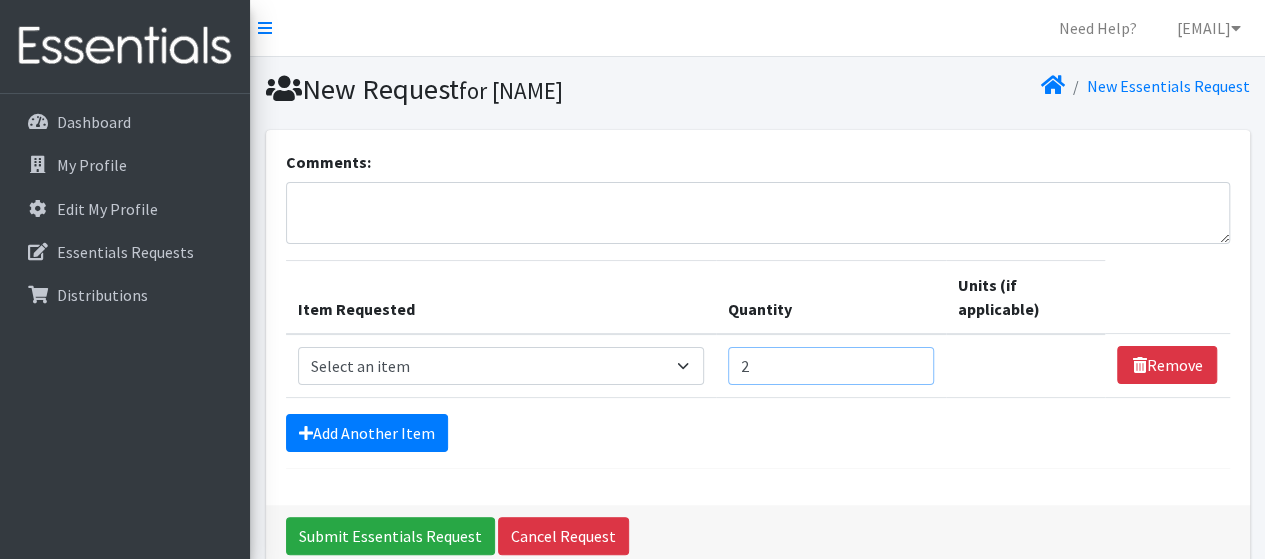click on "2" at bounding box center (831, 366) 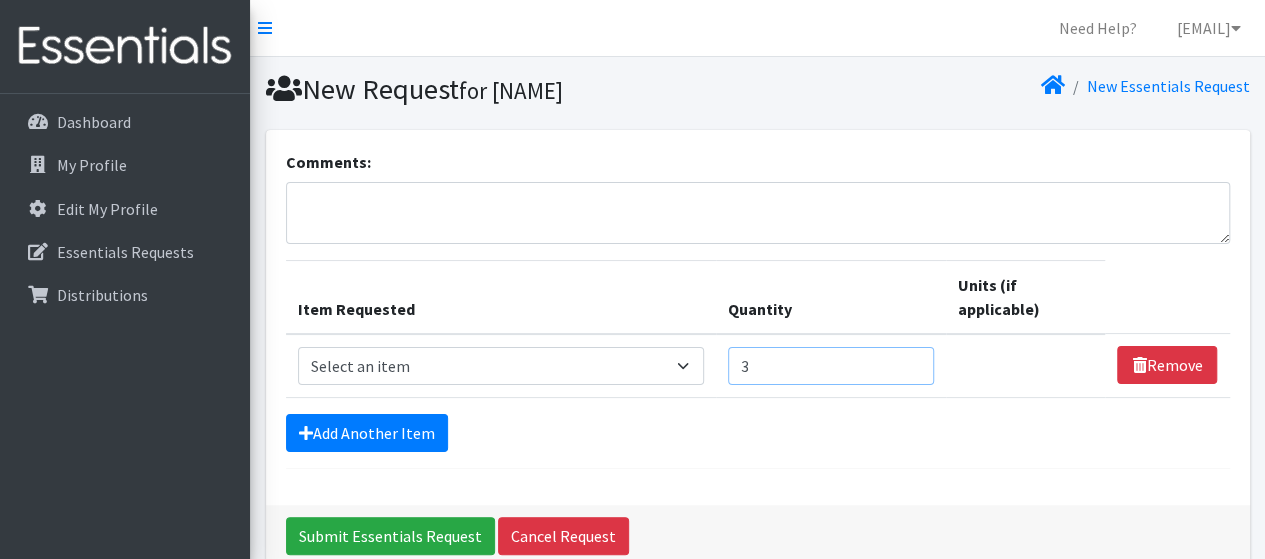 click on "3" at bounding box center [831, 366] 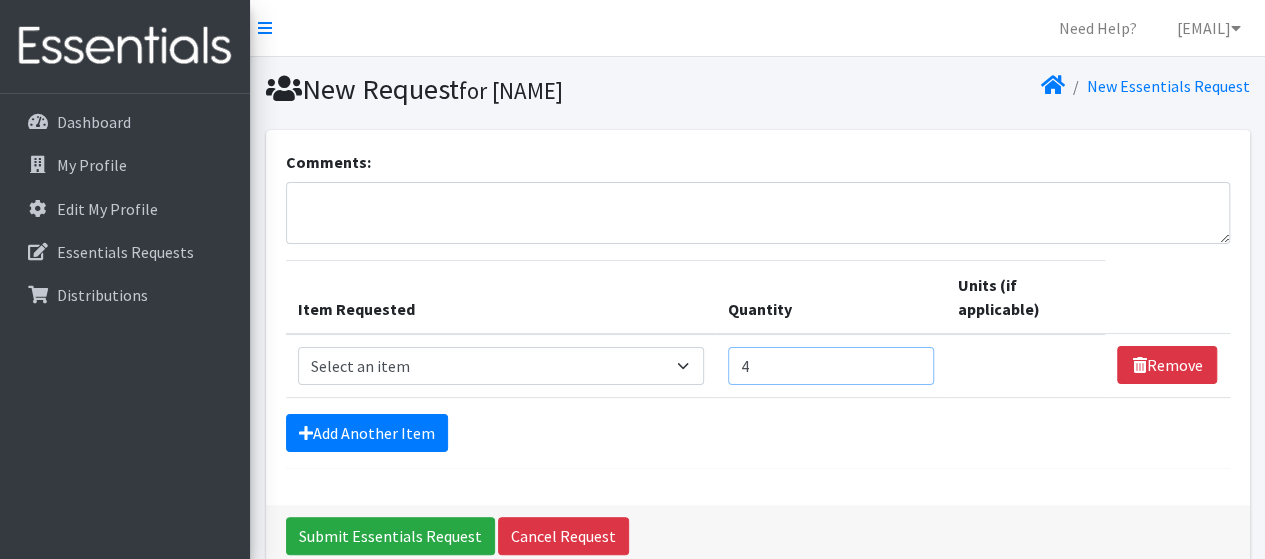 click on "4" at bounding box center [831, 366] 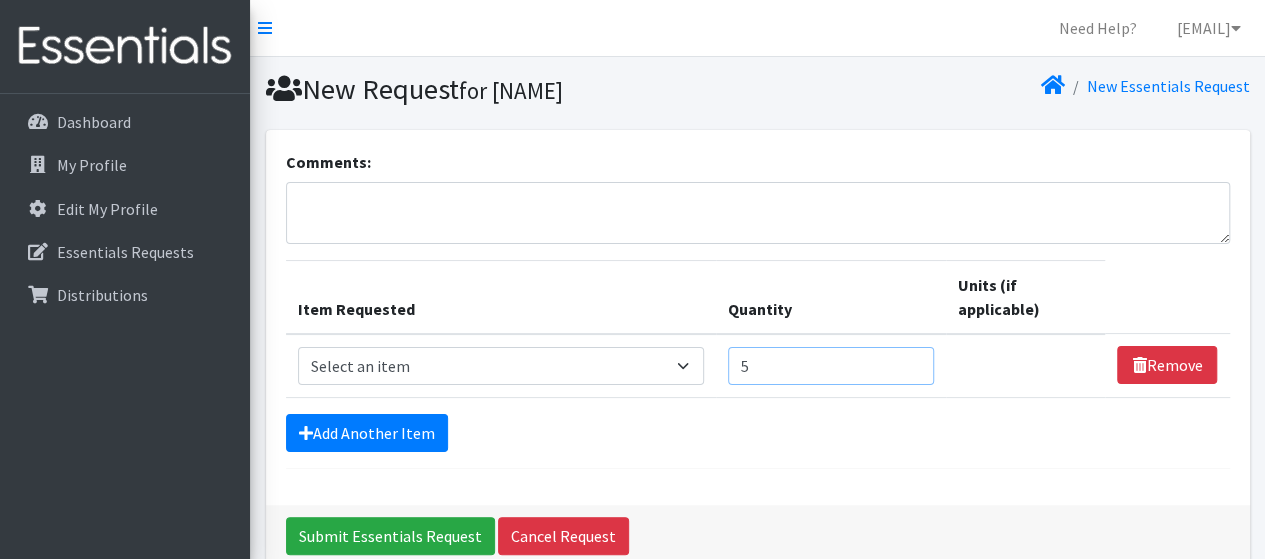 click on "5" at bounding box center [831, 366] 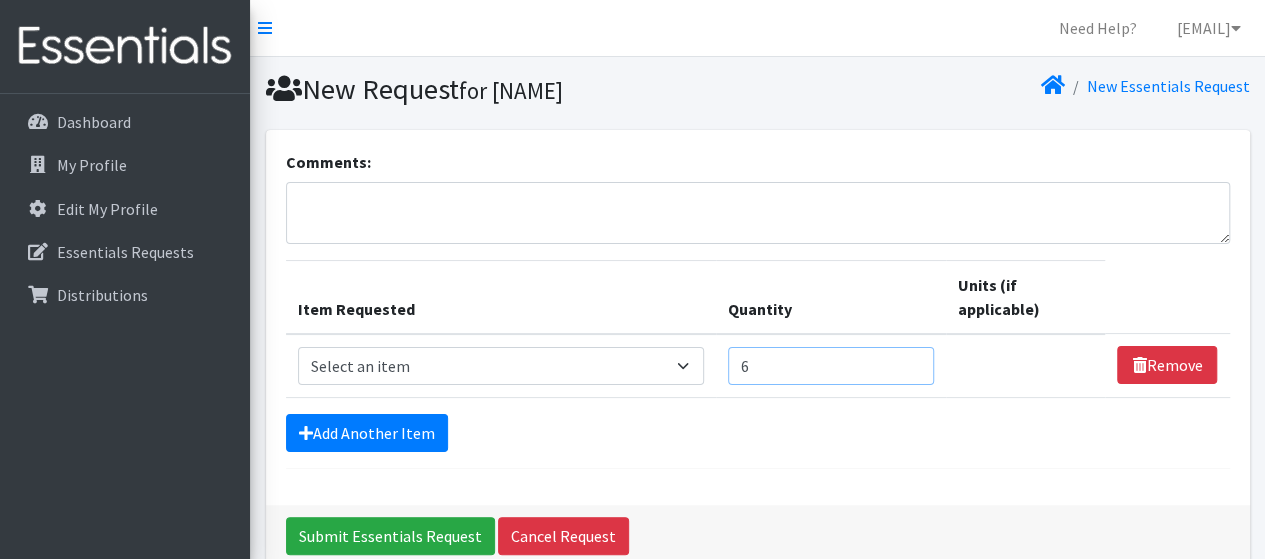type on "6" 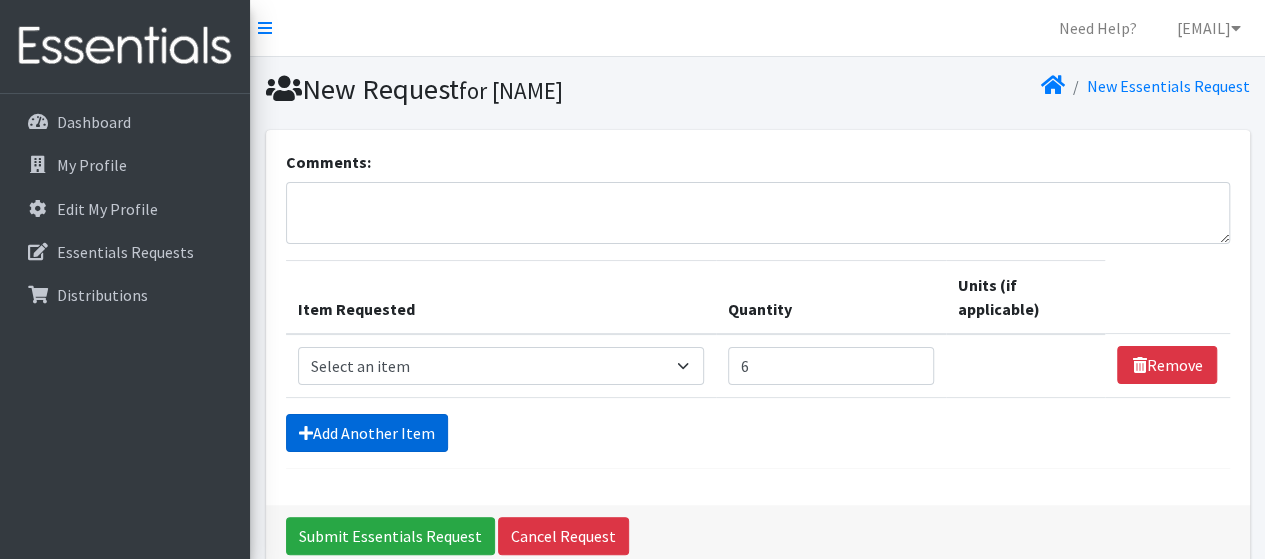 click on "Add Another Item" at bounding box center (367, 433) 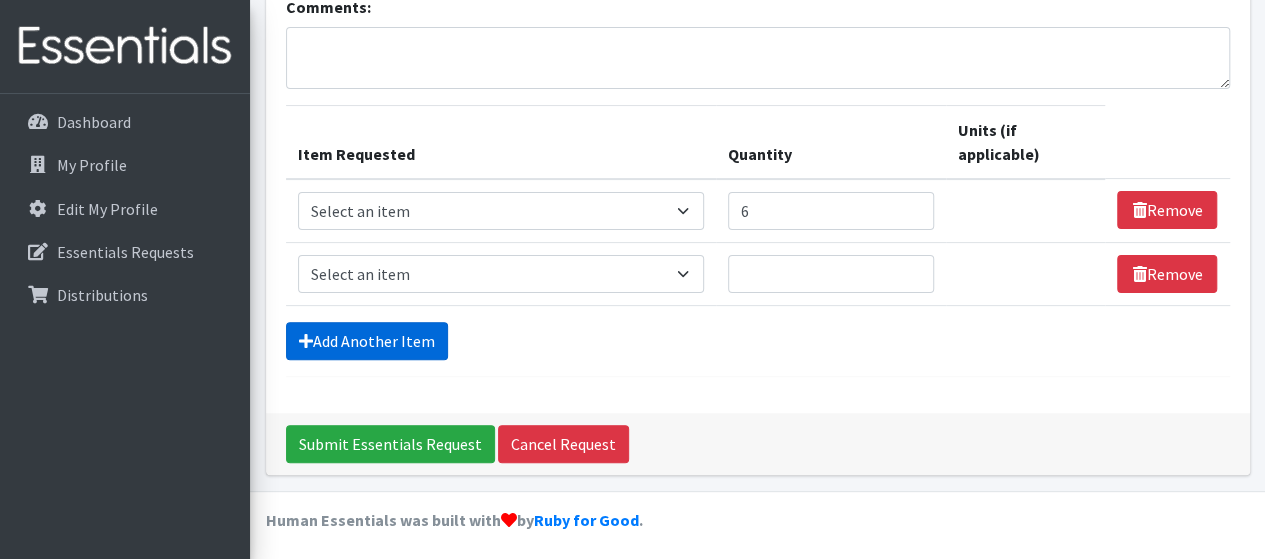 scroll, scrollTop: 158, scrollLeft: 0, axis: vertical 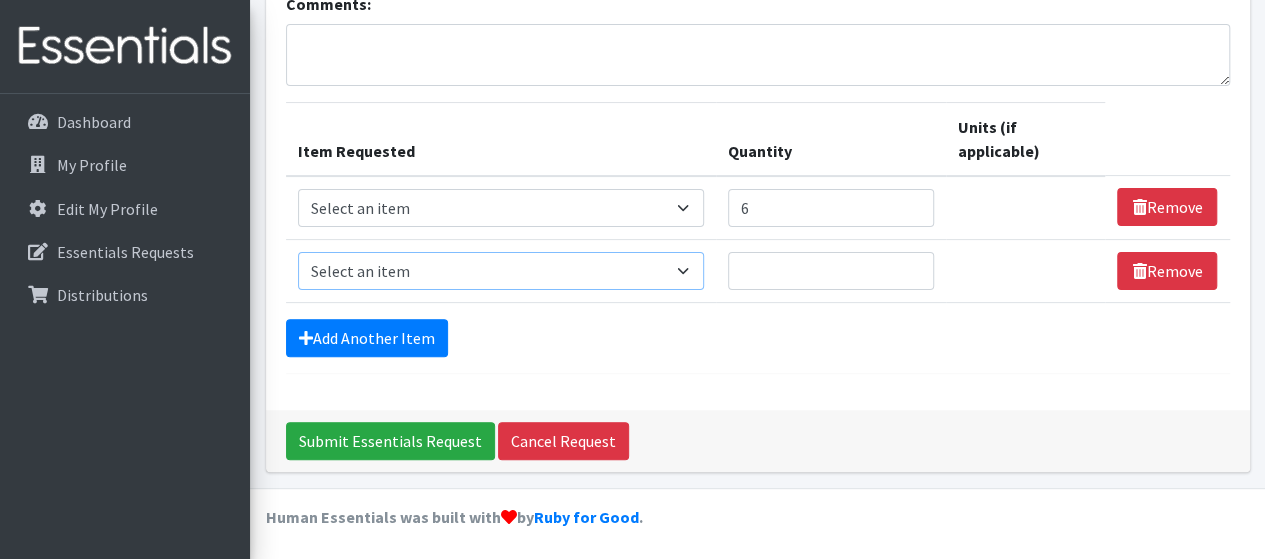 click on "Select an item
# of Children this order will serve
# of Individuals Living in Household
Activity Mat
Baby Carriers
Bath Tubs
Bed Pads
Bibs
Birthday Box - Boy
Birthday Box - Girl
Blankets/Swaddlers/Sleepsacks
Books
Bottles
Breast Pump
Bundle Me's
Car Seat - 3in1 up to 80 lbs.
Car Seat - Infant up to 22lbs. w/ handle
Clothing Boys Spring/Summer 0-6 Months
Clothing Boys Spring/Summer 12-18 Months
Clothing Boys Spring/Summer 18-24 Months
Clothing Boys Spring/Summer 2T
Clothing Boys Spring/Summer 3T
Clothing Boys Spring/Summer 4T
Clothing Boys Spring/Summer 5T
Clothing Boys Spring/Summer 6-12 Months
Clothing Boys Spring/Summer Premie/NB
Clothing Girls Fall/Winter 6-12 Months
Clothing Girls Spring/Summer 0-6 Months
Clothing Girls Spring/Summer 12-18 Months
Clothing Girls Spring/Summer 18-24 Months
Clothing Girls Spring/Summer 2T
Clothing Girls Spring/Summer 3T
Clothing Girls Spring/Summer 4T
Clothing Girls Spring/Summer 5T
Diaper Bags" at bounding box center [501, 271] 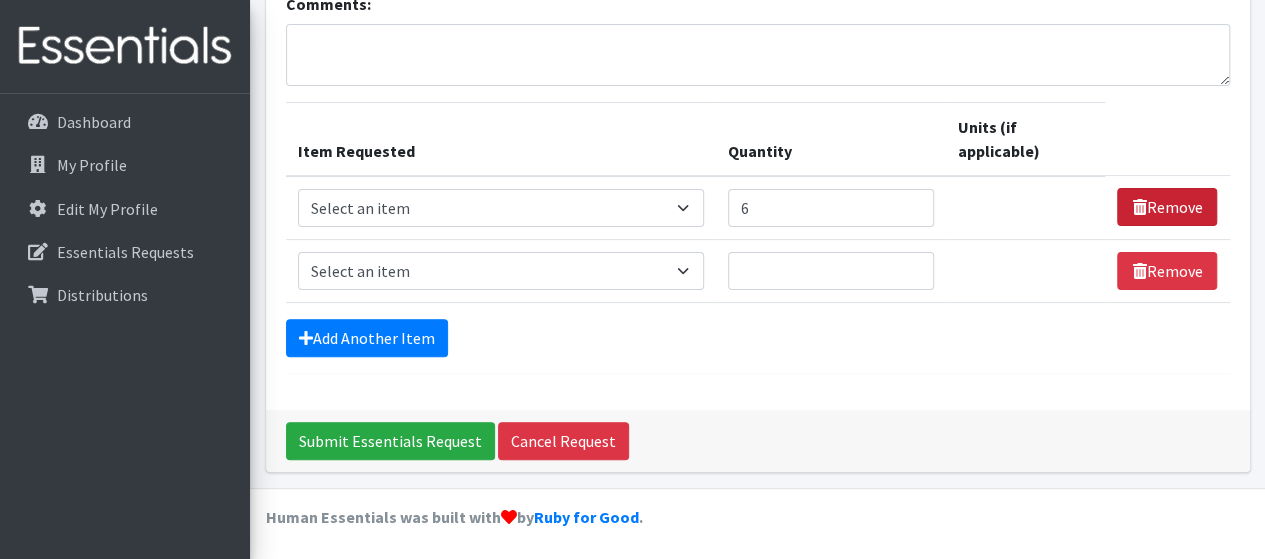 click on "Remove" at bounding box center (1167, 207) 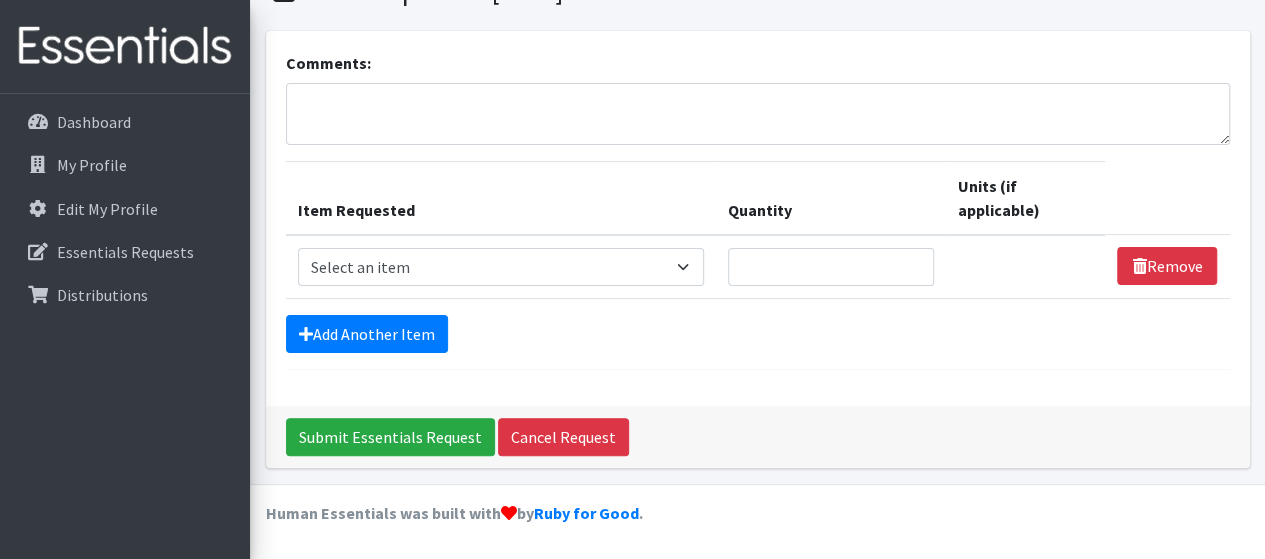 scroll, scrollTop: 95, scrollLeft: 0, axis: vertical 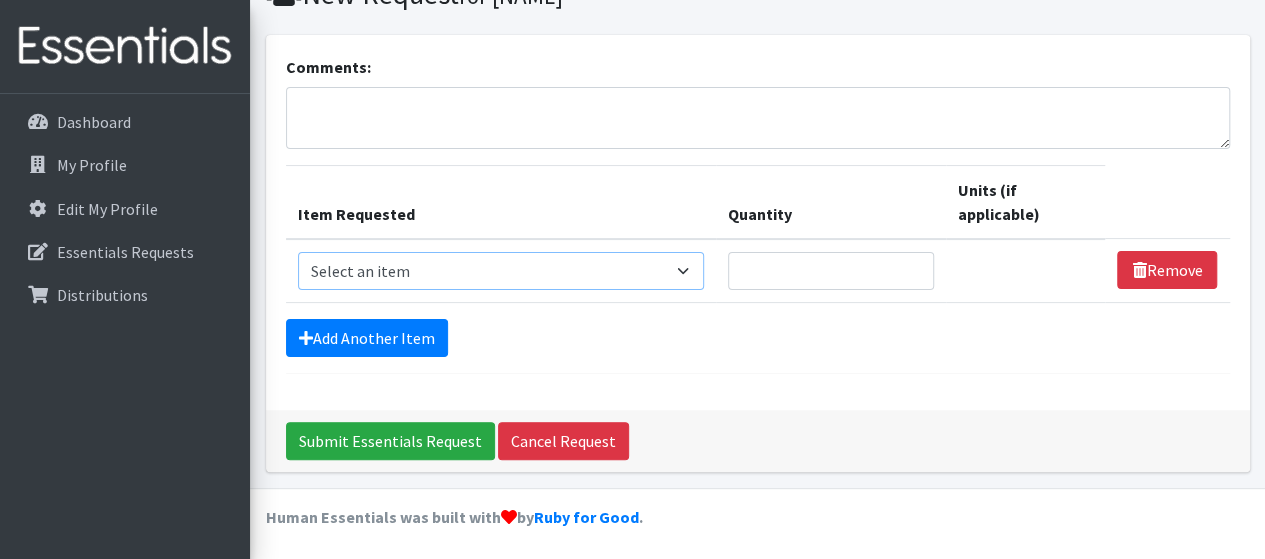 click on "Select an item
# of Children this order will serve
# of Individuals Living in Household
Activity Mat
Baby Carriers
Bath Tubs
Bed Pads
Bibs
Birthday Box - Boy
Birthday Box - Girl
Blankets/Swaddlers/Sleepsacks
Books
Bottles
Breast Pump
Bundle Me's
Car Seat - 3in1 up to 80 lbs.
Car Seat - Infant up to 22lbs. w/ handle
Clothing Boys Spring/Summer 0-6 Months
Clothing Boys Spring/Summer 12-18 Months
Clothing Boys Spring/Summer 18-24 Months
Clothing Boys Spring/Summer 2T
Clothing Boys Spring/Summer 3T
Clothing Boys Spring/Summer 4T
Clothing Boys Spring/Summer 5T
Clothing Boys Spring/Summer 6-12 Months
Clothing Boys Spring/Summer Premie/NB
Clothing Girls Fall/Winter 6-12 Months
Clothing Girls Spring/Summer 0-6 Months
Clothing Girls Spring/Summer 12-18 Months
Clothing Girls Spring/Summer 18-24 Months
Clothing Girls Spring/Summer 2T
Clothing Girls Spring/Summer 3T
Clothing Girls Spring/Summer 4T
Clothing Girls Spring/Summer 5T
Diaper Bags" at bounding box center (501, 271) 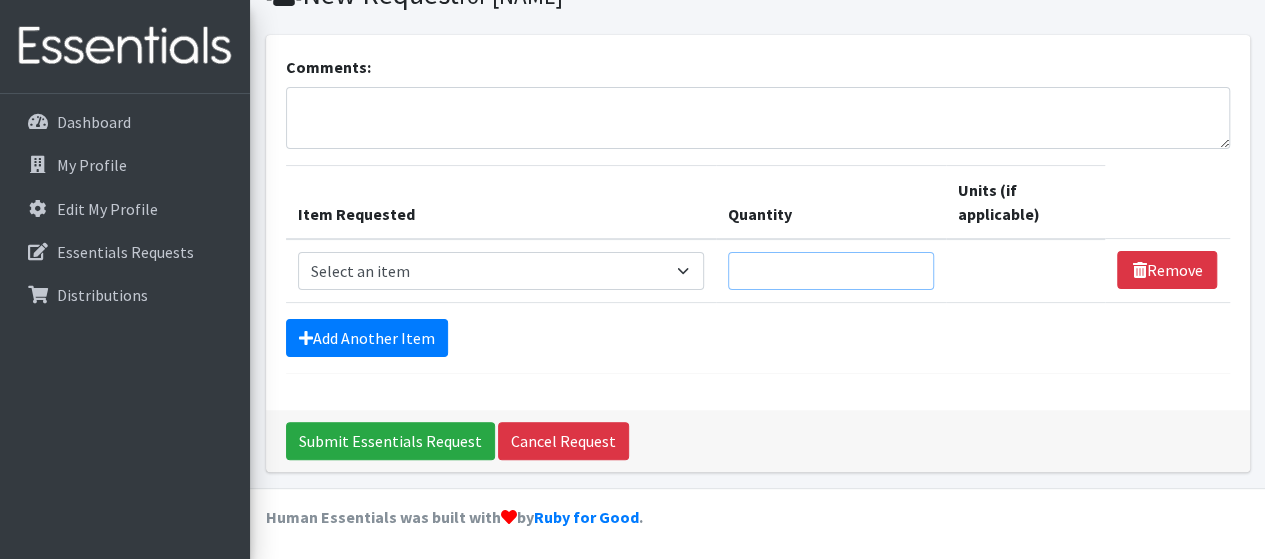 click on "Quantity" at bounding box center [831, 271] 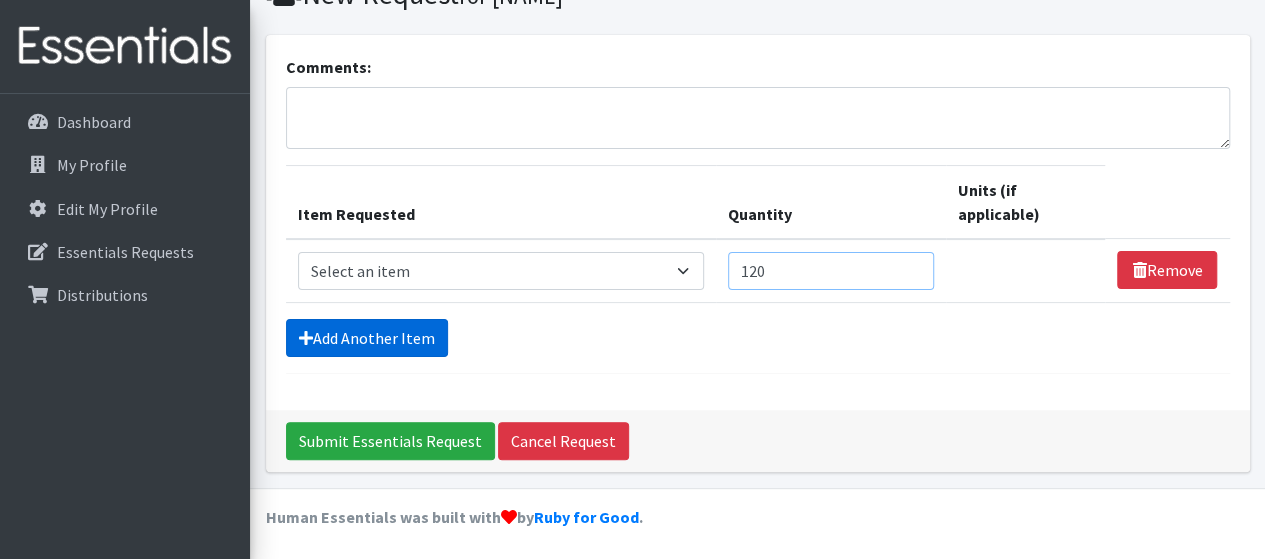 type on "120" 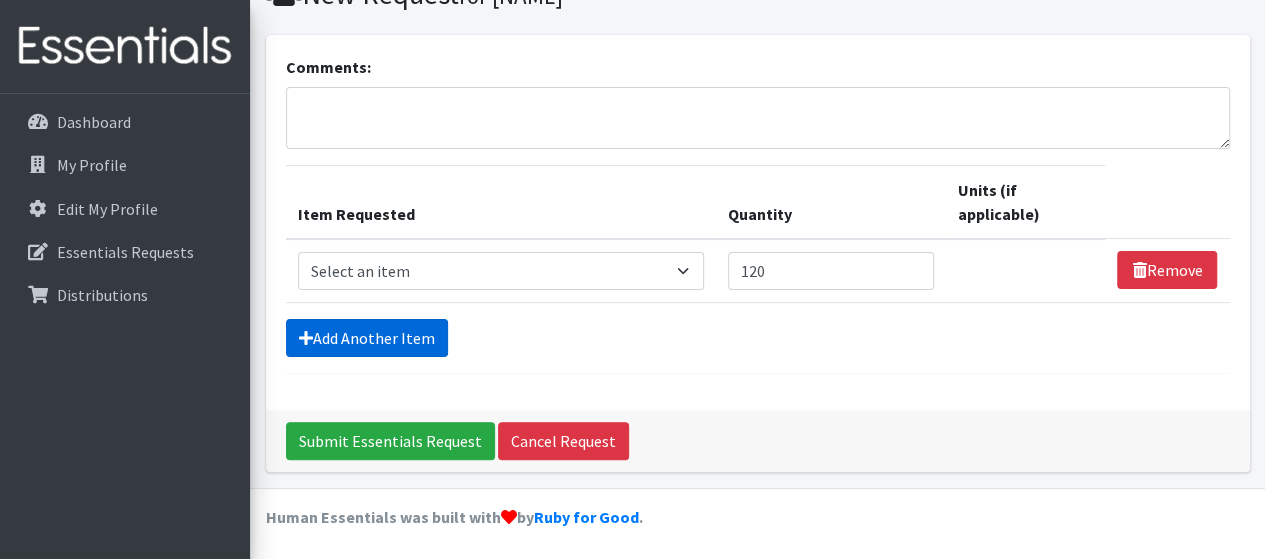 click on "Add Another Item" at bounding box center (367, 338) 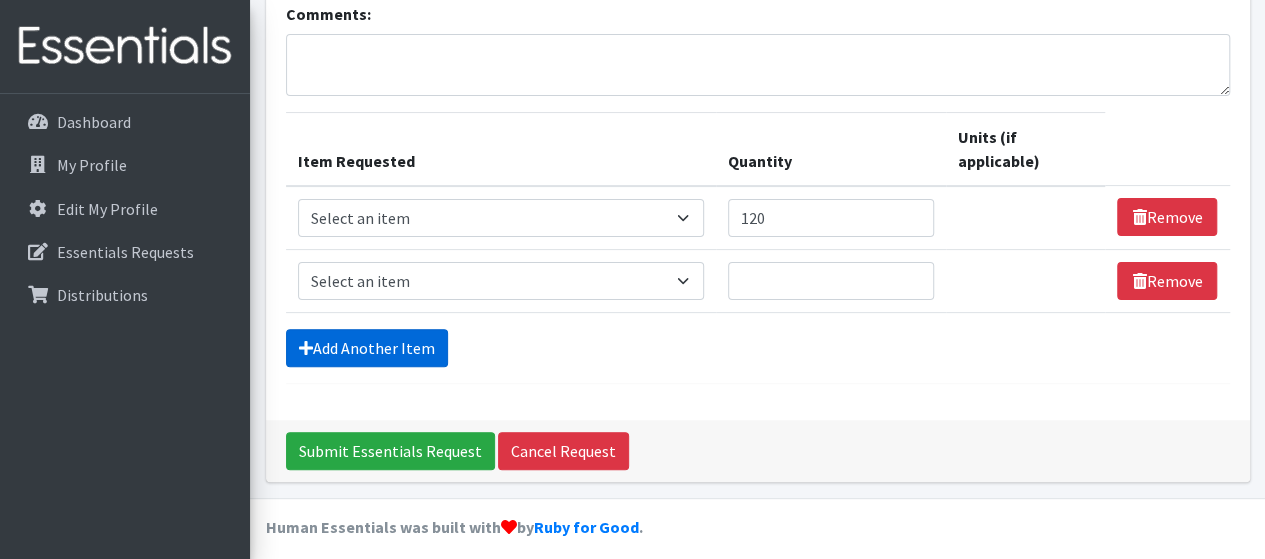 scroll, scrollTop: 158, scrollLeft: 0, axis: vertical 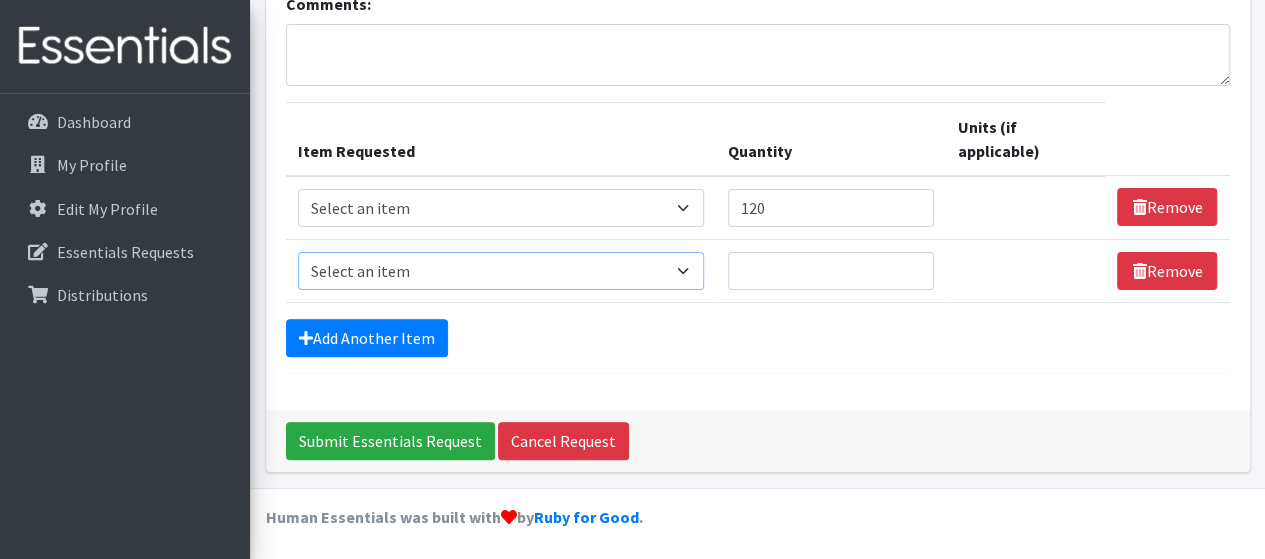 click on "Select an item
# of Children this order will serve
# of Individuals Living in Household
Activity Mat
Baby Carriers
Bath Tubs
Bed Pads
Bibs
Birthday Box - Boy
Birthday Box - Girl
Blankets/Swaddlers/Sleepsacks
Books
Bottles
Breast Pump
Bundle Me's
Car Seat - 3in1 up to 80 lbs.
Car Seat - Infant up to 22lbs. w/ handle
Clothing Boys Spring/Summer 0-6 Months
Clothing Boys Spring/Summer 12-18 Months
Clothing Boys Spring/Summer 18-24 Months
Clothing Boys Spring/Summer 2T
Clothing Boys Spring/Summer 3T
Clothing Boys Spring/Summer 4T
Clothing Boys Spring/Summer 5T
Clothing Boys Spring/Summer 6-12 Months
Clothing Boys Spring/Summer Premie/NB
Clothing Girls Fall/Winter 6-12 Months
Clothing Girls Spring/Summer 0-6 Months
Clothing Girls Spring/Summer 12-18 Months
Clothing Girls Spring/Summer 18-24 Months
Clothing Girls Spring/Summer 2T
Clothing Girls Spring/Summer 3T
Clothing Girls Spring/Summer 4T
Clothing Girls Spring/Summer 5T
Diaper Bags" at bounding box center [501, 271] 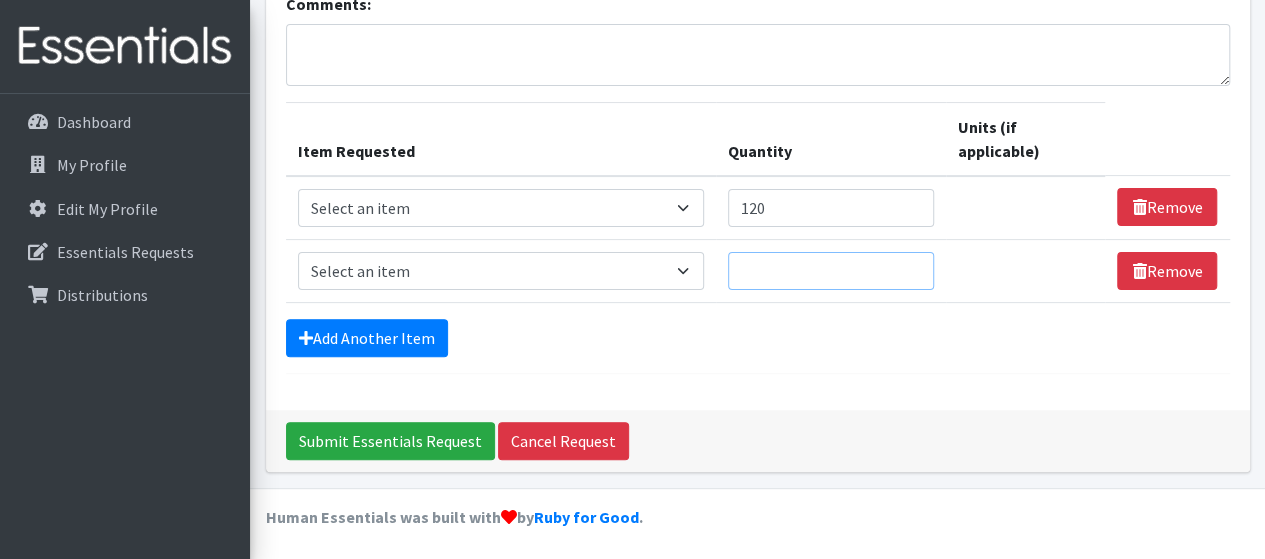 click on "Quantity" at bounding box center (831, 271) 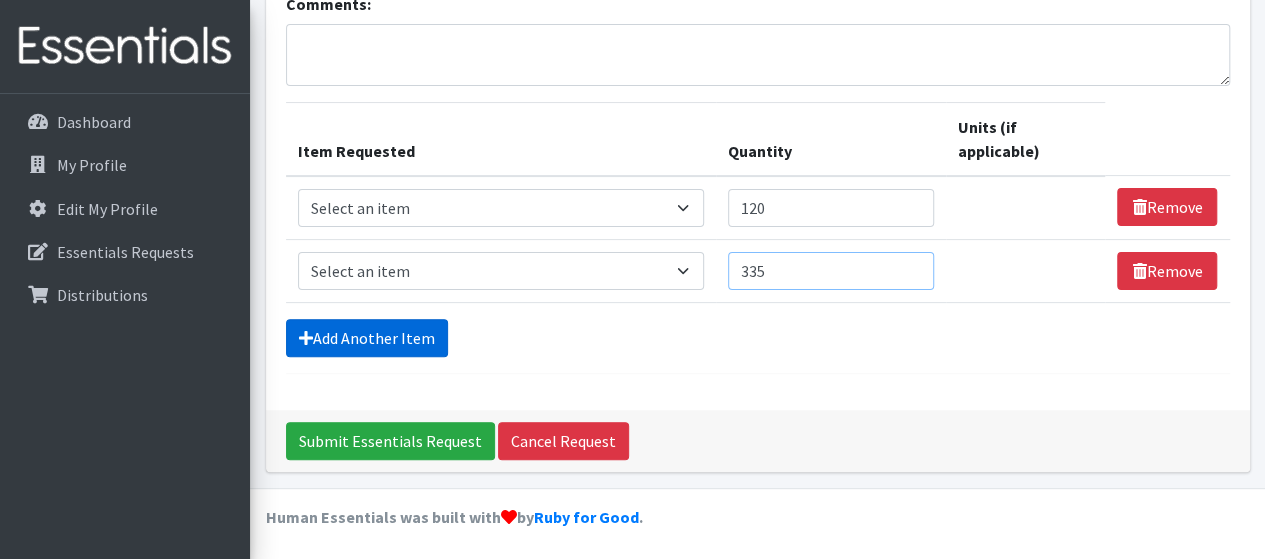 type on "335" 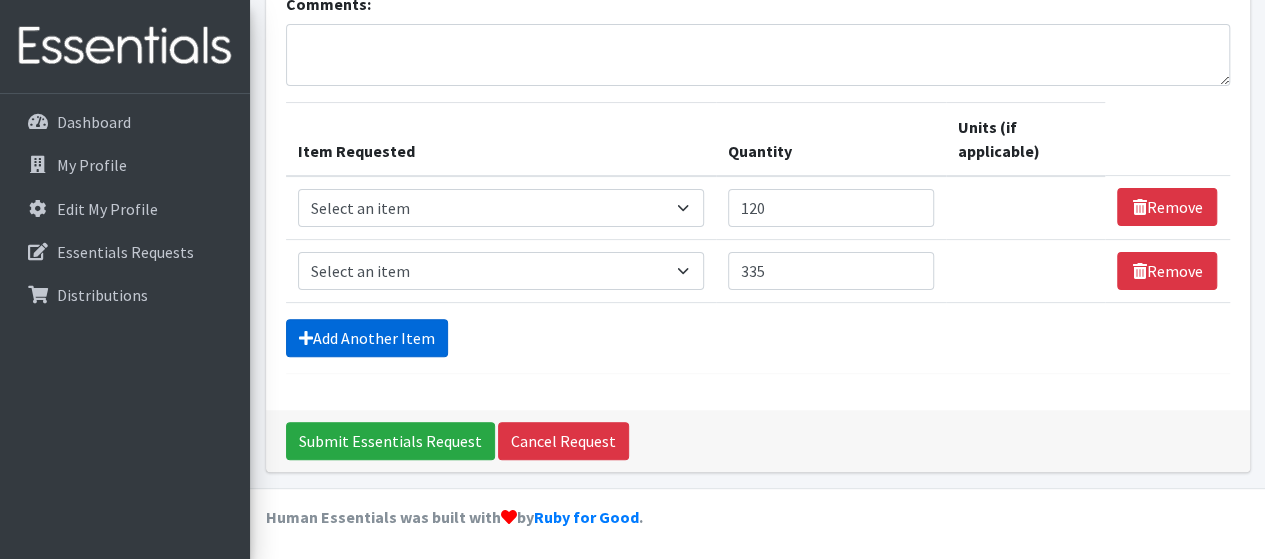 click on "Add Another Item" at bounding box center [367, 338] 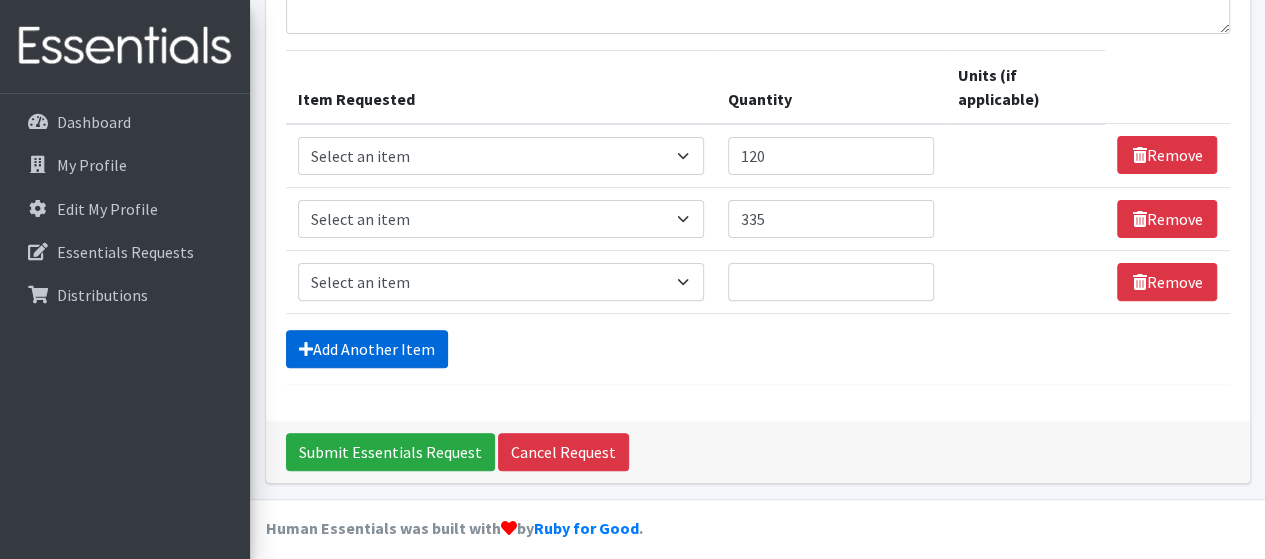 scroll, scrollTop: 220, scrollLeft: 0, axis: vertical 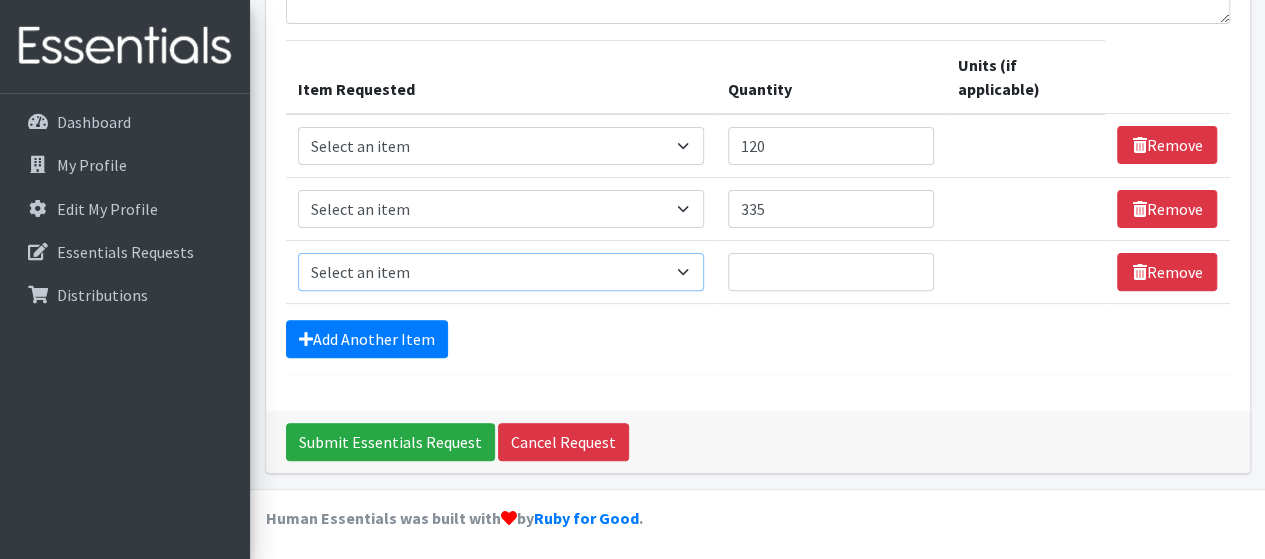click on "Select an item
# of Children this order will serve
# of Individuals Living in Household
Activity Mat
Baby Carriers
Bath Tubs
Bed Pads
Bibs
Birthday Box - Boy
Birthday Box - Girl
Blankets/Swaddlers/Sleepsacks
Books
Bottles
Breast Pump
Bundle Me's
Car Seat - 3in1 up to 80 lbs.
Car Seat - Infant up to 22lbs. w/ handle
Clothing Boys Spring/Summer 0-6 Months
Clothing Boys Spring/Summer 12-18 Months
Clothing Boys Spring/Summer 18-24 Months
Clothing Boys Spring/Summer 2T
Clothing Boys Spring/Summer 3T
Clothing Boys Spring/Summer 4T
Clothing Boys Spring/Summer 5T
Clothing Boys Spring/Summer 6-12 Months
Clothing Boys Spring/Summer Premie/NB
Clothing Girls Fall/Winter 6-12 Months
Clothing Girls Spring/Summer 0-6 Months
Clothing Girls Spring/Summer 12-18 Months
Clothing Girls Spring/Summer 18-24 Months
Clothing Girls Spring/Summer 2T
Clothing Girls Spring/Summer 3T
Clothing Girls Spring/Summer 4T
Clothing Girls Spring/Summer 5T
Diaper Bags" at bounding box center (501, 272) 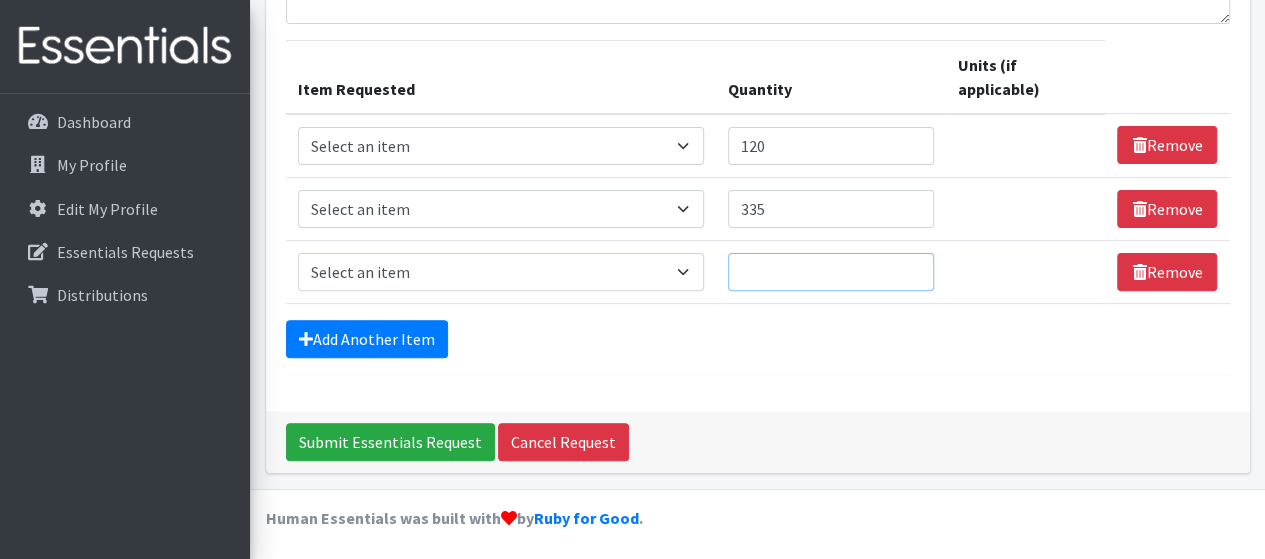 click on "Quantity" at bounding box center (831, 272) 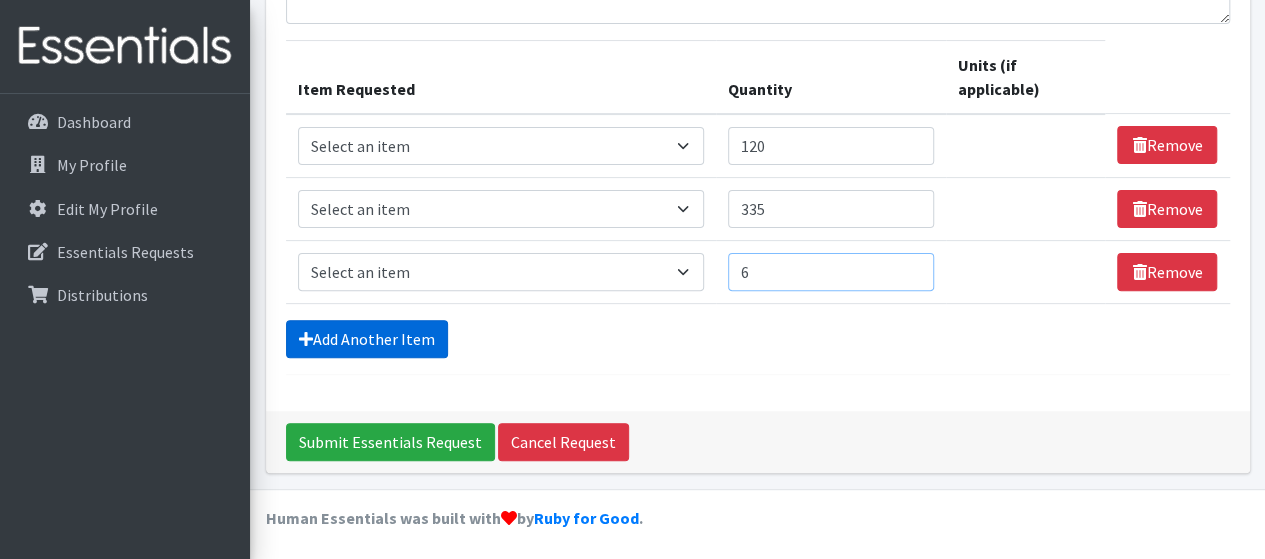 type on "6" 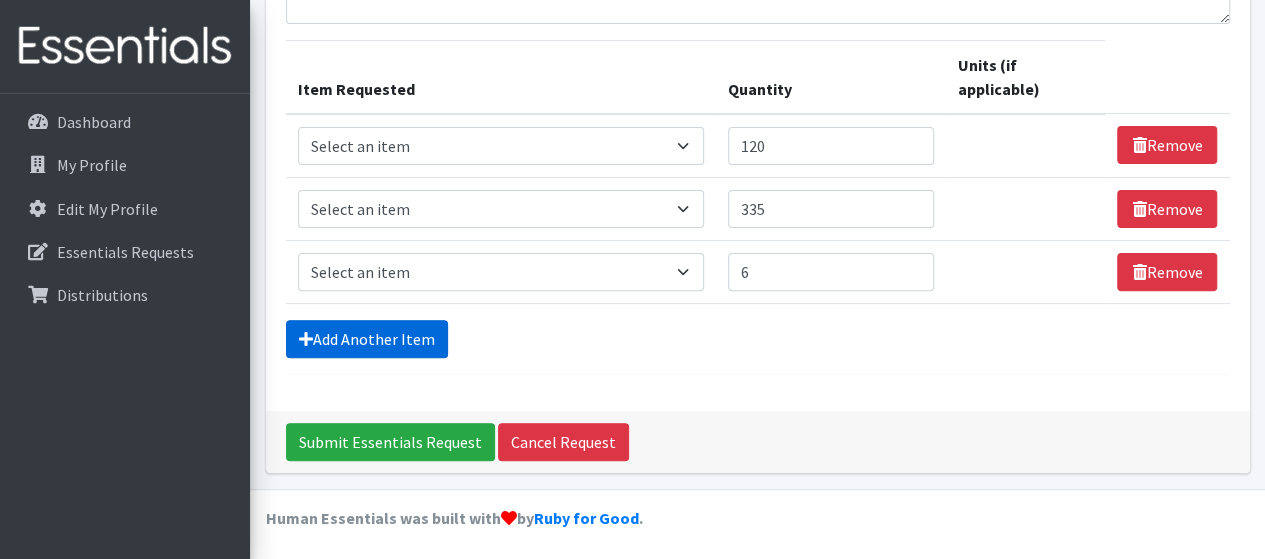 click on "Add Another Item" at bounding box center (367, 339) 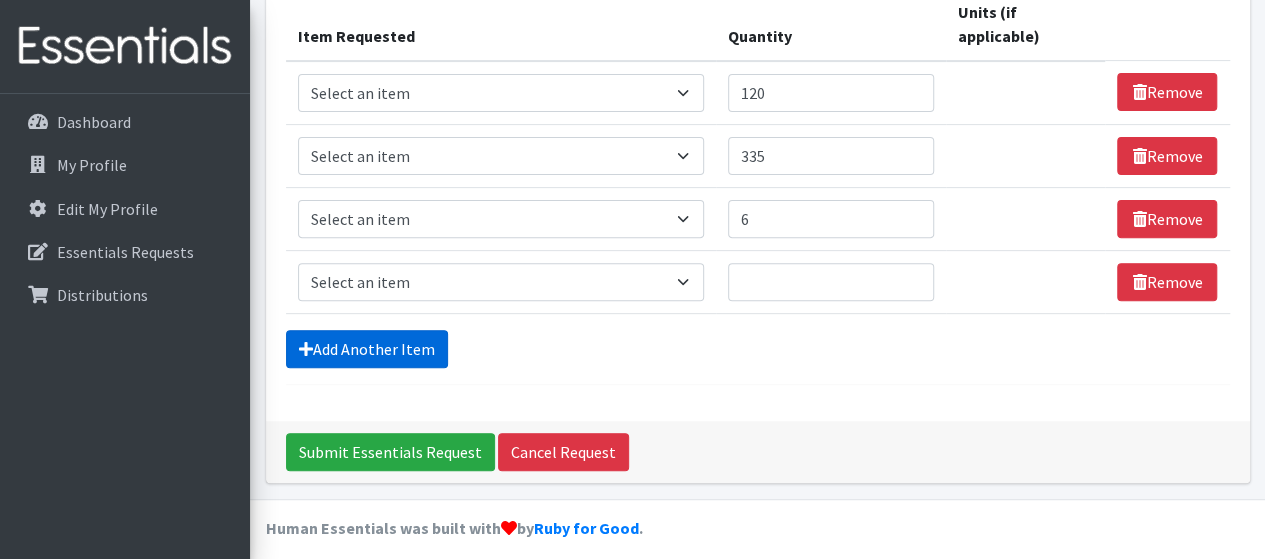scroll, scrollTop: 283, scrollLeft: 0, axis: vertical 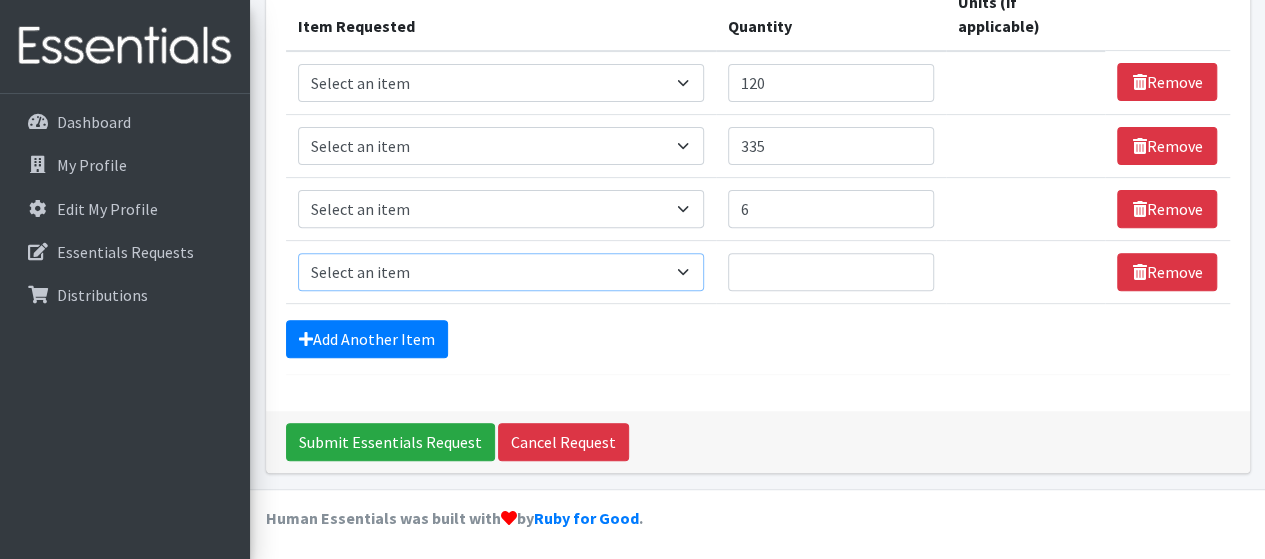 click on "Select an item
# of Children this order will serve
# of Individuals Living in Household
Activity Mat
Baby Carriers
Bath Tubs
Bed Pads
Bibs
Birthday Box - Boy
Birthday Box - Girl
Blankets/Swaddlers/Sleepsacks
Books
Bottles
Breast Pump
Bundle Me's
Car Seat - 3in1 up to 80 lbs.
Car Seat - Infant up to 22lbs. w/ handle
Clothing Boys Spring/Summer 0-6 Months
Clothing Boys Spring/Summer 12-18 Months
Clothing Boys Spring/Summer 18-24 Months
Clothing Boys Spring/Summer 2T
Clothing Boys Spring/Summer 3T
Clothing Boys Spring/Summer 4T
Clothing Boys Spring/Summer 5T
Clothing Boys Spring/Summer 6-12 Months
Clothing Boys Spring/Summer Premie/NB
Clothing Girls Fall/Winter 6-12 Months
Clothing Girls Spring/Summer 0-6 Months
Clothing Girls Spring/Summer 12-18 Months
Clothing Girls Spring/Summer 18-24 Months
Clothing Girls Spring/Summer 2T
Clothing Girls Spring/Summer 3T
Clothing Girls Spring/Summer 4T
Clothing Girls Spring/Summer 5T
Diaper Bags" at bounding box center [501, 272] 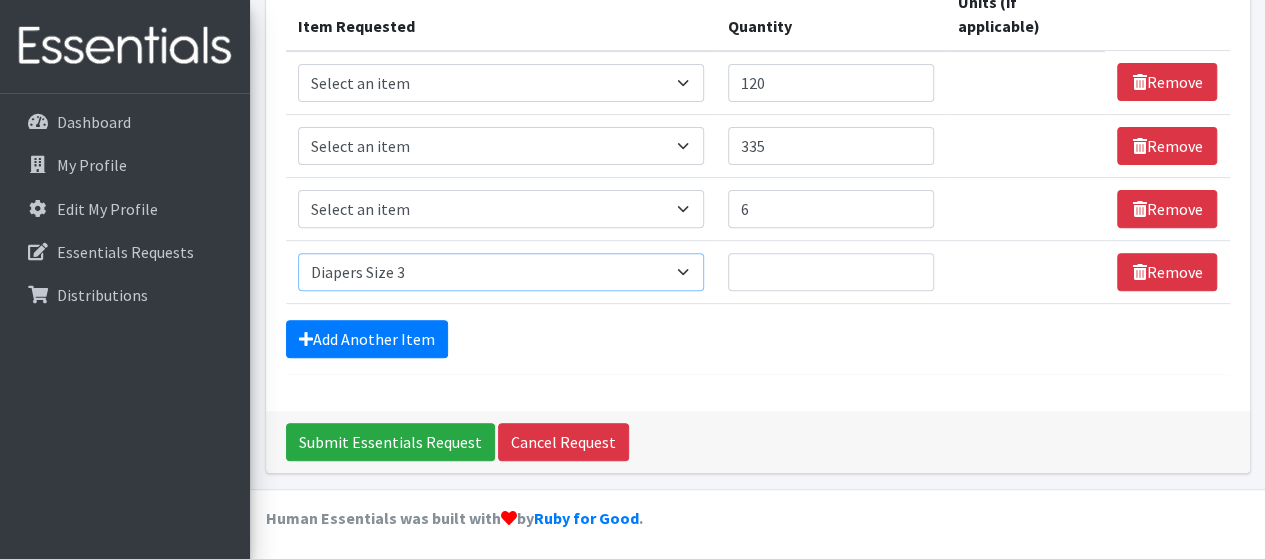 click on "Select an item
# of Children this order will serve
# of Individuals Living in Household
Activity Mat
Baby Carriers
Bath Tubs
Bed Pads
Bibs
Birthday Box - Boy
Birthday Box - Girl
Blankets/Swaddlers/Sleepsacks
Books
Bottles
Breast Pump
Bundle Me's
Car Seat - 3in1 up to 80 lbs.
Car Seat - Infant up to 22lbs. w/ handle
Clothing Boys Spring/Summer 0-6 Months
Clothing Boys Spring/Summer 12-18 Months
Clothing Boys Spring/Summer 18-24 Months
Clothing Boys Spring/Summer 2T
Clothing Boys Spring/Summer 3T
Clothing Boys Spring/Summer 4T
Clothing Boys Spring/Summer 5T
Clothing Boys Spring/Summer 6-12 Months
Clothing Boys Spring/Summer Premie/NB
Clothing Girls Fall/Winter 6-12 Months
Clothing Girls Spring/Summer 0-6 Months
Clothing Girls Spring/Summer 12-18 Months
Clothing Girls Spring/Summer 18-24 Months
Clothing Girls Spring/Summer 2T
Clothing Girls Spring/Summer 3T
Clothing Girls Spring/Summer 4T
Clothing Girls Spring/Summer 5T
Diaper Bags" at bounding box center [501, 272] 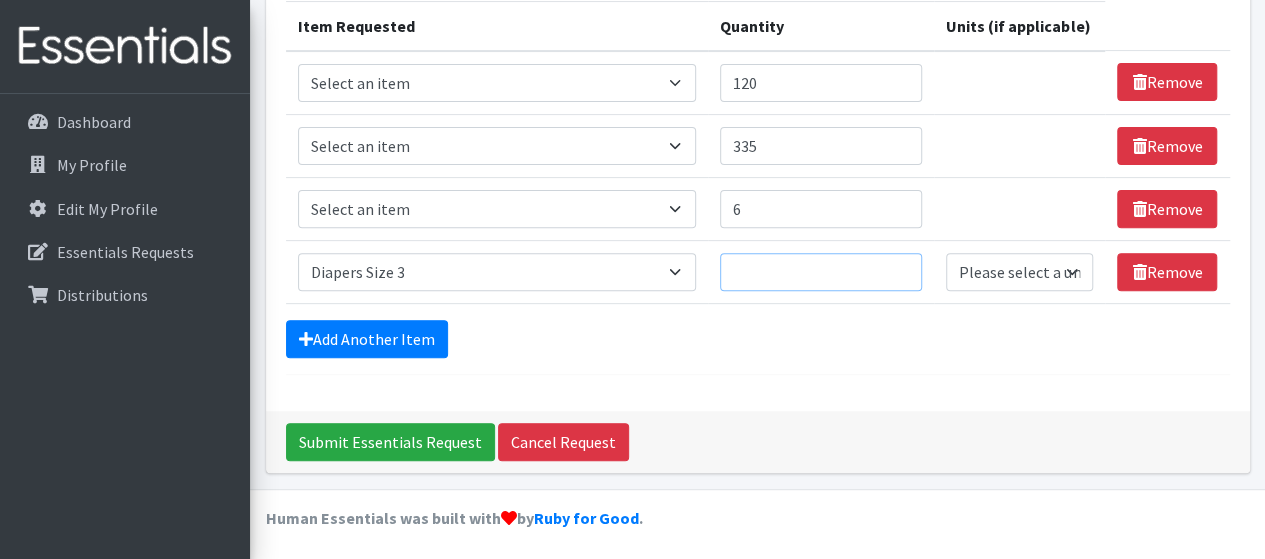 click on "Quantity" at bounding box center [821, 272] 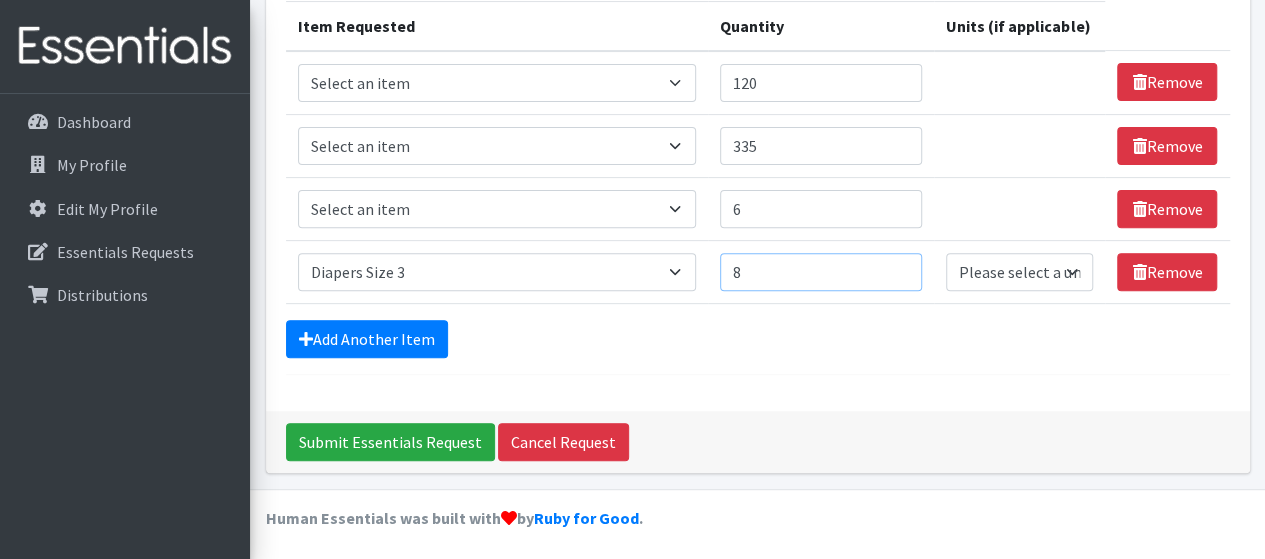 type on "8" 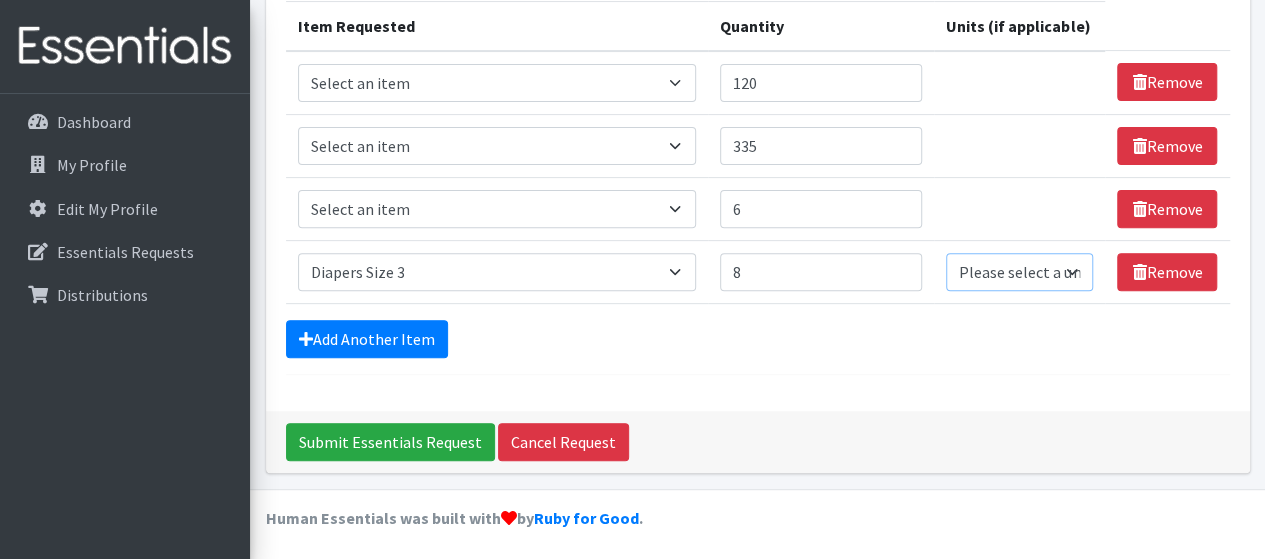 click on "Please select a unit units Packs" at bounding box center [1019, 272] 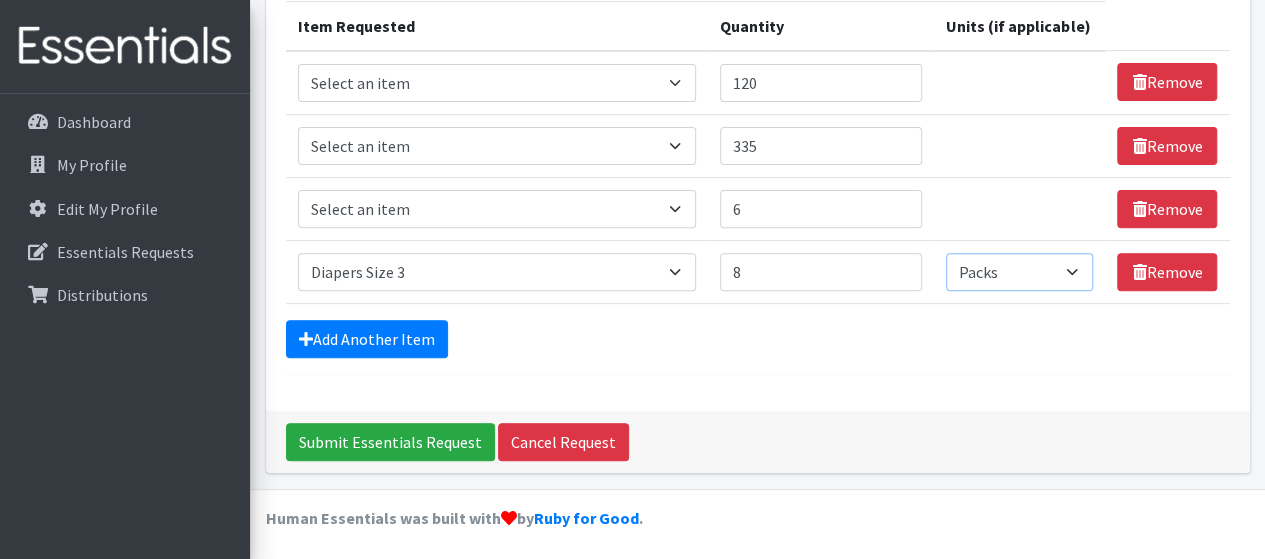 click on "Please select a unit units Packs" at bounding box center (1019, 272) 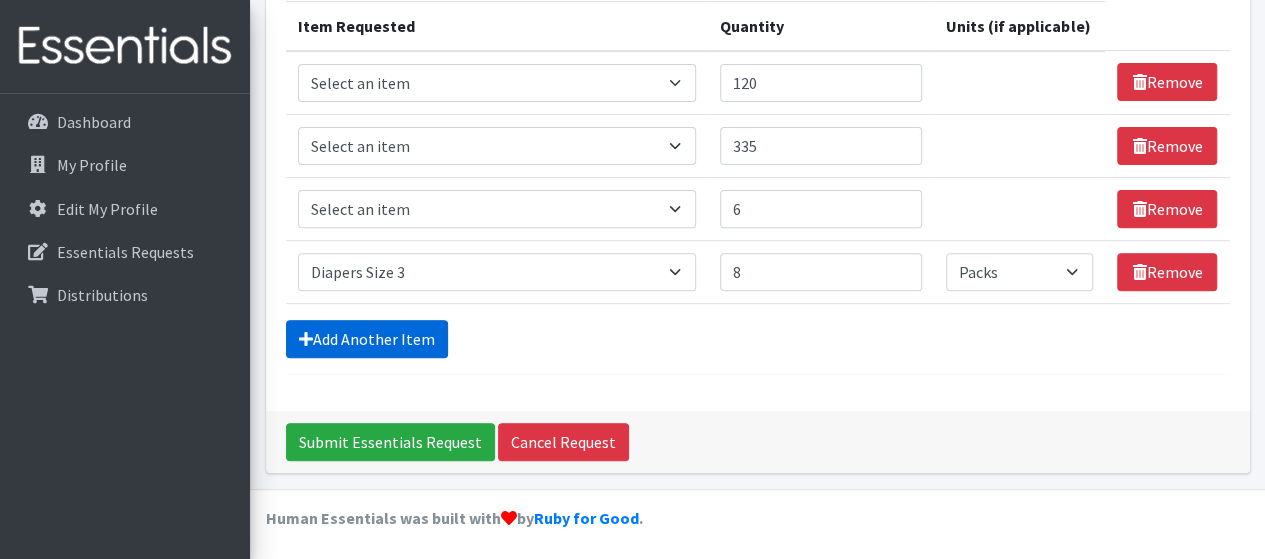 click on "Add Another Item" at bounding box center (367, 339) 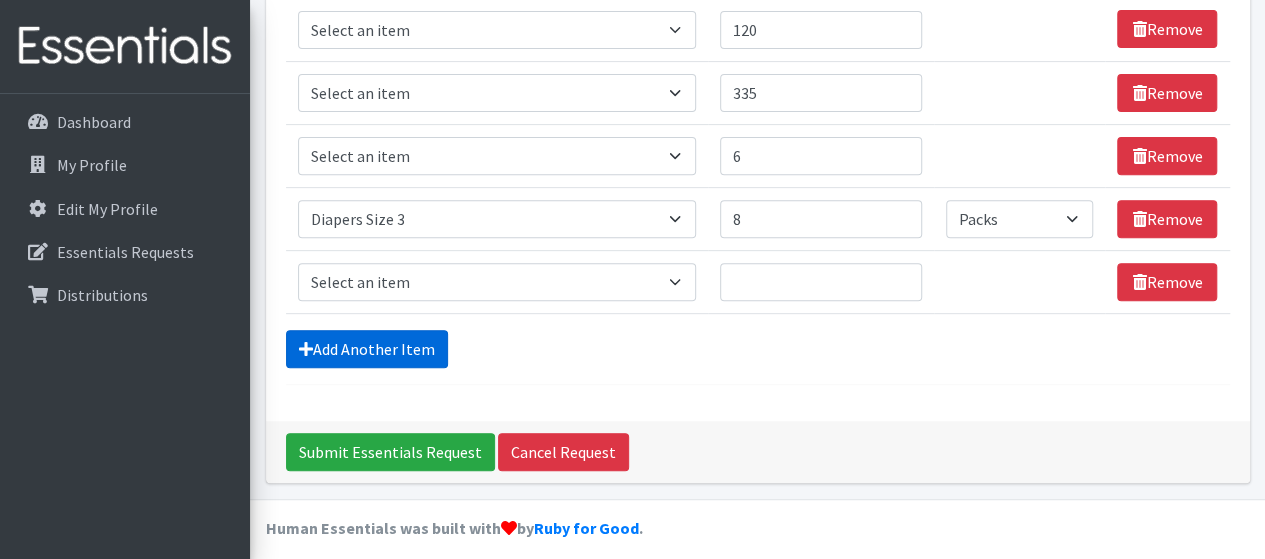 scroll, scrollTop: 322, scrollLeft: 0, axis: vertical 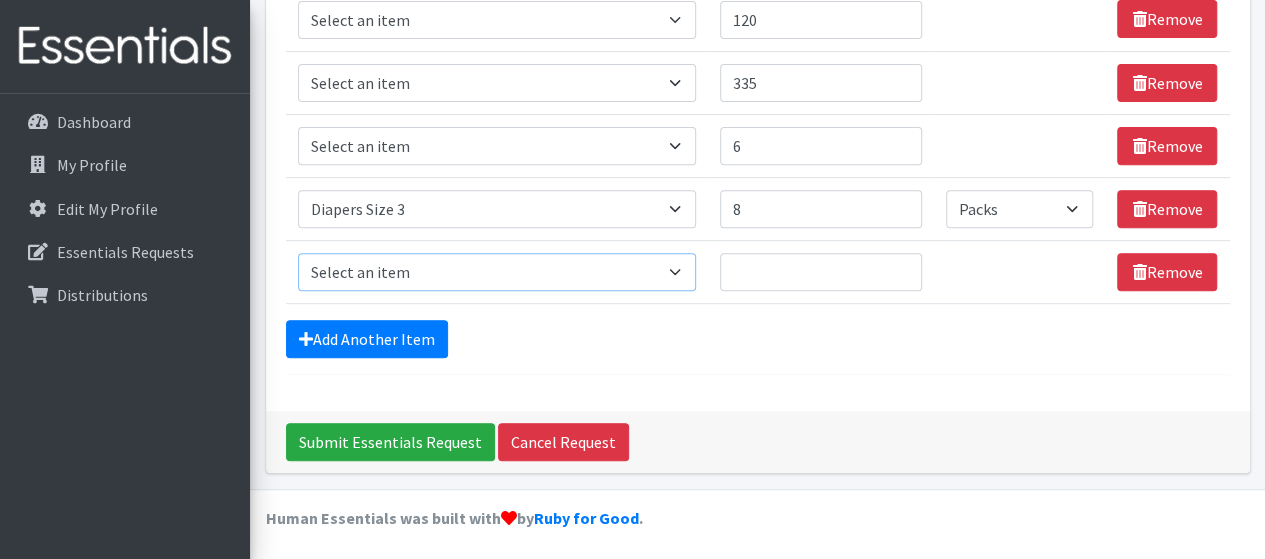 click on "Select an item
# of Children this order will serve
# of Individuals Living in Household
Activity Mat
Baby Carriers
Bath Tubs
Bed Pads
Bibs
Birthday Box - Boy
Birthday Box - Girl
Blankets/Swaddlers/Sleepsacks
Books
Bottles
Breast Pump
Bundle Me's
Car Seat - 3in1 up to 80 lbs.
Car Seat - Infant up to 22lbs. w/ handle
Clothing Boys Spring/Summer 0-6 Months
Clothing Boys Spring/Summer 12-18 Months
Clothing Boys Spring/Summer 18-24 Months
Clothing Boys Spring/Summer 2T
Clothing Boys Spring/Summer 3T
Clothing Boys Spring/Summer 4T
Clothing Boys Spring/Summer 5T
Clothing Boys Spring/Summer 6-12 Months
Clothing Boys Spring/Summer Premie/NB
Clothing Girls Fall/Winter 6-12 Months
Clothing Girls Spring/Summer 0-6 Months
Clothing Girls Spring/Summer 12-18 Months
Clothing Girls Spring/Summer 18-24 Months
Clothing Girls Spring/Summer 2T
Clothing Girls Spring/Summer 3T
Clothing Girls Spring/Summer 4T
Clothing Girls Spring/Summer 5T
Diaper Bags" at bounding box center (497, 272) 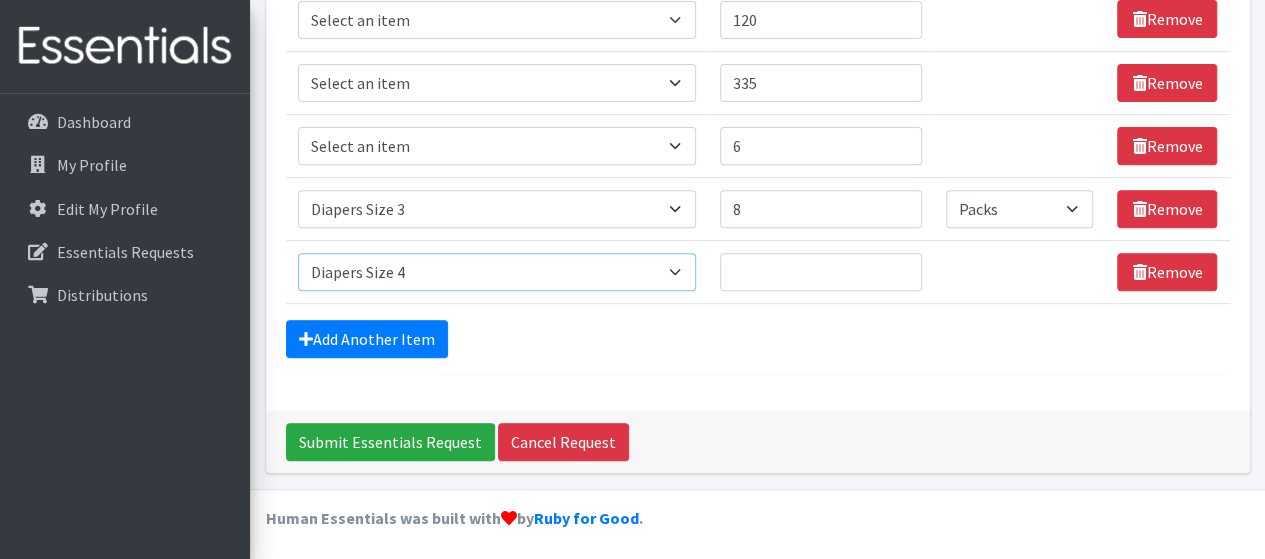 click on "Select an item
# of Children this order will serve
# of Individuals Living in Household
Activity Mat
Baby Carriers
Bath Tubs
Bed Pads
Bibs
Birthday Box - Boy
Birthday Box - Girl
Blankets/Swaddlers/Sleepsacks
Books
Bottles
Breast Pump
Bundle Me's
Car Seat - 3in1 up to 80 lbs.
Car Seat - Infant up to 22lbs. w/ handle
Clothing Boys Spring/Summer 0-6 Months
Clothing Boys Spring/Summer 12-18 Months
Clothing Boys Spring/Summer 18-24 Months
Clothing Boys Spring/Summer 2T
Clothing Boys Spring/Summer 3T
Clothing Boys Spring/Summer 4T
Clothing Boys Spring/Summer 5T
Clothing Boys Spring/Summer 6-12 Months
Clothing Boys Spring/Summer Premie/NB
Clothing Girls Fall/Winter 6-12 Months
Clothing Girls Spring/Summer 0-6 Months
Clothing Girls Spring/Summer 12-18 Months
Clothing Girls Spring/Summer 18-24 Months
Clothing Girls Spring/Summer 2T
Clothing Girls Spring/Summer 3T
Clothing Girls Spring/Summer 4T
Clothing Girls Spring/Summer 5T
Diaper Bags" at bounding box center (497, 272) 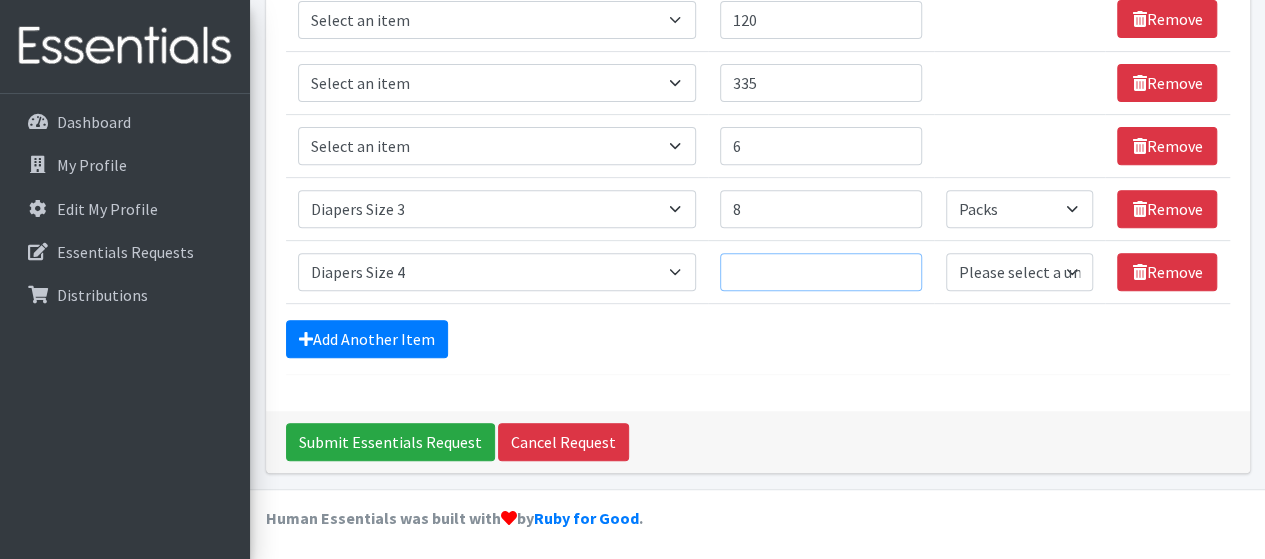 click on "Quantity" at bounding box center (821, 272) 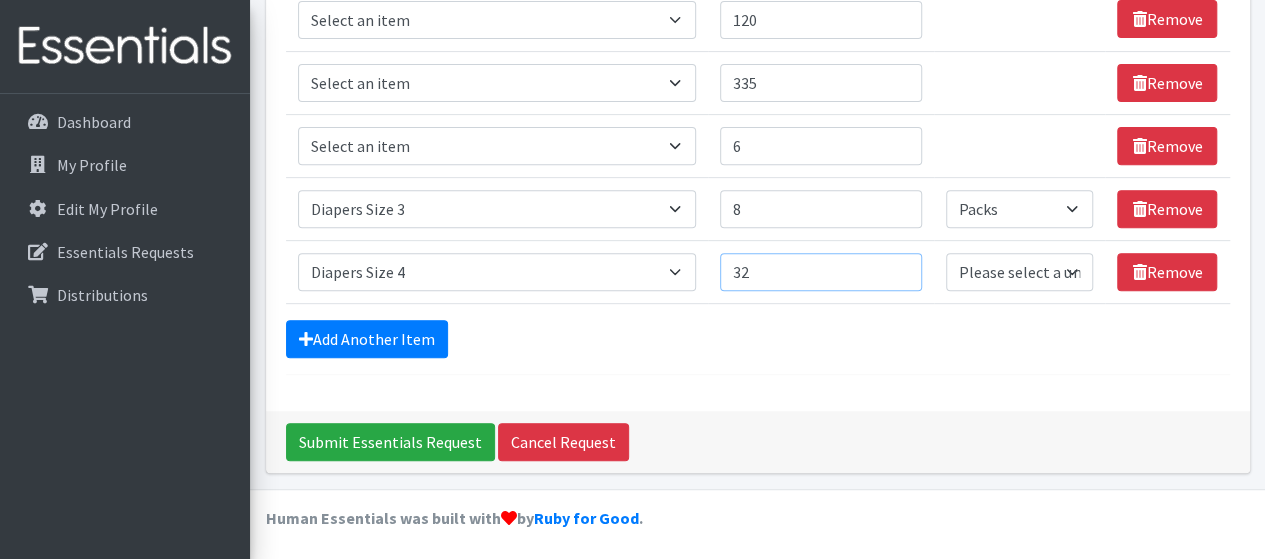 type on "32" 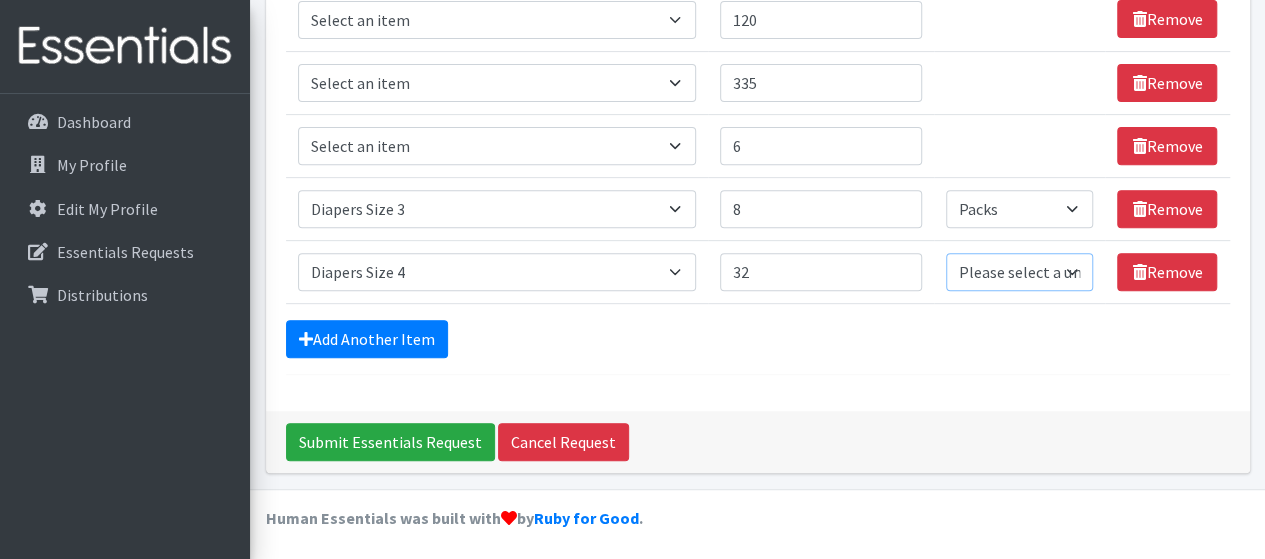 click on "Please select a unit units Packs" at bounding box center [1019, 272] 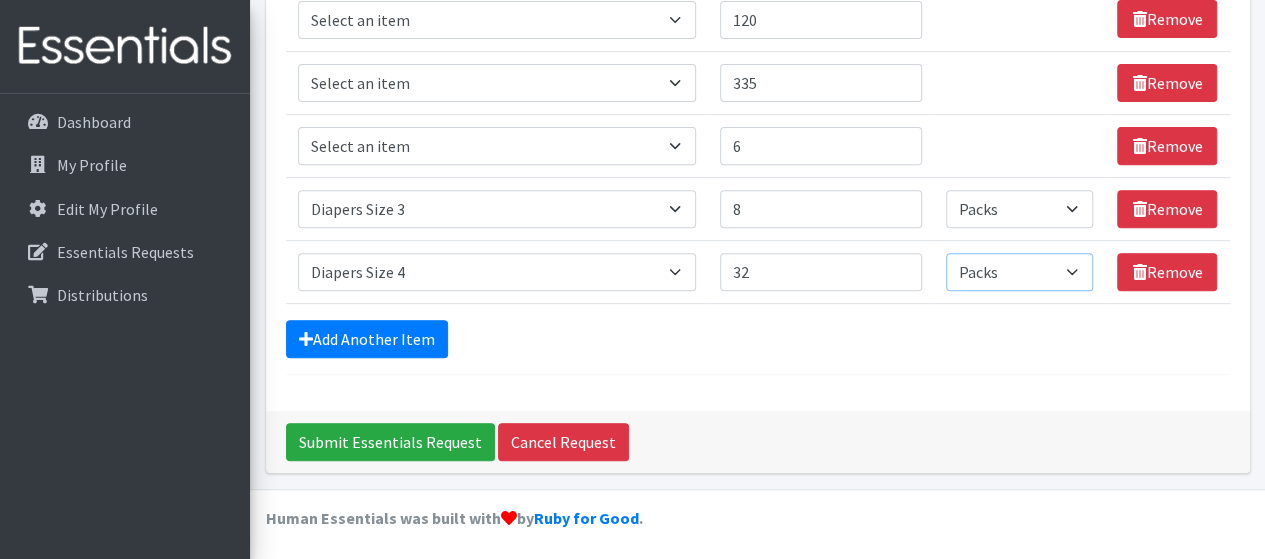 click on "Please select a unit units Packs" at bounding box center (1019, 272) 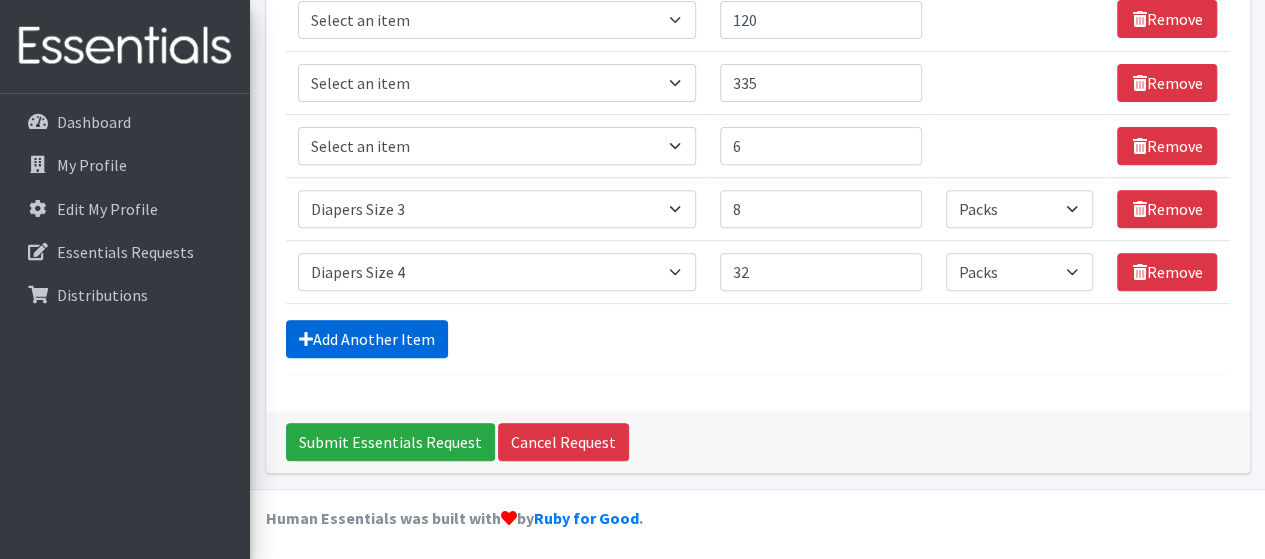 click on "Add Another Item" at bounding box center (367, 339) 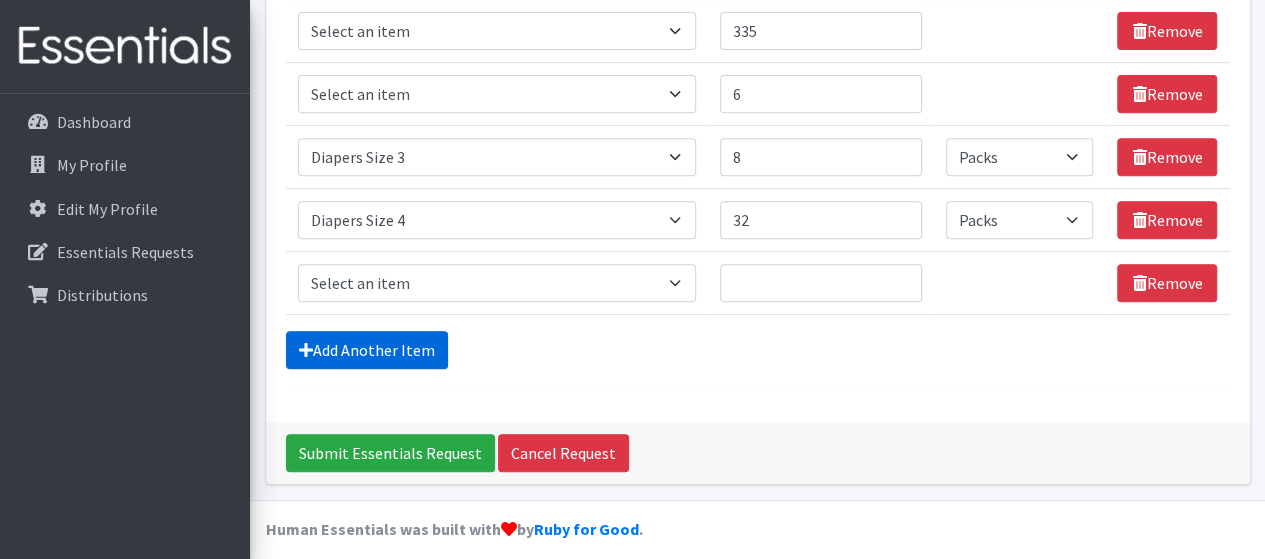 scroll, scrollTop: 384, scrollLeft: 0, axis: vertical 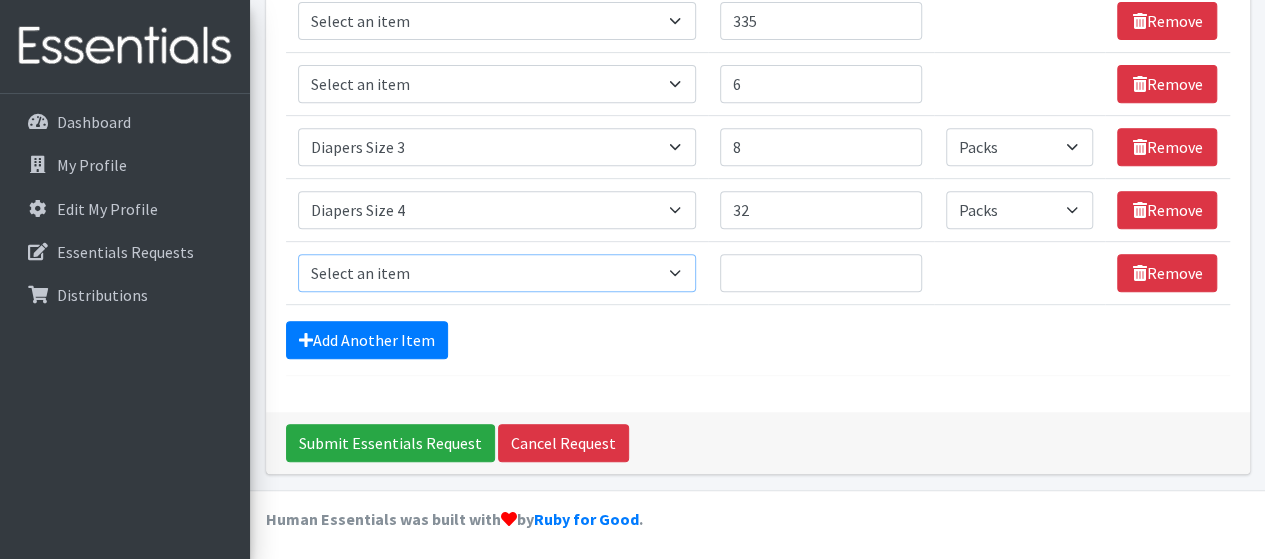 click on "Select an item
# of Children this order will serve
# of Individuals Living in Household
Activity Mat
Baby Carriers
Bath Tubs
Bed Pads
Bibs
Birthday Box - Boy
Birthday Box - Girl
Blankets/Swaddlers/Sleepsacks
Books
Bottles
Breast Pump
Bundle Me's
Car Seat - 3in1 up to 80 lbs.
Car Seat - Infant up to 22lbs. w/ handle
Clothing Boys Spring/Summer 0-6 Months
Clothing Boys Spring/Summer 12-18 Months
Clothing Boys Spring/Summer 18-24 Months
Clothing Boys Spring/Summer 2T
Clothing Boys Spring/Summer 3T
Clothing Boys Spring/Summer 4T
Clothing Boys Spring/Summer 5T
Clothing Boys Spring/Summer 6-12 Months
Clothing Boys Spring/Summer Premie/NB
Clothing Girls Fall/Winter 6-12 Months
Clothing Girls Spring/Summer 0-6 Months
Clothing Girls Spring/Summer 12-18 Months
Clothing Girls Spring/Summer 18-24 Months
Clothing Girls Spring/Summer 2T
Clothing Girls Spring/Summer 3T
Clothing Girls Spring/Summer 4T
Clothing Girls Spring/Summer 5T
Diaper Bags" at bounding box center [497, 273] 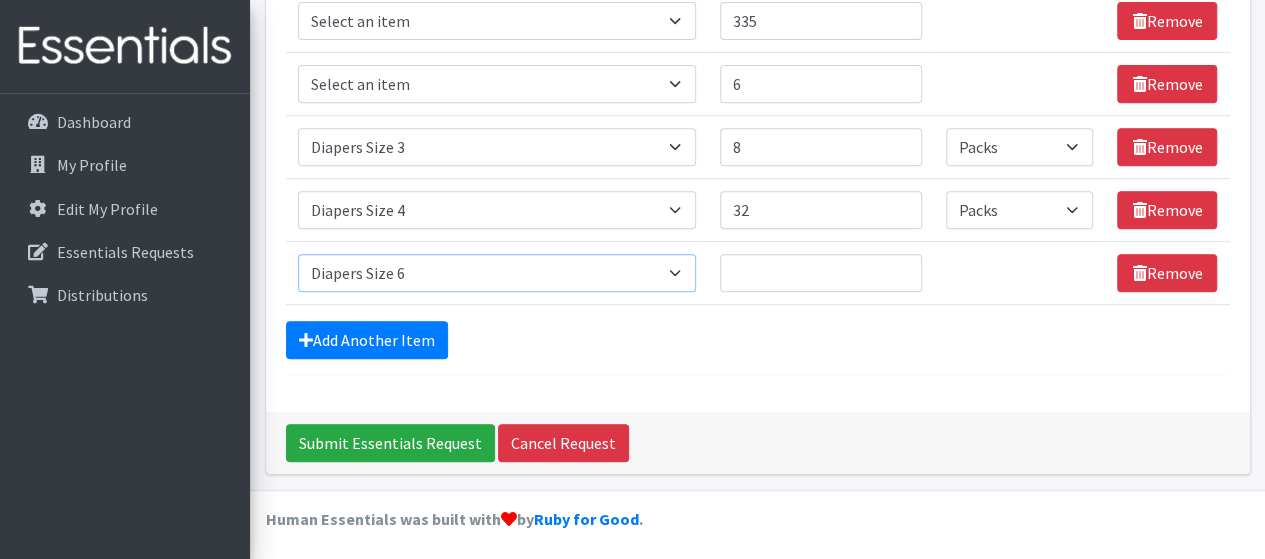 click on "Select an item
# of Children this order will serve
# of Individuals Living in Household
Activity Mat
Baby Carriers
Bath Tubs
Bed Pads
Bibs
Birthday Box - Boy
Birthday Box - Girl
Blankets/Swaddlers/Sleepsacks
Books
Bottles
Breast Pump
Bundle Me's
Car Seat - 3in1 up to 80 lbs.
Car Seat - Infant up to 22lbs. w/ handle
Clothing Boys Spring/Summer 0-6 Months
Clothing Boys Spring/Summer 12-18 Months
Clothing Boys Spring/Summer 18-24 Months
Clothing Boys Spring/Summer 2T
Clothing Boys Spring/Summer 3T
Clothing Boys Spring/Summer 4T
Clothing Boys Spring/Summer 5T
Clothing Boys Spring/Summer 6-12 Months
Clothing Boys Spring/Summer Premie/NB
Clothing Girls Fall/Winter 6-12 Months
Clothing Girls Spring/Summer 0-6 Months
Clothing Girls Spring/Summer 12-18 Months
Clothing Girls Spring/Summer 18-24 Months
Clothing Girls Spring/Summer 2T
Clothing Girls Spring/Summer 3T
Clothing Girls Spring/Summer 4T
Clothing Girls Spring/Summer 5T
Diaper Bags" at bounding box center (497, 273) 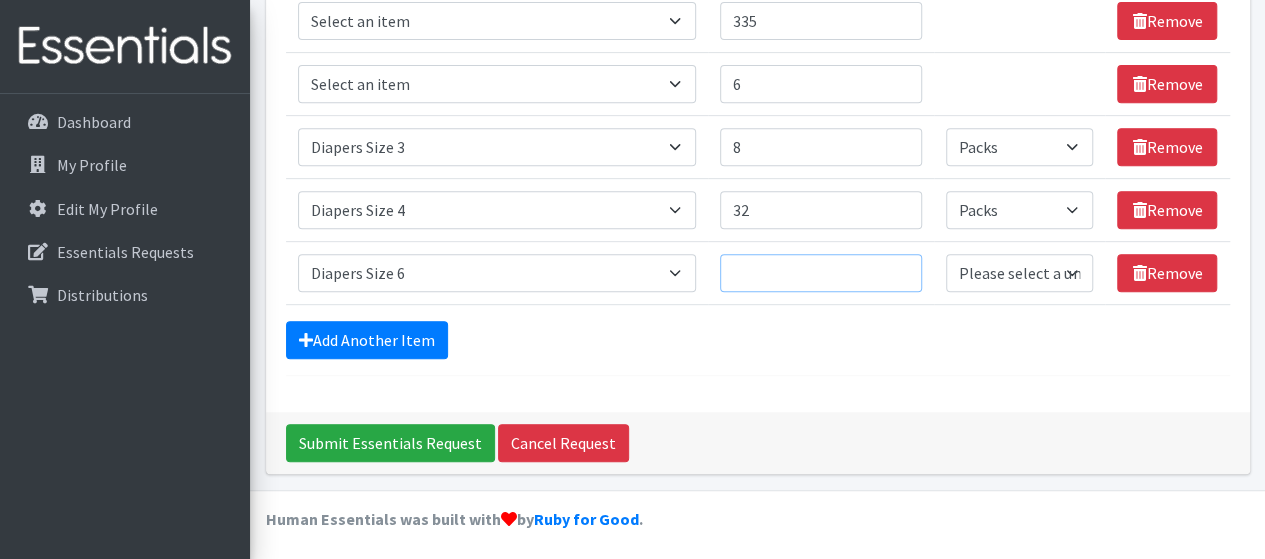 click on "Quantity" at bounding box center (821, 273) 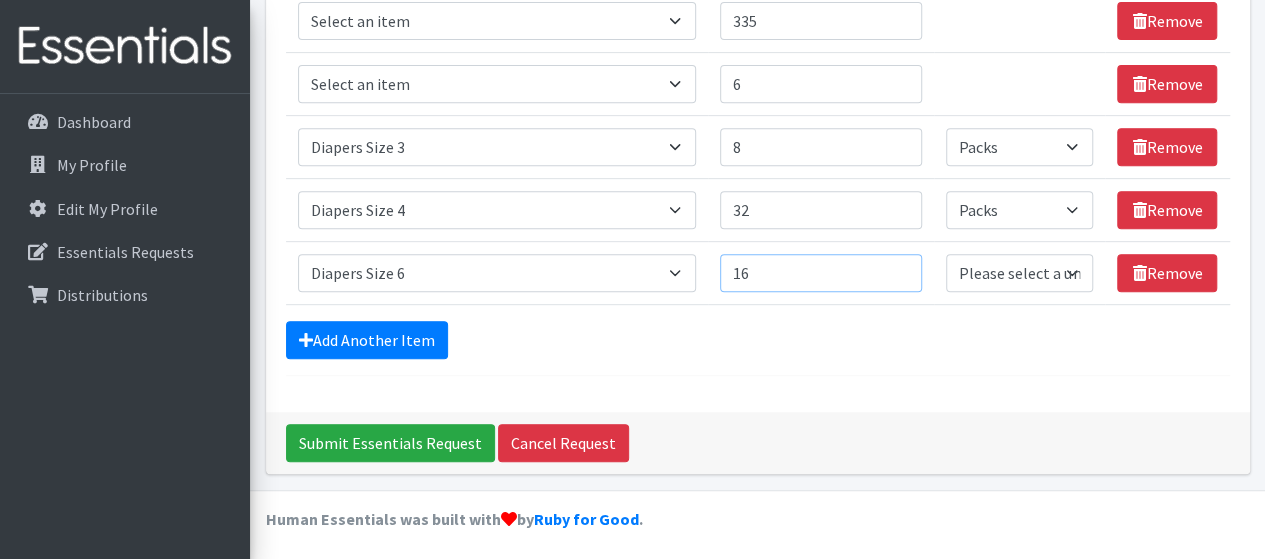 type on "16" 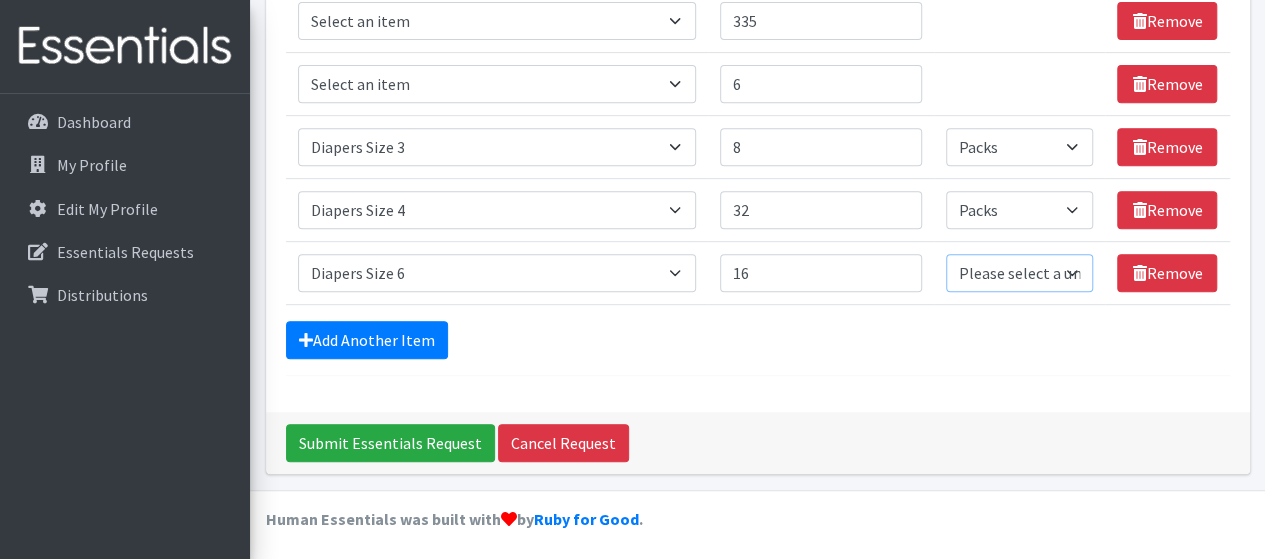 click on "Please select a unit units Packs" at bounding box center (1019, 273) 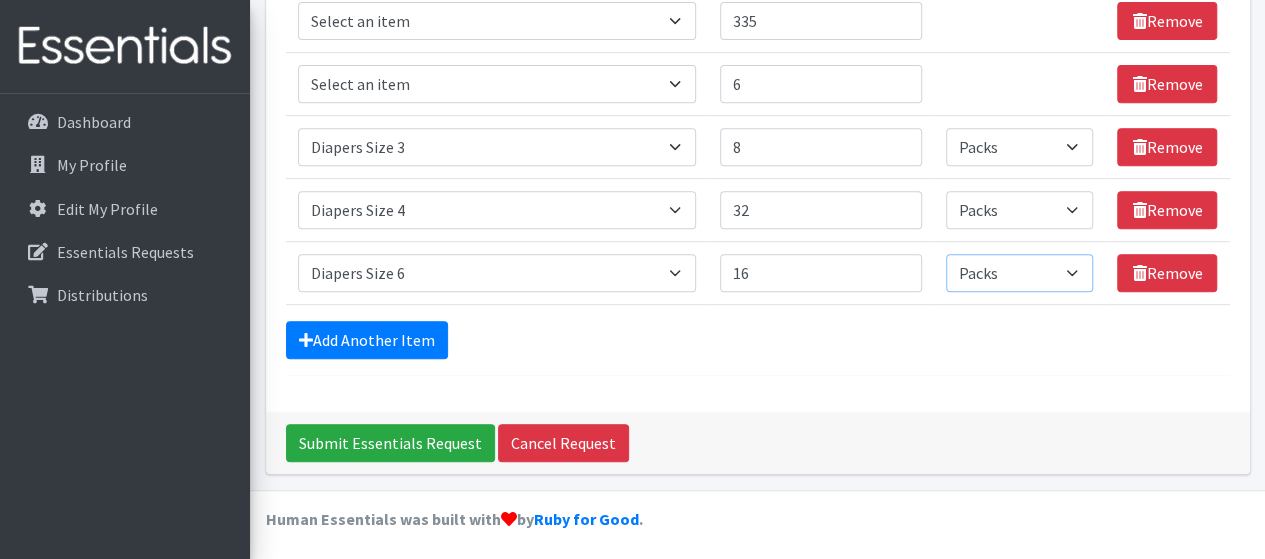 click on "Please select a unit units Packs" at bounding box center (1019, 273) 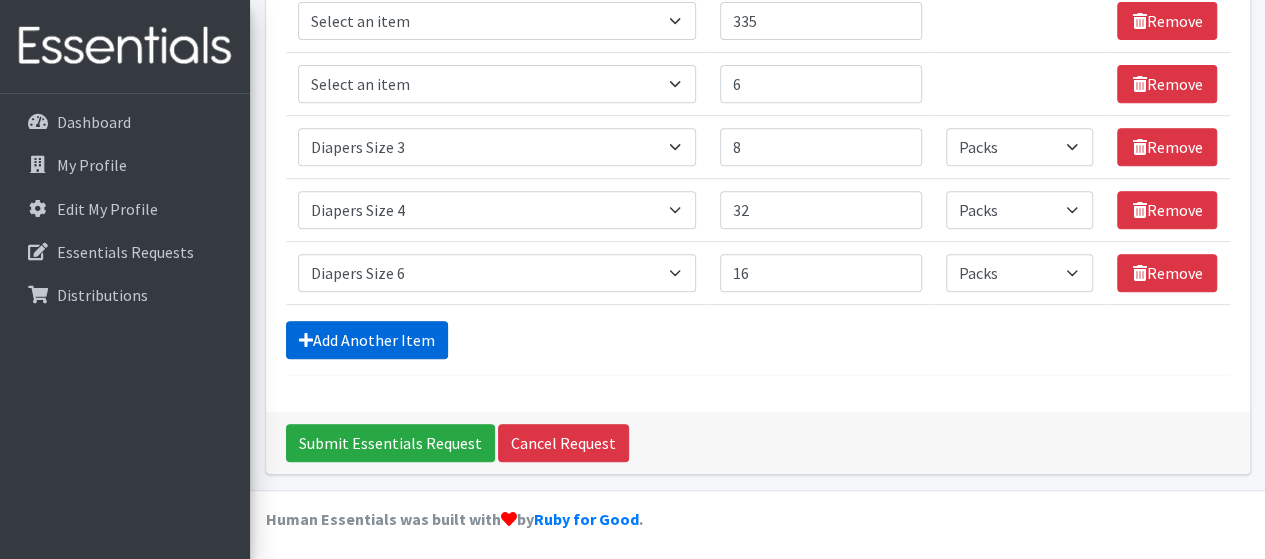 click on "Add Another Item" at bounding box center (367, 340) 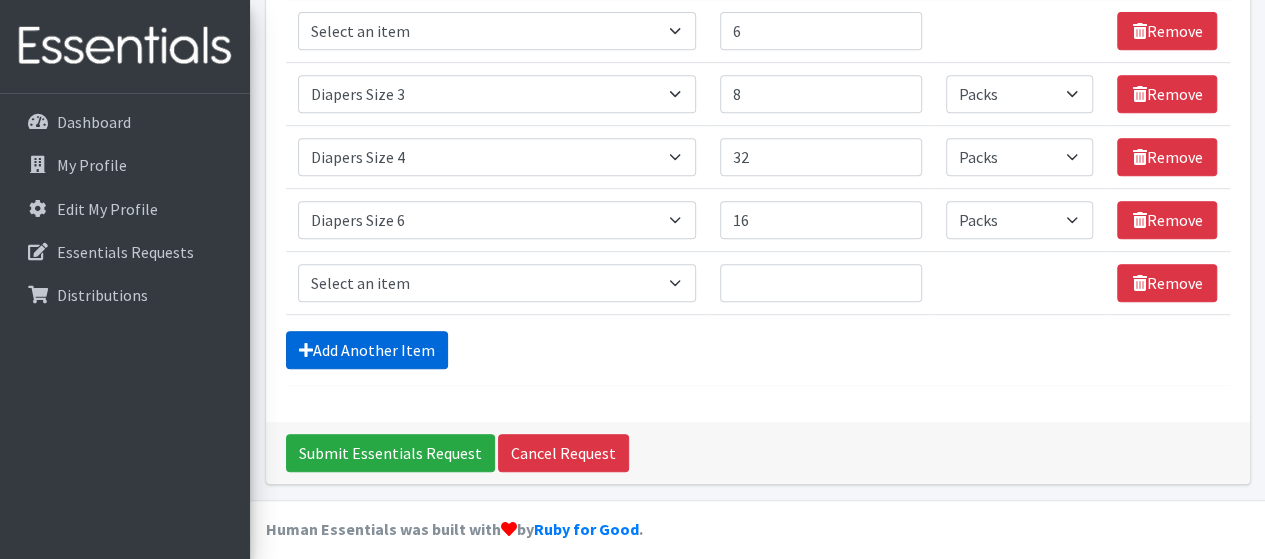scroll, scrollTop: 447, scrollLeft: 0, axis: vertical 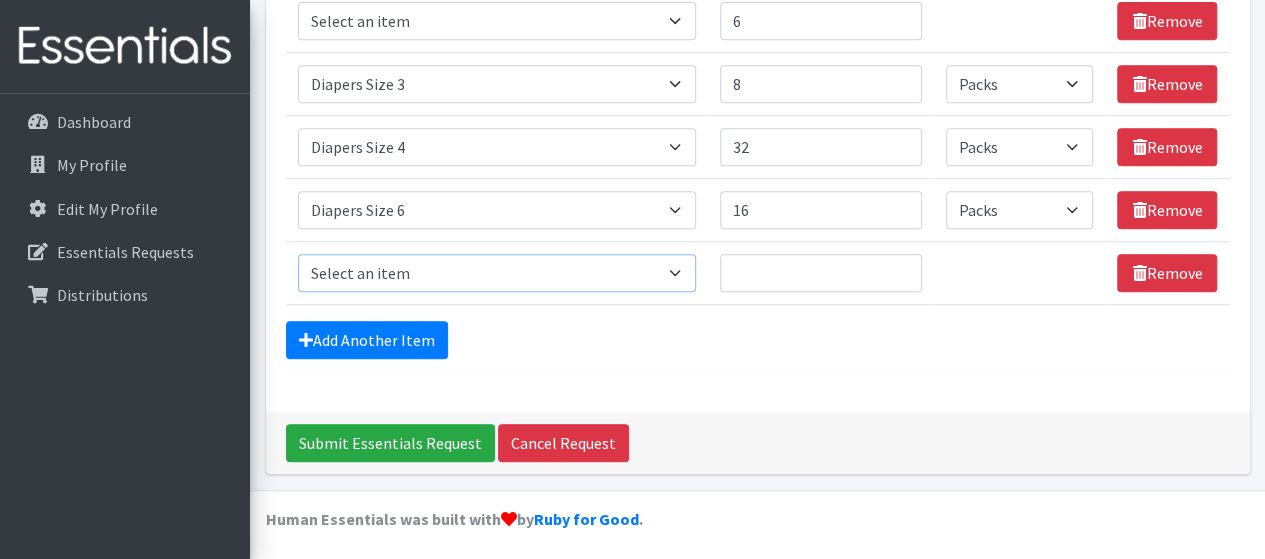 click on "Select an item
# of Children this order will serve
# of Individuals Living in Household
Activity Mat
Baby Carriers
Bath Tubs
Bed Pads
Bibs
Birthday Box - Boy
Birthday Box - Girl
Blankets/Swaddlers/Sleepsacks
Books
Bottles
Breast Pump
Bundle Me's
Car Seat - 3in1 up to 80 lbs.
Car Seat - Infant up to 22lbs. w/ handle
Clothing Boys Spring/Summer 0-6 Months
Clothing Boys Spring/Summer 12-18 Months
Clothing Boys Spring/Summer 18-24 Months
Clothing Boys Spring/Summer 2T
Clothing Boys Spring/Summer 3T
Clothing Boys Spring/Summer 4T
Clothing Boys Spring/Summer 5T
Clothing Boys Spring/Summer 6-12 Months
Clothing Boys Spring/Summer Premie/NB
Clothing Girls Fall/Winter 6-12 Months
Clothing Girls Spring/Summer 0-6 Months
Clothing Girls Spring/Summer 12-18 Months
Clothing Girls Spring/Summer 18-24 Months
Clothing Girls Spring/Summer 2T
Clothing Girls Spring/Summer 3T
Clothing Girls Spring/Summer 4T
Clothing Girls Spring/Summer 5T
Diaper Bags" at bounding box center [497, 273] 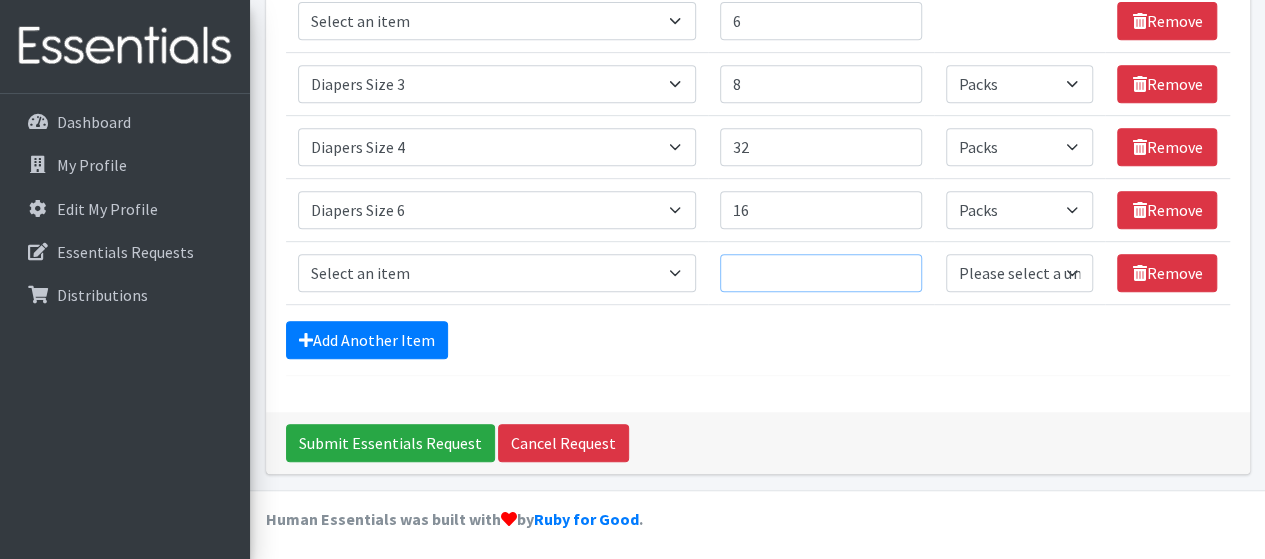 click on "Quantity" at bounding box center (821, 273) 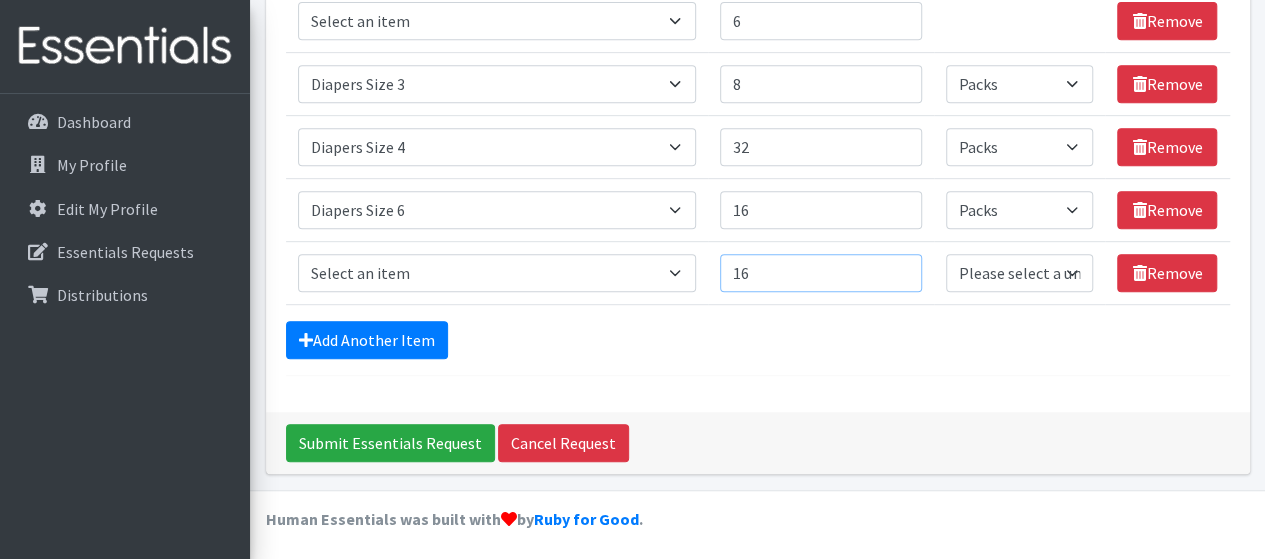 type on "16" 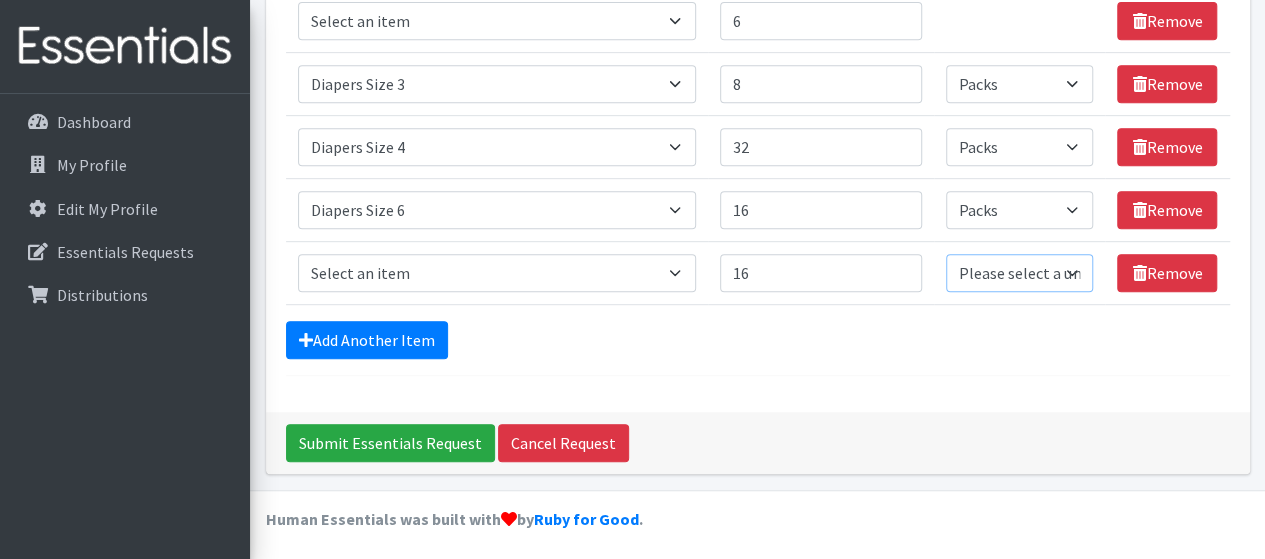 click on "Please select a unit units Packs" at bounding box center [1019, 273] 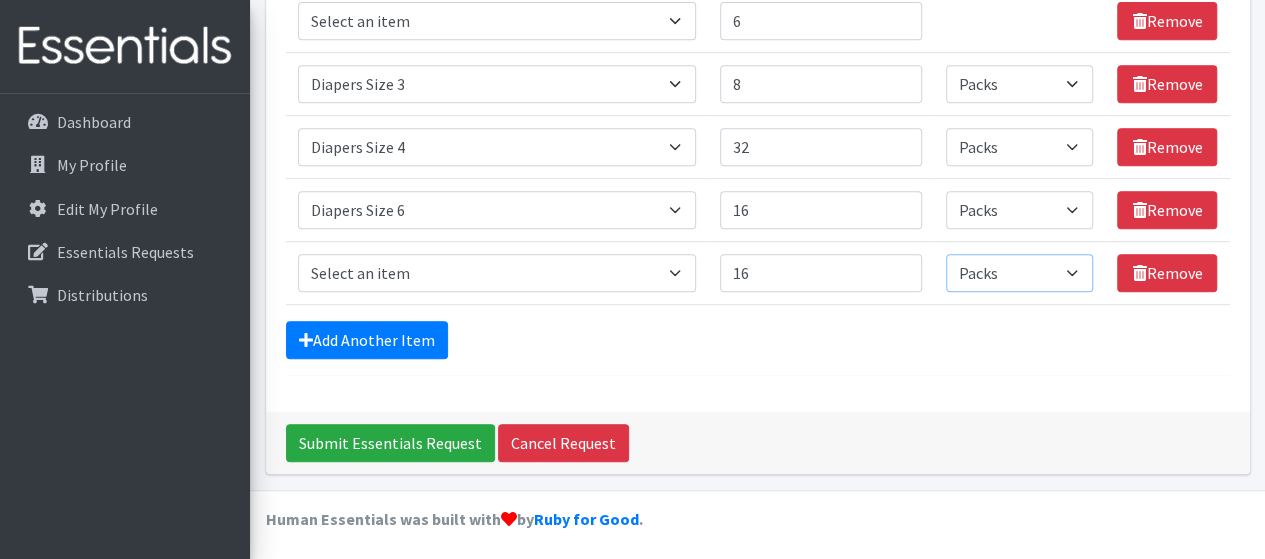 click on "Please select a unit units Packs" at bounding box center (1019, 273) 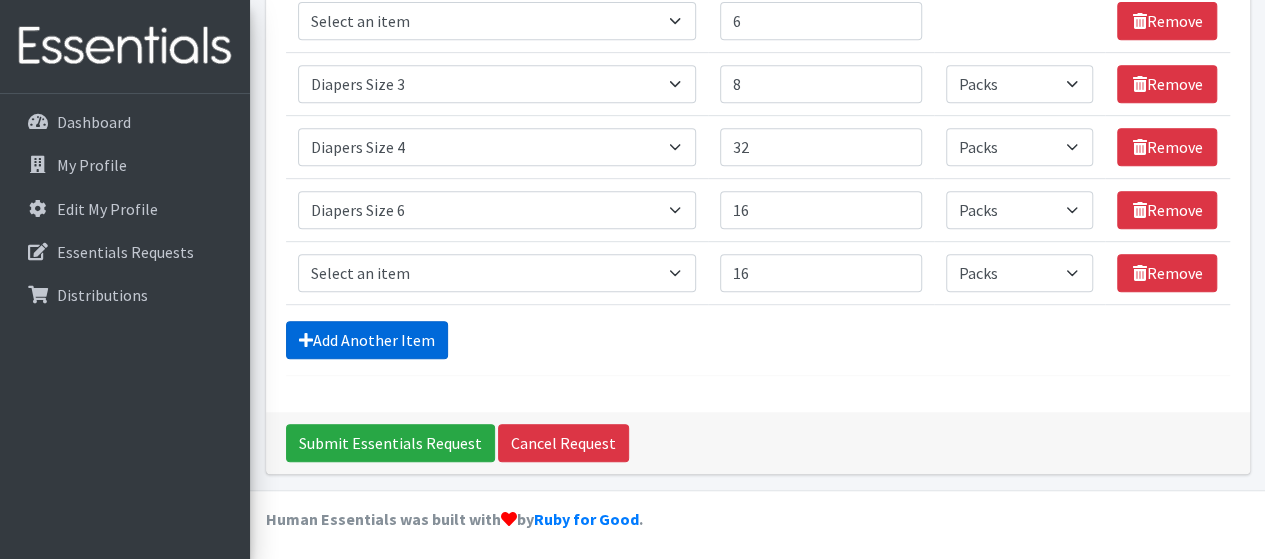 click on "Add Another Item" at bounding box center (367, 340) 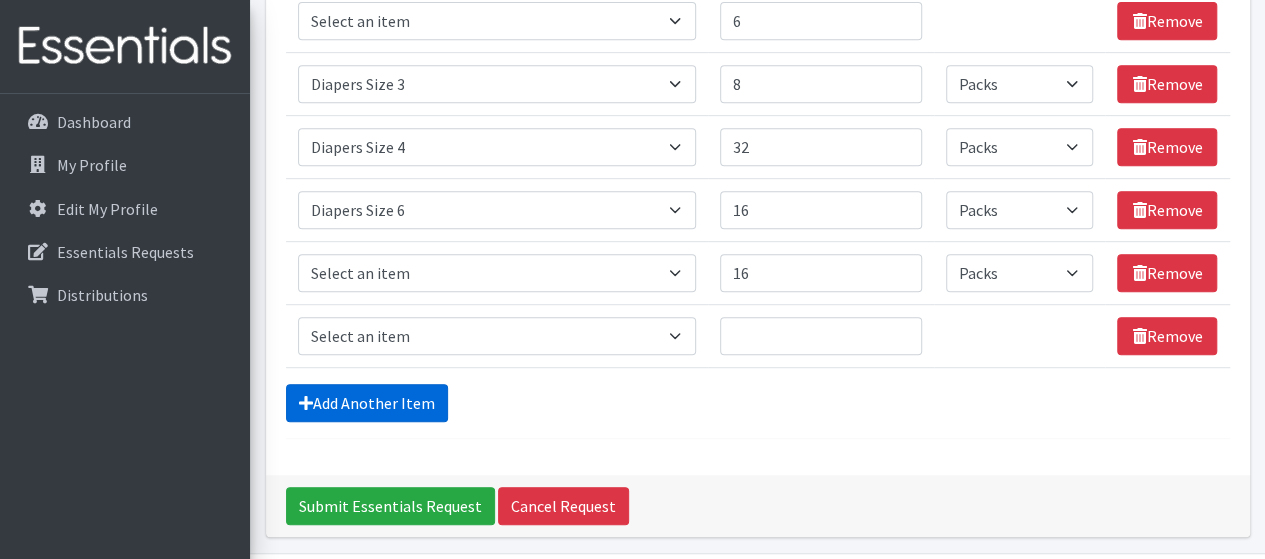 scroll, scrollTop: 510, scrollLeft: 0, axis: vertical 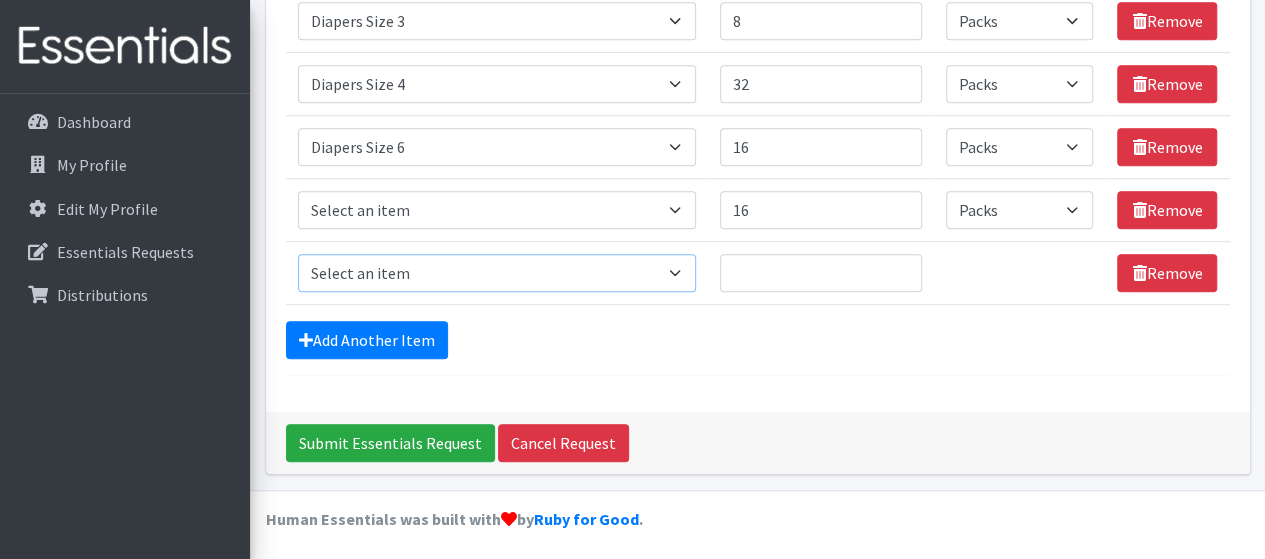 click on "Select an item
# of Children this order will serve
# of Individuals Living in Household
Activity Mat
Baby Carriers
Bath Tubs
Bed Pads
Bibs
Birthday Box - Boy
Birthday Box - Girl
Blankets/Swaddlers/Sleepsacks
Books
Bottles
Breast Pump
Bundle Me's
Car Seat - 3in1 up to 80 lbs.
Car Seat - Infant up to 22lbs. w/ handle
Clothing Boys Spring/Summer 0-6 Months
Clothing Boys Spring/Summer 12-18 Months
Clothing Boys Spring/Summer 18-24 Months
Clothing Boys Spring/Summer 2T
Clothing Boys Spring/Summer 3T
Clothing Boys Spring/Summer 4T
Clothing Boys Spring/Summer 5T
Clothing Boys Spring/Summer 6-12 Months
Clothing Boys Spring/Summer Premie/NB
Clothing Girls Fall/Winter 6-12 Months
Clothing Girls Spring/Summer 0-6 Months
Clothing Girls Spring/Summer 12-18 Months
Clothing Girls Spring/Summer 18-24 Months
Clothing Girls Spring/Summer 2T
Clothing Girls Spring/Summer 3T
Clothing Girls Spring/Summer 4T
Clothing Girls Spring/Summer 5T
Diaper Bags" at bounding box center (497, 273) 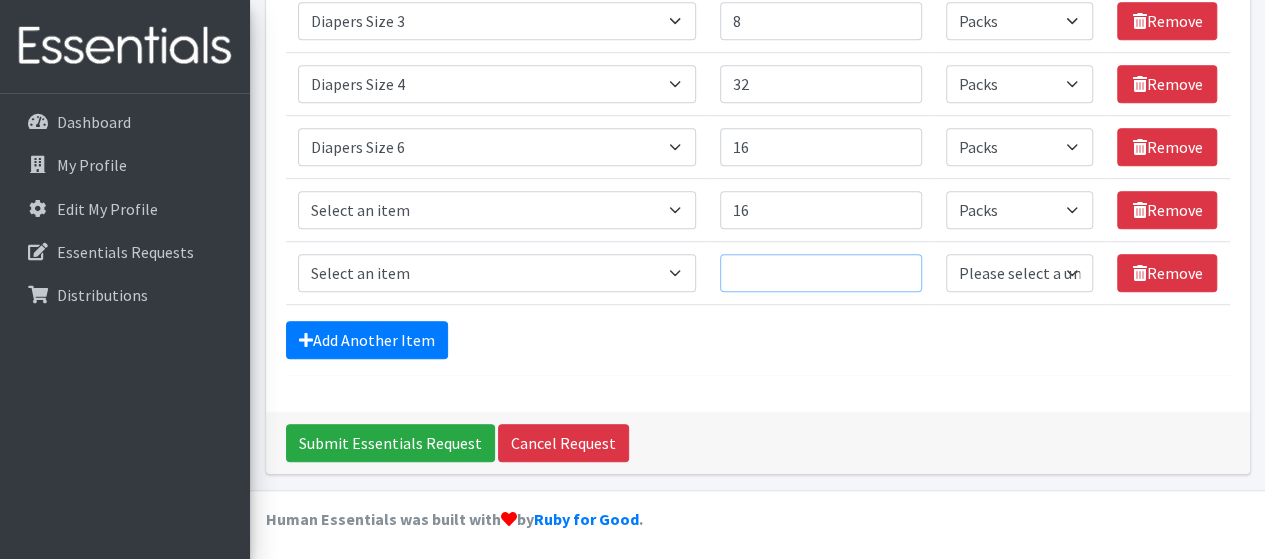 click on "Quantity" at bounding box center (821, 273) 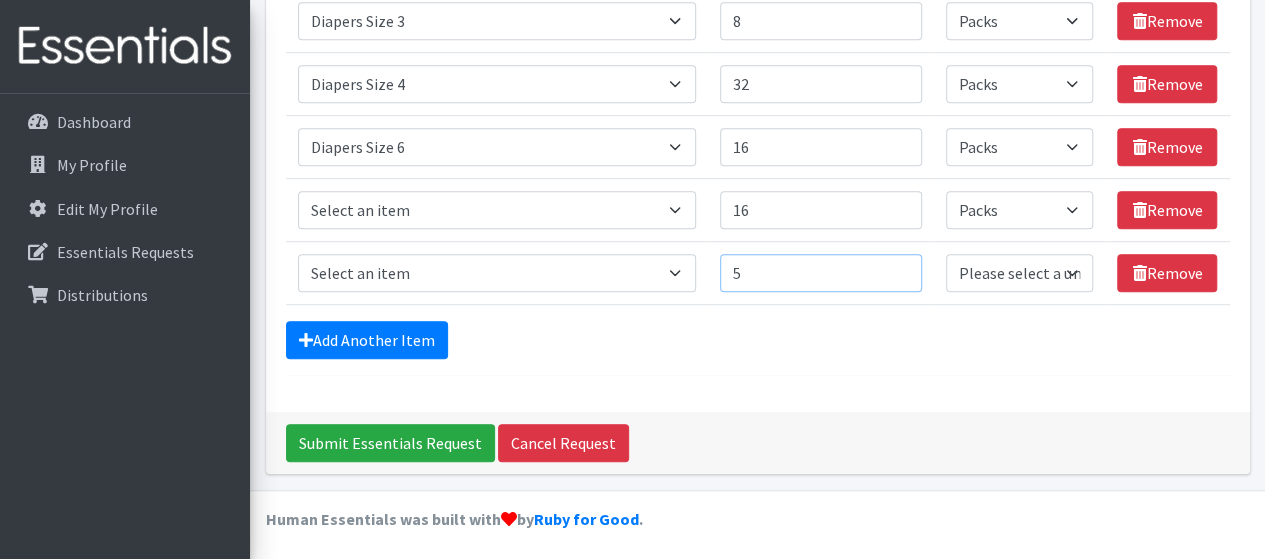 type on "5" 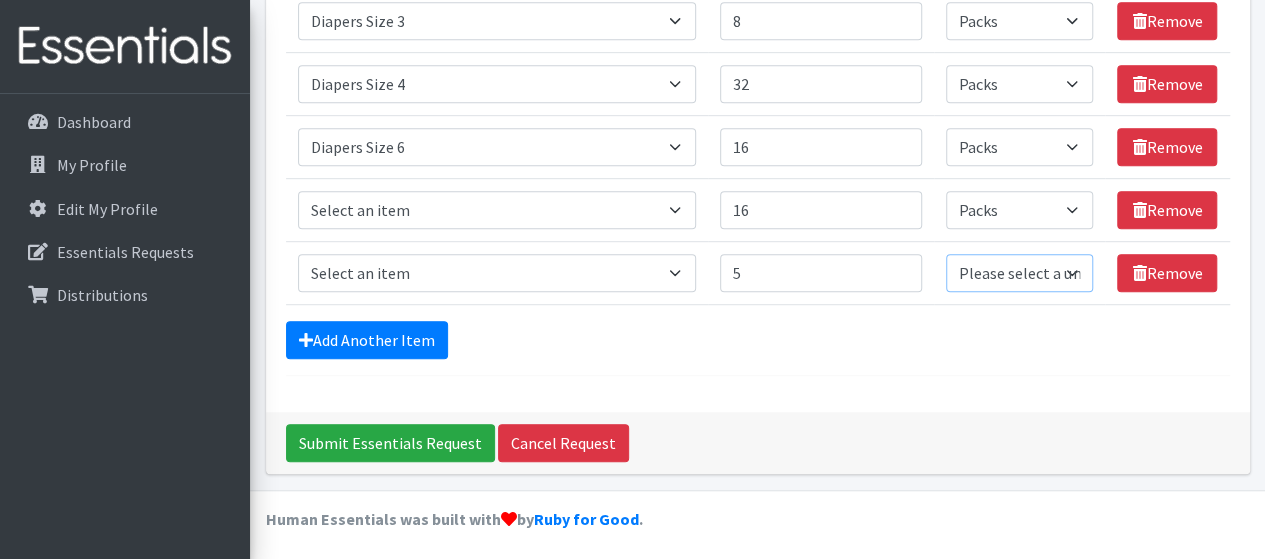 click on "Please select a unit units Packs" at bounding box center [1019, 273] 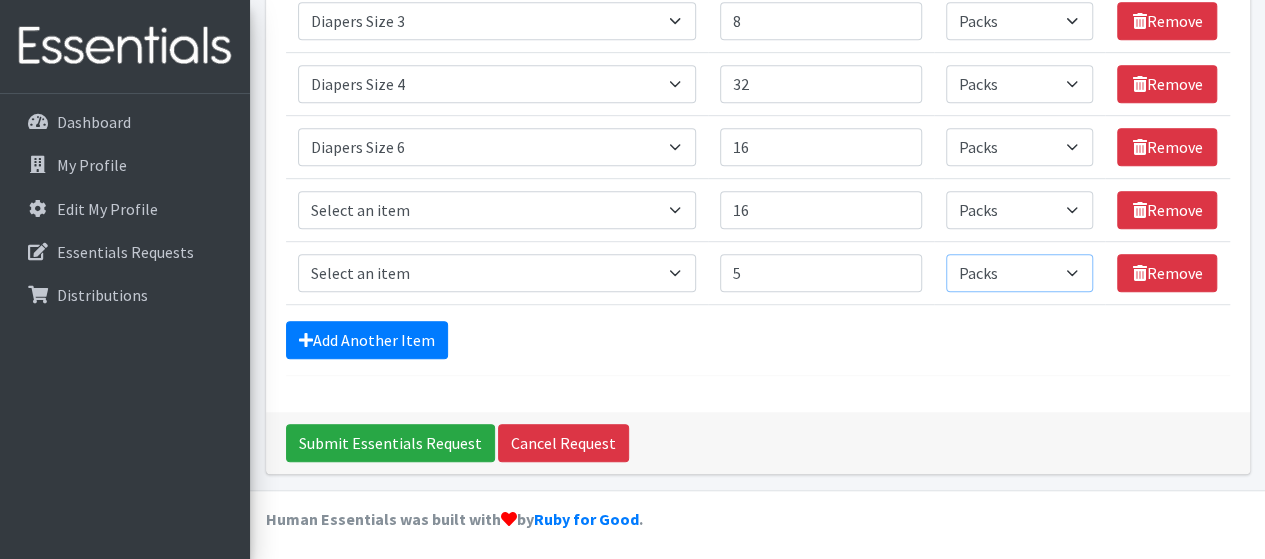 click on "Please select a unit units Packs" at bounding box center (1019, 273) 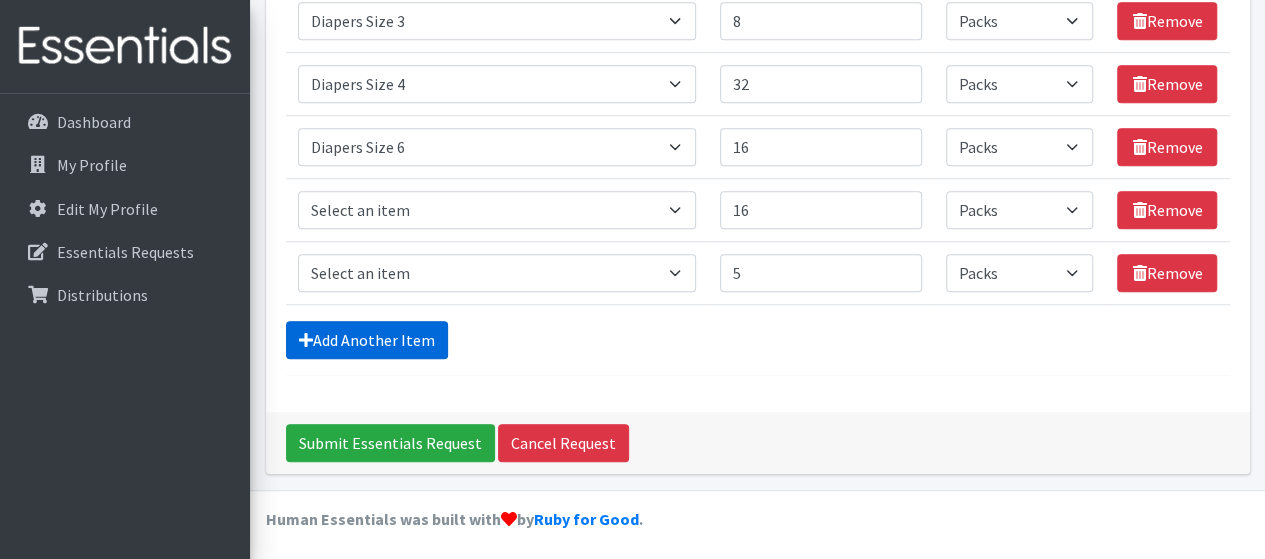 click on "Add Another Item" at bounding box center [367, 340] 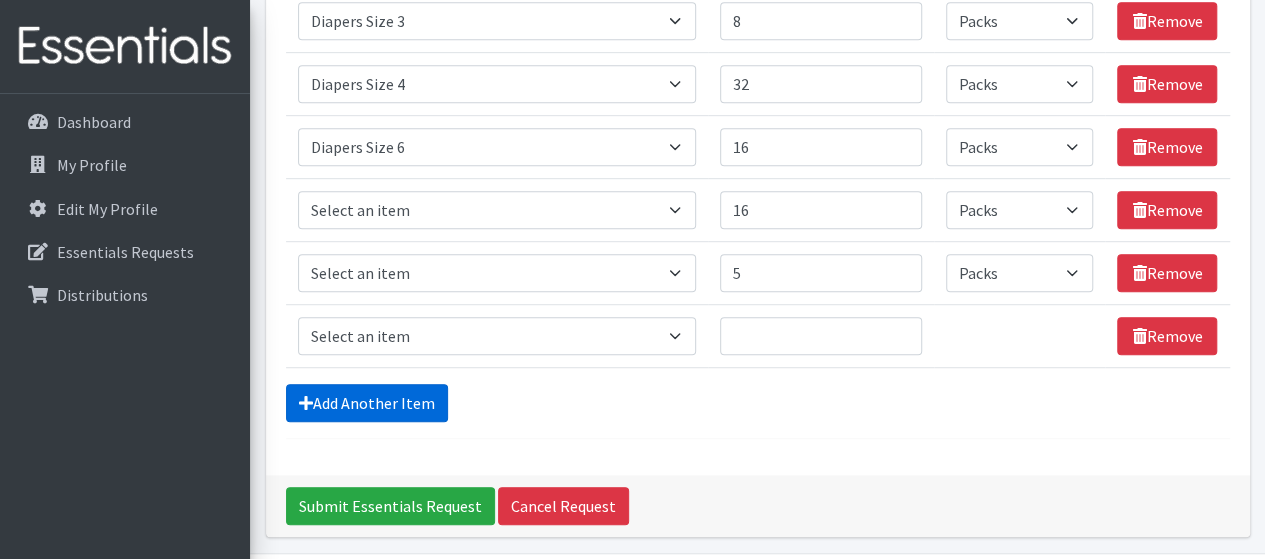 scroll, scrollTop: 572, scrollLeft: 0, axis: vertical 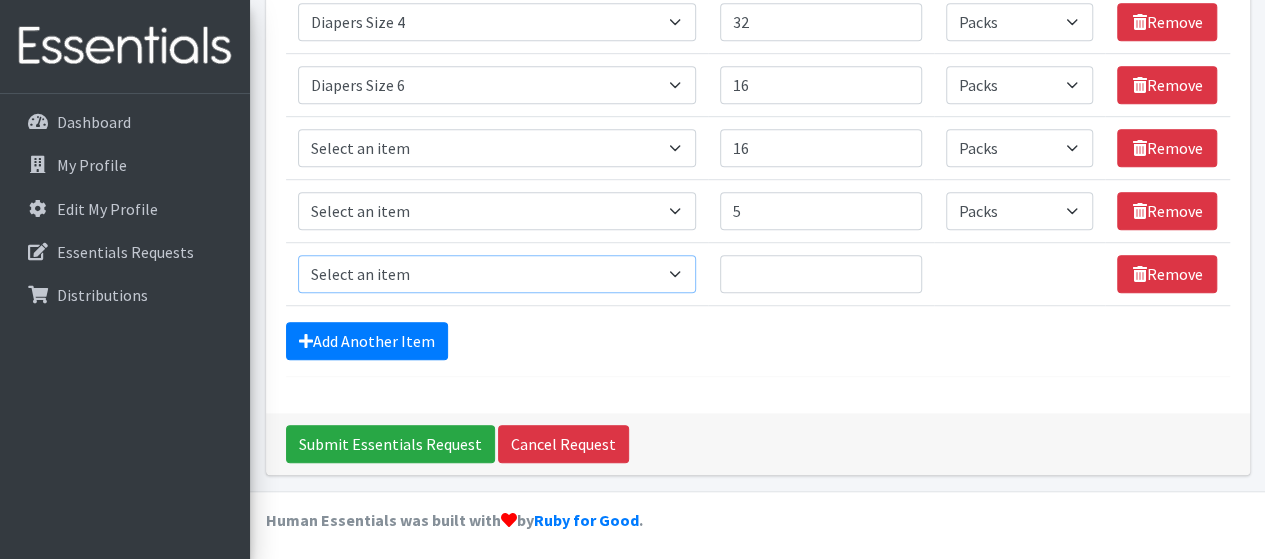 click on "Select an item
# of Children this order will serve
# of Individuals Living in Household
Activity Mat
Baby Carriers
Bath Tubs
Bed Pads
Bibs
Birthday Box - Boy
Birthday Box - Girl
Blankets/Swaddlers/Sleepsacks
Books
Bottles
Breast Pump
Bundle Me's
Car Seat - 3in1 up to 80 lbs.
Car Seat - Infant up to 22lbs. w/ handle
Clothing Boys Spring/Summer 0-6 Months
Clothing Boys Spring/Summer 12-18 Months
Clothing Boys Spring/Summer 18-24 Months
Clothing Boys Spring/Summer 2T
Clothing Boys Spring/Summer 3T
Clothing Boys Spring/Summer 4T
Clothing Boys Spring/Summer 5T
Clothing Boys Spring/Summer 6-12 Months
Clothing Boys Spring/Summer Premie/NB
Clothing Girls Fall/Winter 6-12 Months
Clothing Girls Spring/Summer 0-6 Months
Clothing Girls Spring/Summer 12-18 Months
Clothing Girls Spring/Summer 18-24 Months
Clothing Girls Spring/Summer 2T
Clothing Girls Spring/Summer 3T
Clothing Girls Spring/Summer 4T
Clothing Girls Spring/Summer 5T
Diaper Bags" at bounding box center (497, 274) 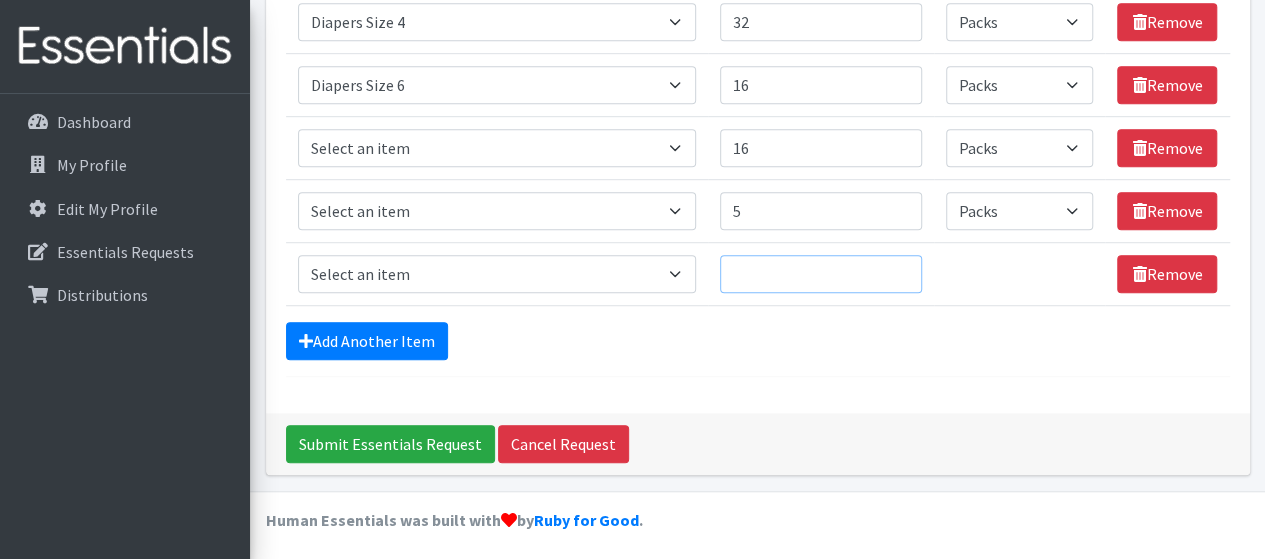click on "Quantity" at bounding box center [821, 274] 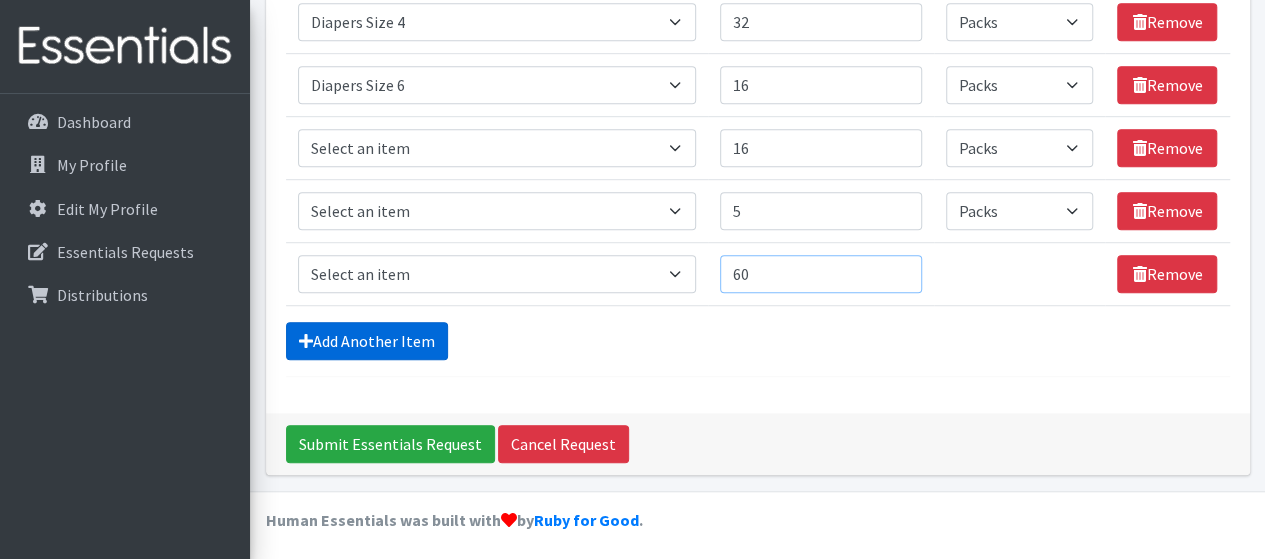 type on "60" 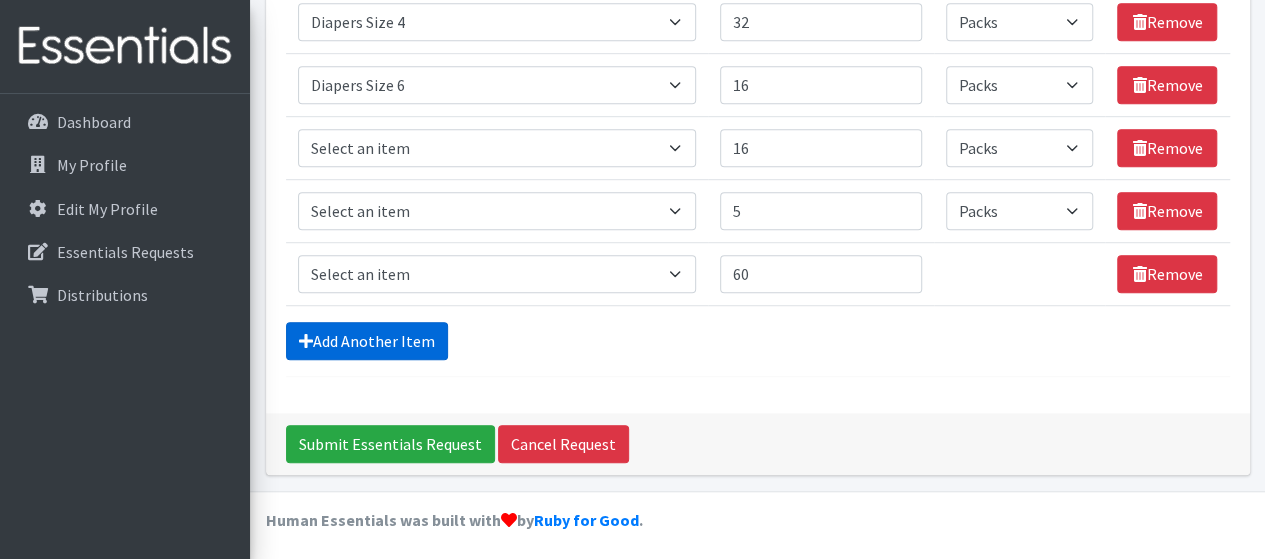 click on "Add Another Item" at bounding box center (367, 341) 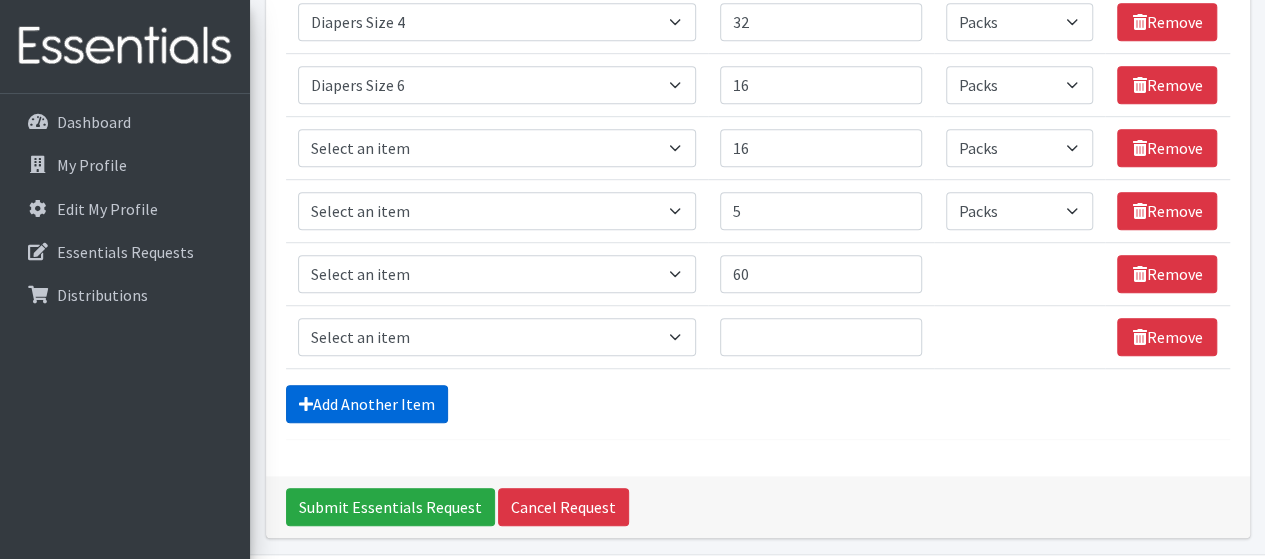 scroll, scrollTop: 635, scrollLeft: 0, axis: vertical 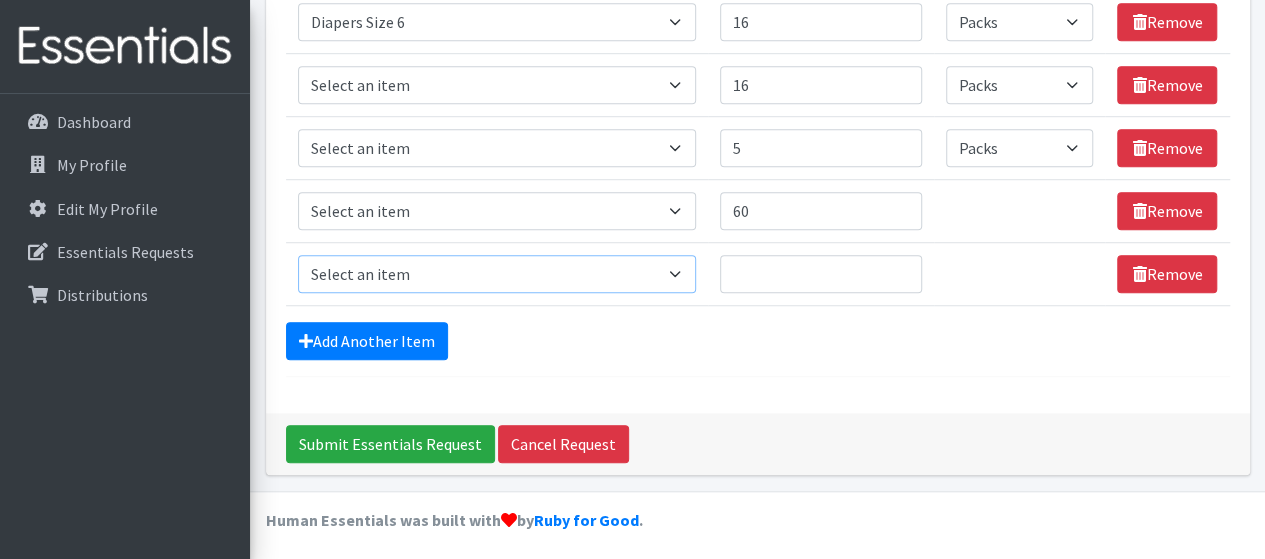 click on "Select an item
# of Children this order will serve
# of Individuals Living in Household
Activity Mat
Baby Carriers
Bath Tubs
Bed Pads
Bibs
Birthday Box - Boy
Birthday Box - Girl
Blankets/Swaddlers/Sleepsacks
Books
Bottles
Breast Pump
Bundle Me's
Car Seat - 3in1 up to 80 lbs.
Car Seat - Infant up to 22lbs. w/ handle
Clothing Boys Spring/Summer 0-6 Months
Clothing Boys Spring/Summer 12-18 Months
Clothing Boys Spring/Summer 18-24 Months
Clothing Boys Spring/Summer 2T
Clothing Boys Spring/Summer 3T
Clothing Boys Spring/Summer 4T
Clothing Boys Spring/Summer 5T
Clothing Boys Spring/Summer 6-12 Months
Clothing Boys Spring/Summer Premie/NB
Clothing Girls Fall/Winter 6-12 Months
Clothing Girls Spring/Summer 0-6 Months
Clothing Girls Spring/Summer 12-18 Months
Clothing Girls Spring/Summer 18-24 Months
Clothing Girls Spring/Summer 2T
Clothing Girls Spring/Summer 3T
Clothing Girls Spring/Summer 4T
Clothing Girls Spring/Summer 5T
Diaper Bags" at bounding box center [497, 274] 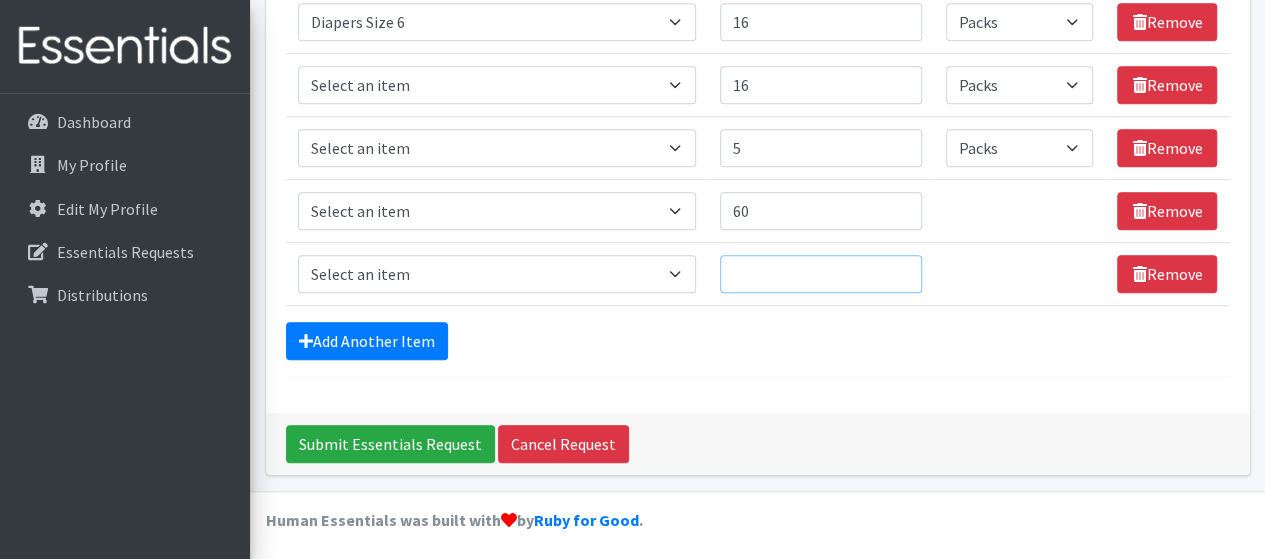 click on "Quantity" at bounding box center [821, 274] 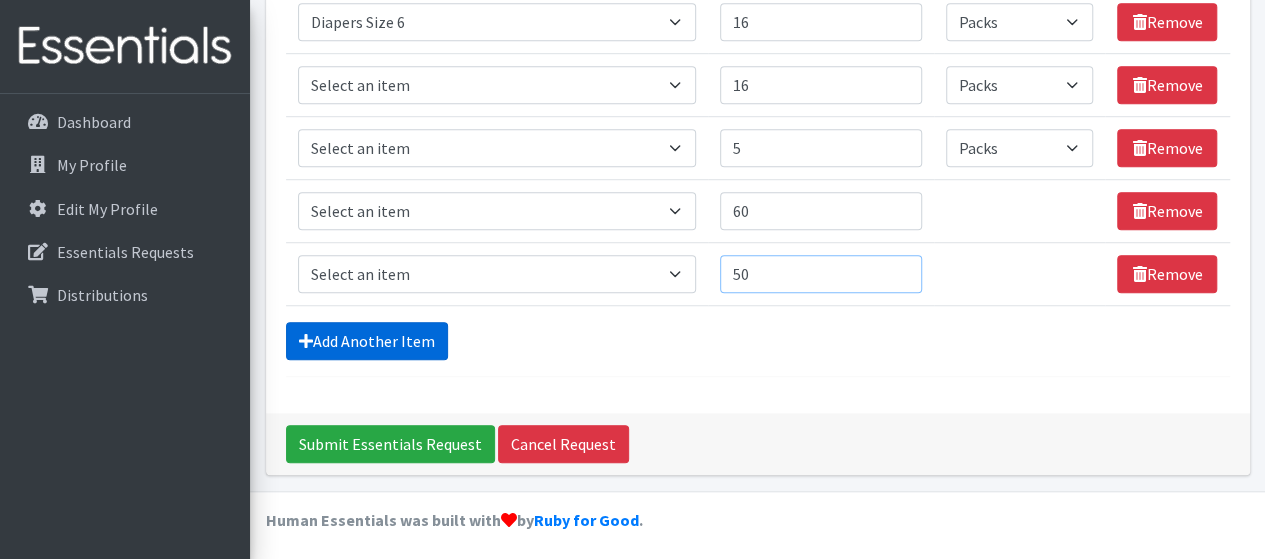 type on "50" 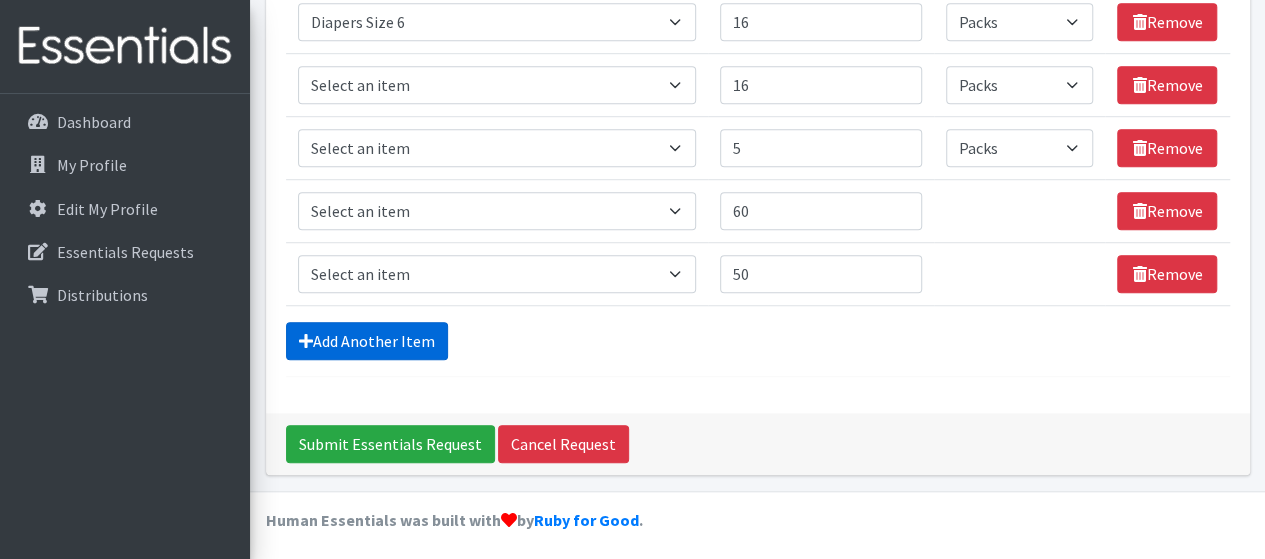click on "Add Another Item" at bounding box center [367, 341] 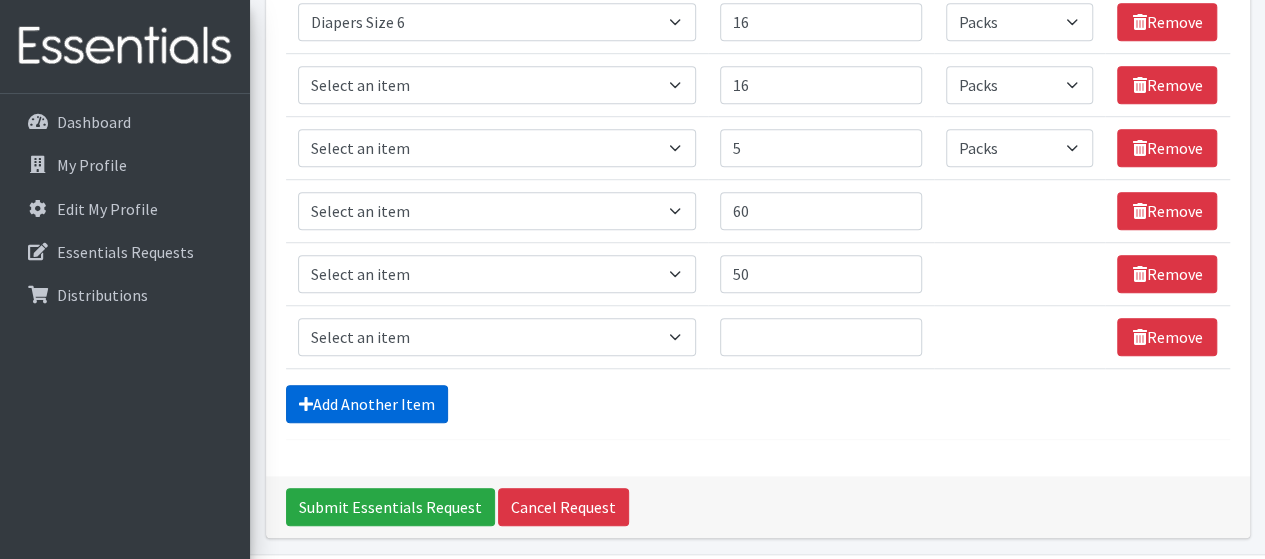 scroll, scrollTop: 698, scrollLeft: 0, axis: vertical 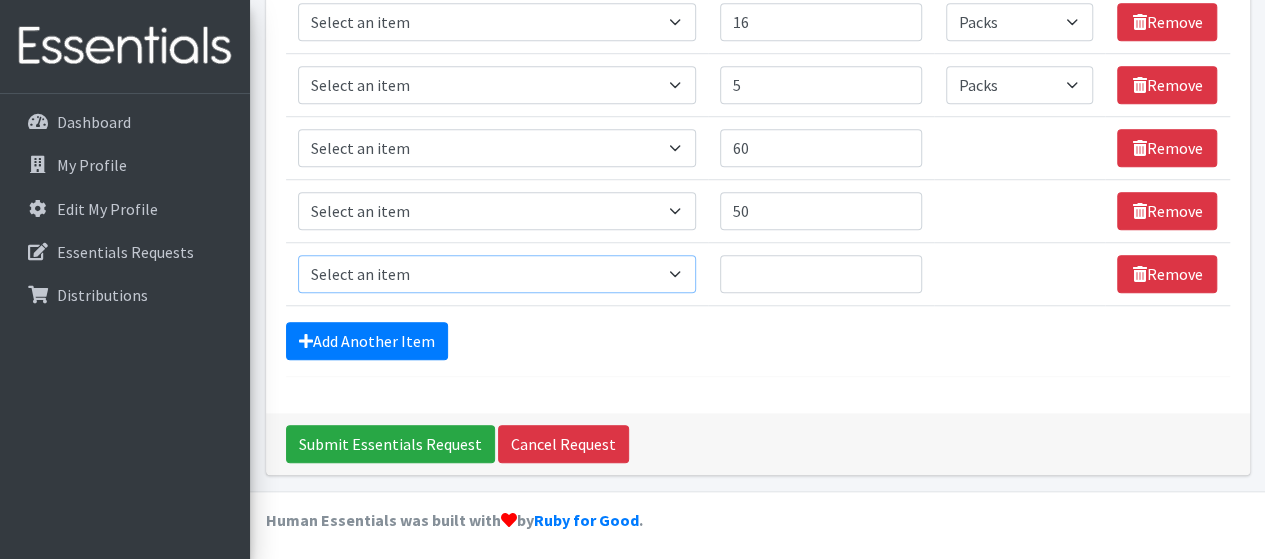 click on "Select an item
# of Children this order will serve
# of Individuals Living in Household
Activity Mat
Baby Carriers
Bath Tubs
Bed Pads
Bibs
Birthday Box - Boy
Birthday Box - Girl
Blankets/Swaddlers/Sleepsacks
Books
Bottles
Breast Pump
Bundle Me's
Car Seat - 3in1 up to 80 lbs.
Car Seat - Infant up to 22lbs. w/ handle
Clothing Boys Spring/Summer 0-6 Months
Clothing Boys Spring/Summer 12-18 Months
Clothing Boys Spring/Summer 18-24 Months
Clothing Boys Spring/Summer 2T
Clothing Boys Spring/Summer 3T
Clothing Boys Spring/Summer 4T
Clothing Boys Spring/Summer 5T
Clothing Boys Spring/Summer 6-12 Months
Clothing Boys Spring/Summer Premie/NB
Clothing Girls Fall/Winter 6-12 Months
Clothing Girls Spring/Summer 0-6 Months
Clothing Girls Spring/Summer 12-18 Months
Clothing Girls Spring/Summer 18-24 Months
Clothing Girls Spring/Summer 2T
Clothing Girls Spring/Summer 3T
Clothing Girls Spring/Summer 4T
Clothing Girls Spring/Summer 5T
Diaper Bags" at bounding box center (497, 274) 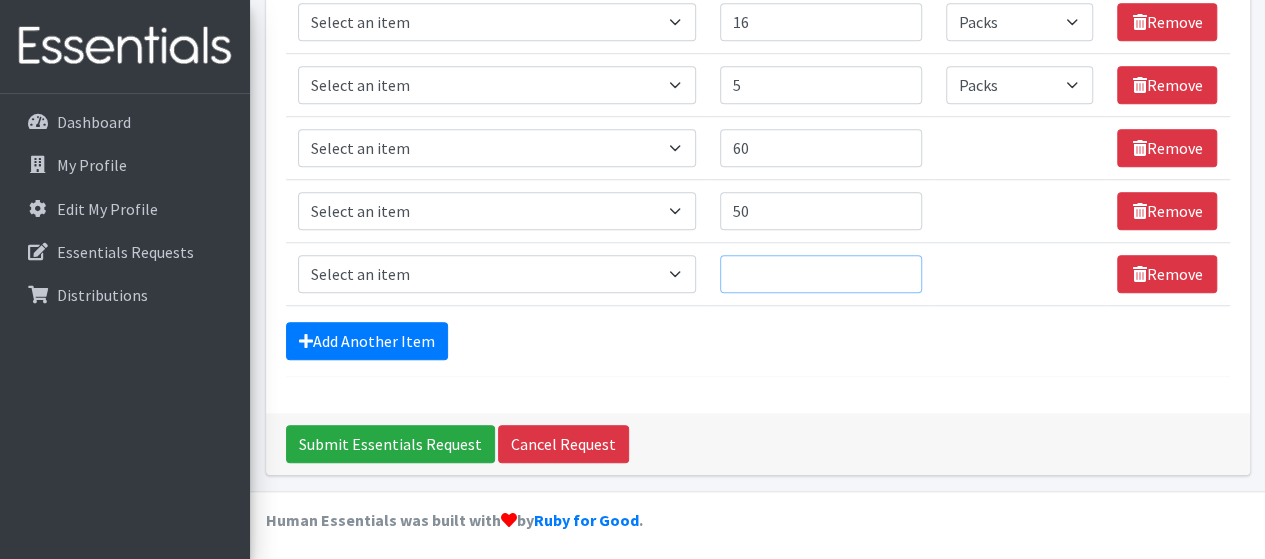 click on "Quantity" at bounding box center [821, 274] 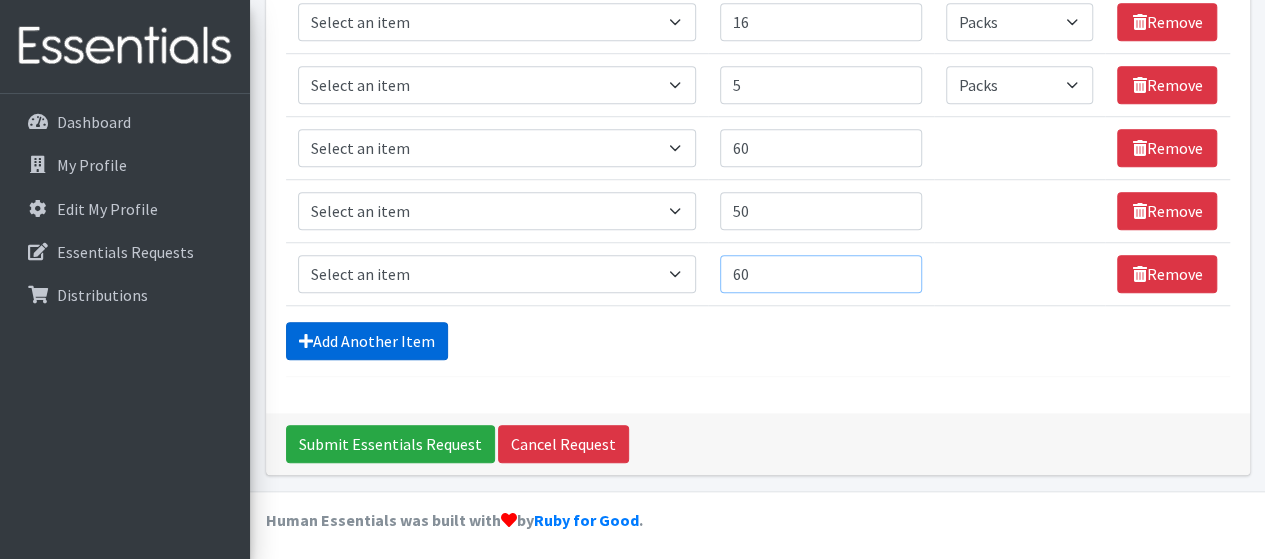 type on "60" 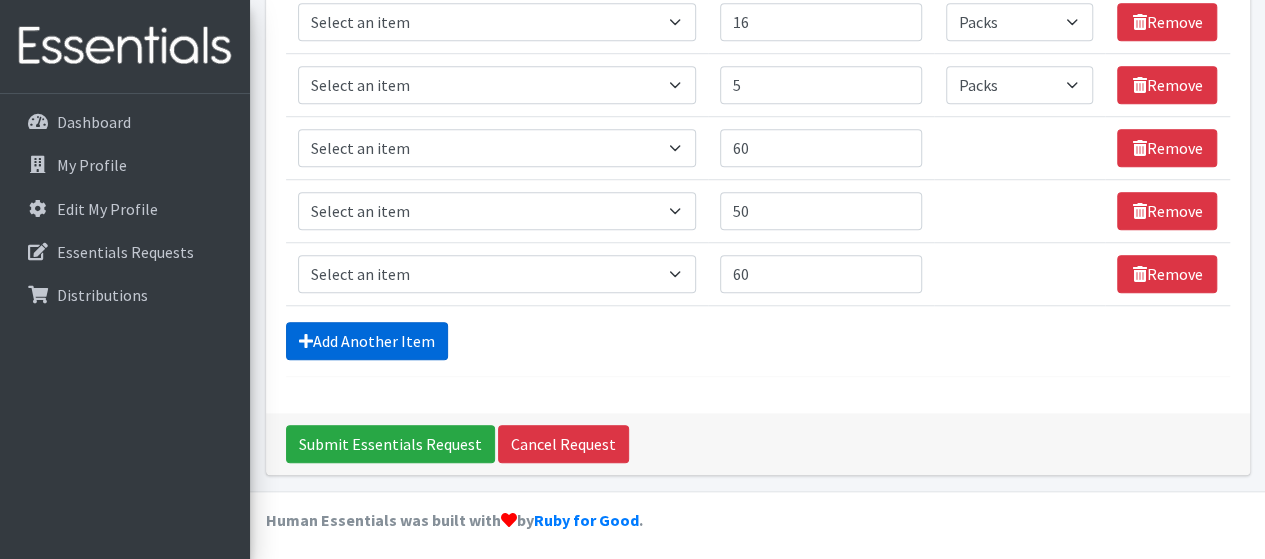 click on "Add Another Item" at bounding box center [367, 341] 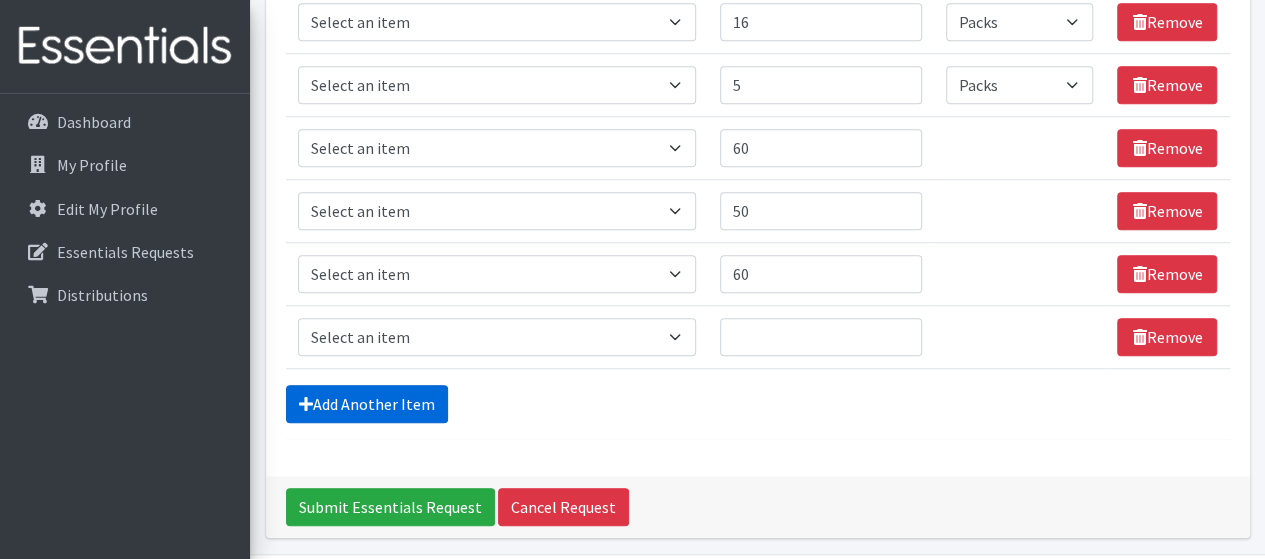 scroll, scrollTop: 760, scrollLeft: 0, axis: vertical 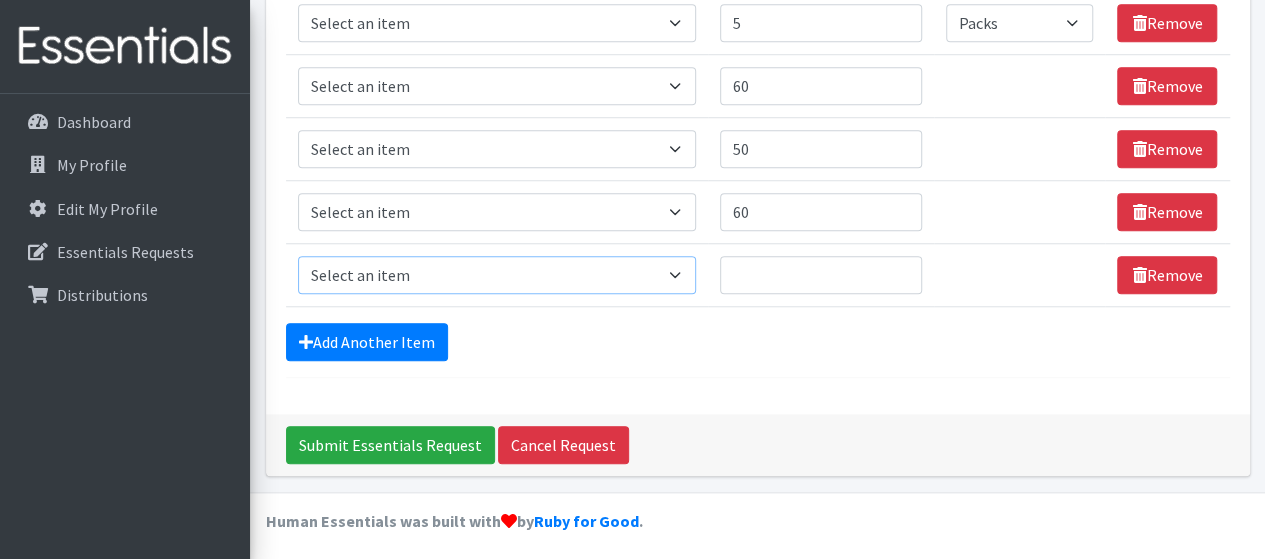 click on "Select an item
# of Children this order will serve
# of Individuals Living in Household
Activity Mat
Baby Carriers
Bath Tubs
Bed Pads
Bibs
Birthday Box - Boy
Birthday Box - Girl
Blankets/Swaddlers/Sleepsacks
Books
Bottles
Breast Pump
Bundle Me's
Car Seat - 3in1 up to 80 lbs.
Car Seat - Infant up to 22lbs. w/ handle
Clothing Boys Spring/Summer 0-6 Months
Clothing Boys Spring/Summer 12-18 Months
Clothing Boys Spring/Summer 18-24 Months
Clothing Boys Spring/Summer 2T
Clothing Boys Spring/Summer 3T
Clothing Boys Spring/Summer 4T
Clothing Boys Spring/Summer 5T
Clothing Boys Spring/Summer 6-12 Months
Clothing Boys Spring/Summer Premie/NB
Clothing Girls Fall/Winter 6-12 Months
Clothing Girls Spring/Summer 0-6 Months
Clothing Girls Spring/Summer 12-18 Months
Clothing Girls Spring/Summer 18-24 Months
Clothing Girls Spring/Summer 2T
Clothing Girls Spring/Summer 3T
Clothing Girls Spring/Summer 4T
Clothing Girls Spring/Summer 5T
Diaper Bags" at bounding box center (497, 275) 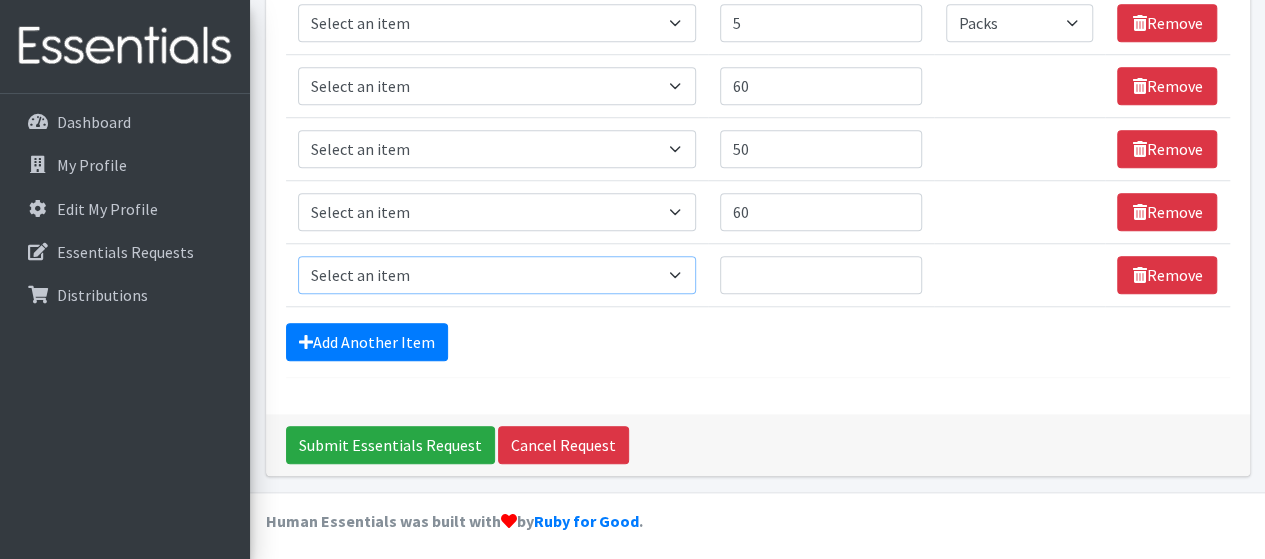 select on "14363" 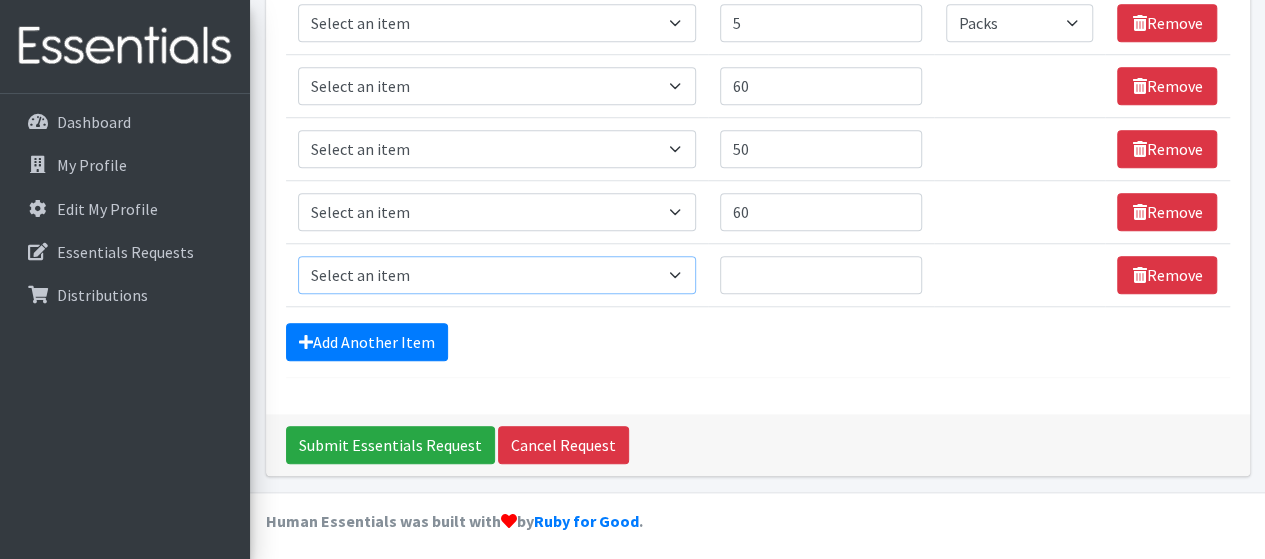 click on "Select an item
# of Children this order will serve
# of Individuals Living in Household
Activity Mat
Baby Carriers
Bath Tubs
Bed Pads
Bibs
Birthday Box - Boy
Birthday Box - Girl
Blankets/Swaddlers/Sleepsacks
Books
Bottles
Breast Pump
Bundle Me's
Car Seat - 3in1 up to 80 lbs.
Car Seat - Infant up to 22lbs. w/ handle
Clothing Boys Spring/Summer 0-6 Months
Clothing Boys Spring/Summer 12-18 Months
Clothing Boys Spring/Summer 18-24 Months
Clothing Boys Spring/Summer 2T
Clothing Boys Spring/Summer 3T
Clothing Boys Spring/Summer 4T
Clothing Boys Spring/Summer 5T
Clothing Boys Spring/Summer 6-12 Months
Clothing Boys Spring/Summer Premie/NB
Clothing Girls Fall/Winter 6-12 Months
Clothing Girls Spring/Summer 0-6 Months
Clothing Girls Spring/Summer 12-18 Months
Clothing Girls Spring/Summer 18-24 Months
Clothing Girls Spring/Summer 2T
Clothing Girls Spring/Summer 3T
Clothing Girls Spring/Summer 4T
Clothing Girls Spring/Summer 5T
Diaper Bags" at bounding box center [497, 275] 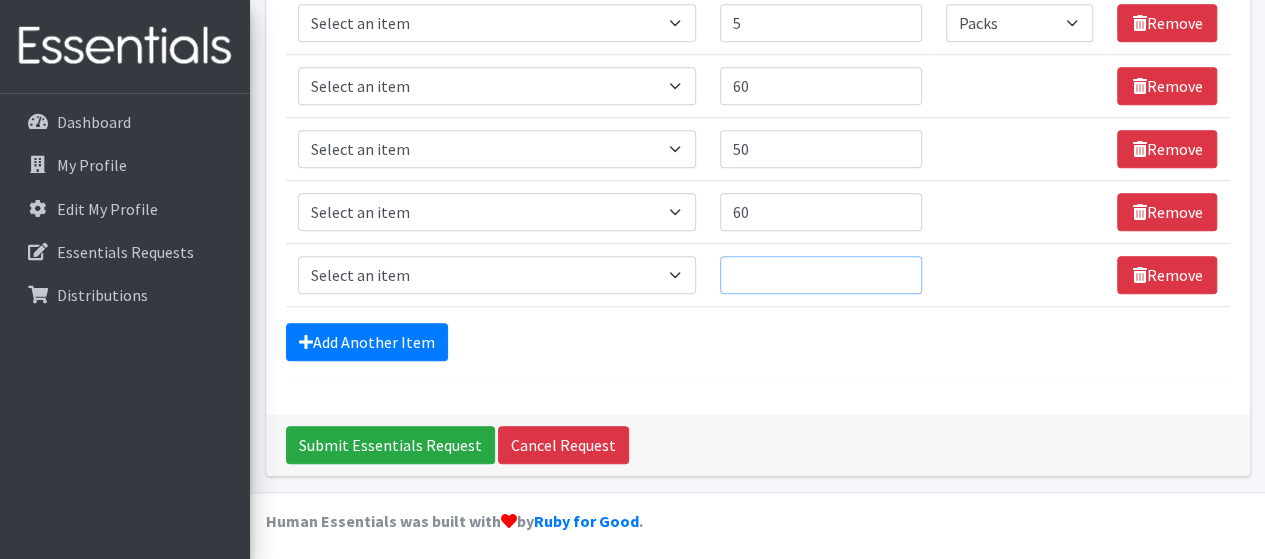 click on "Quantity" at bounding box center [821, 275] 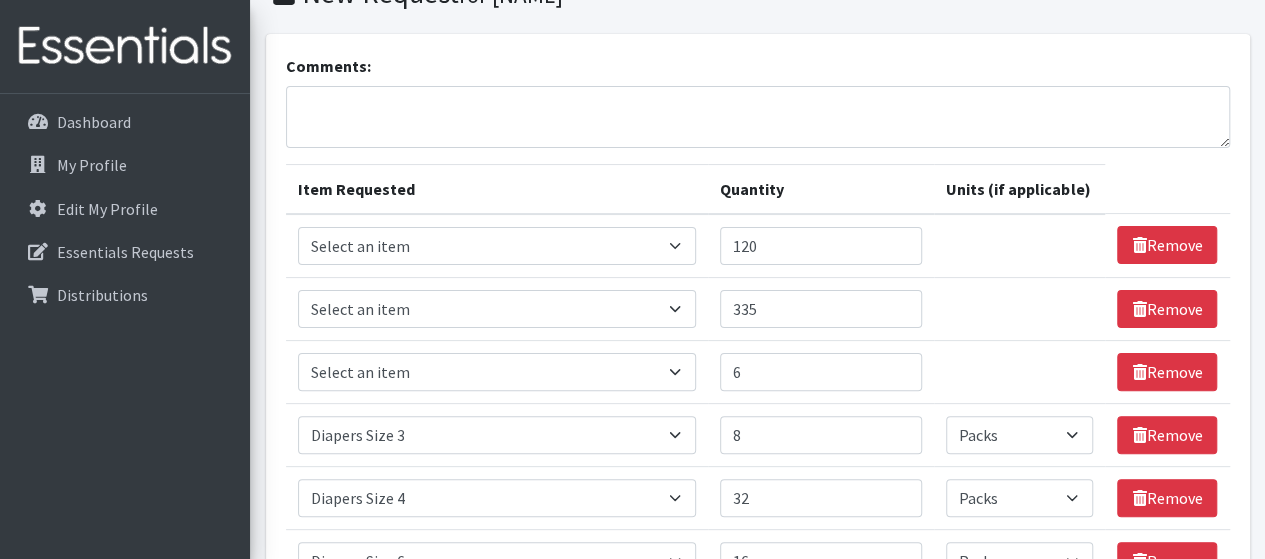 scroll, scrollTop: 96, scrollLeft: 0, axis: vertical 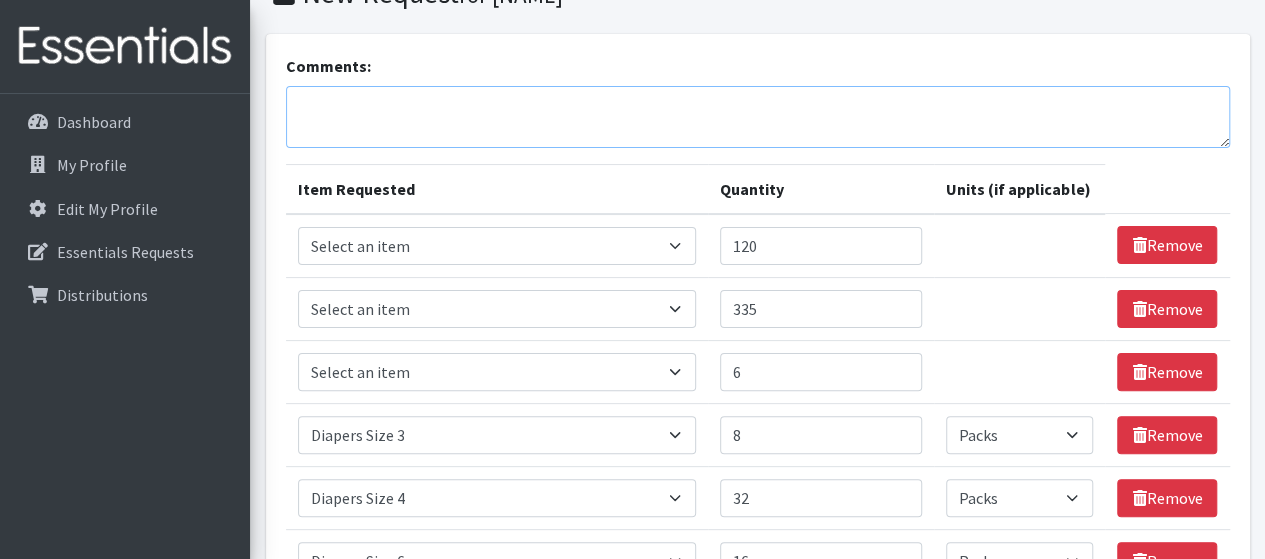 click on "Comments:" at bounding box center [758, 117] 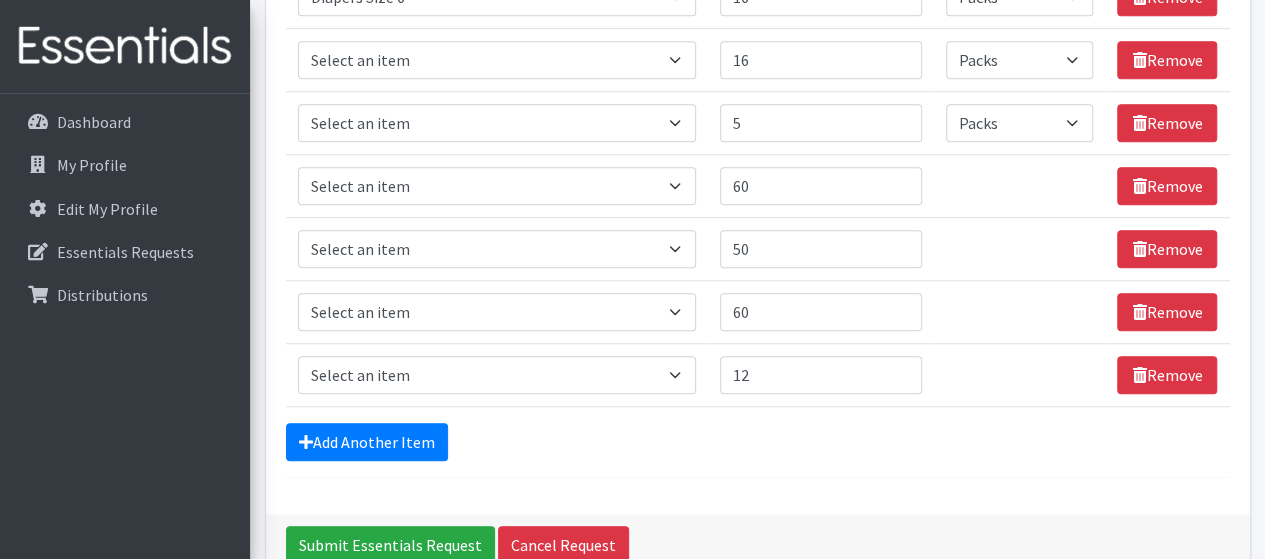 scroll, scrollTop: 760, scrollLeft: 0, axis: vertical 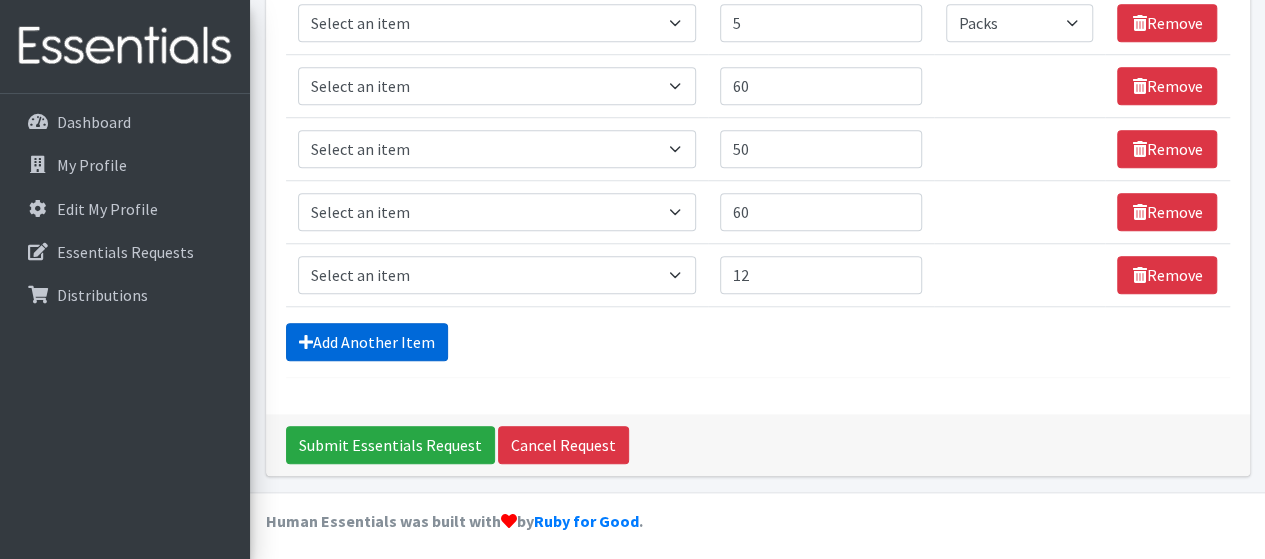 type on "Period underwear-if available, we would like larger sizes" 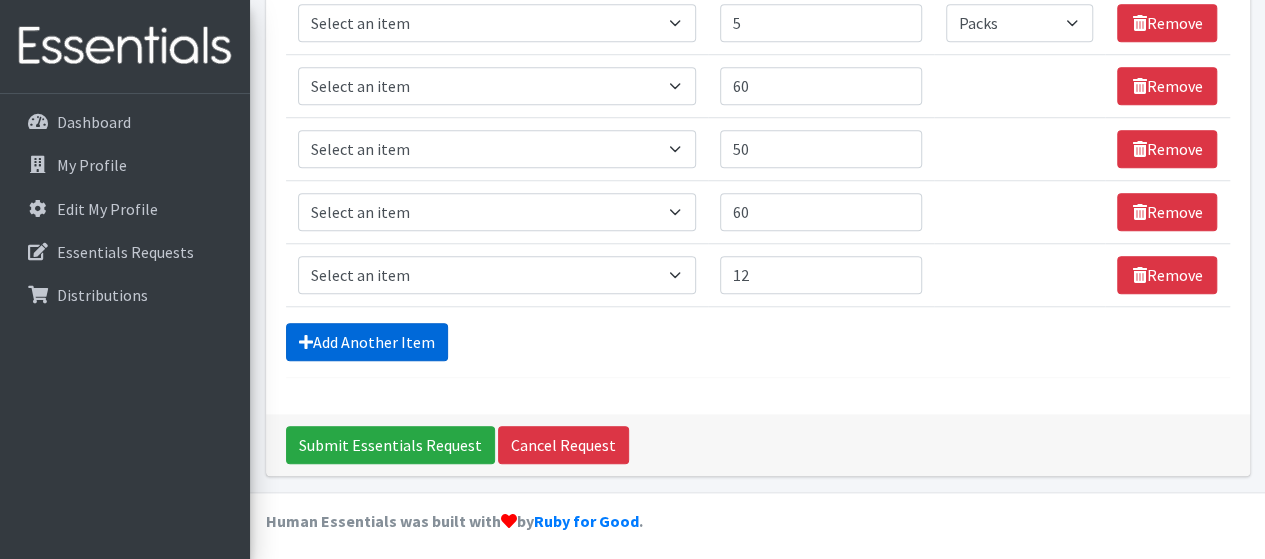 click on "Add Another Item" at bounding box center (367, 342) 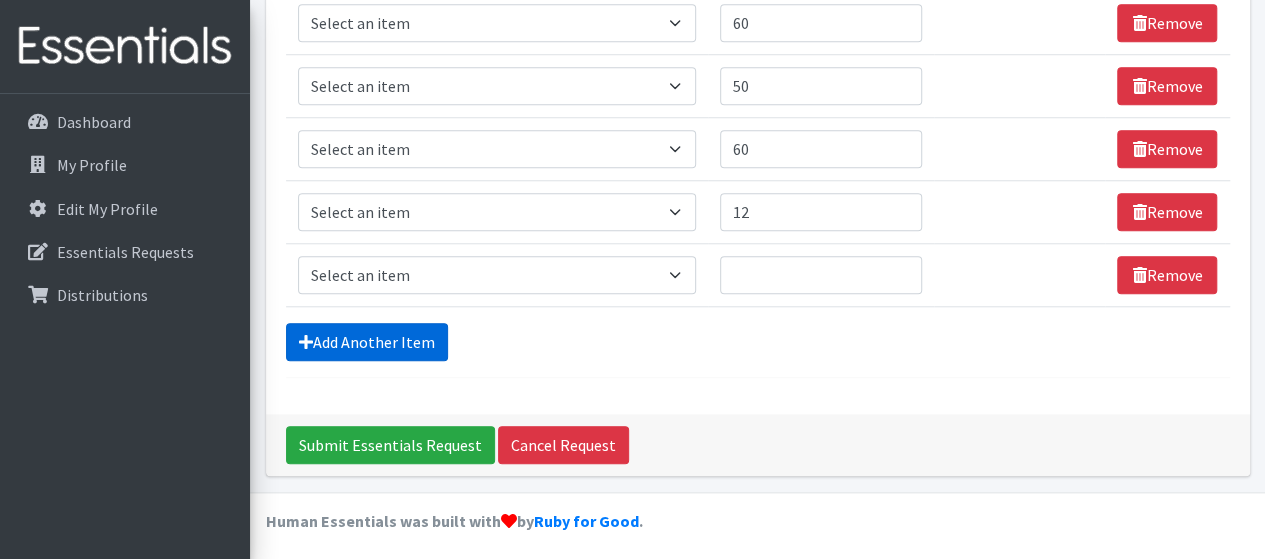 scroll, scrollTop: 822, scrollLeft: 0, axis: vertical 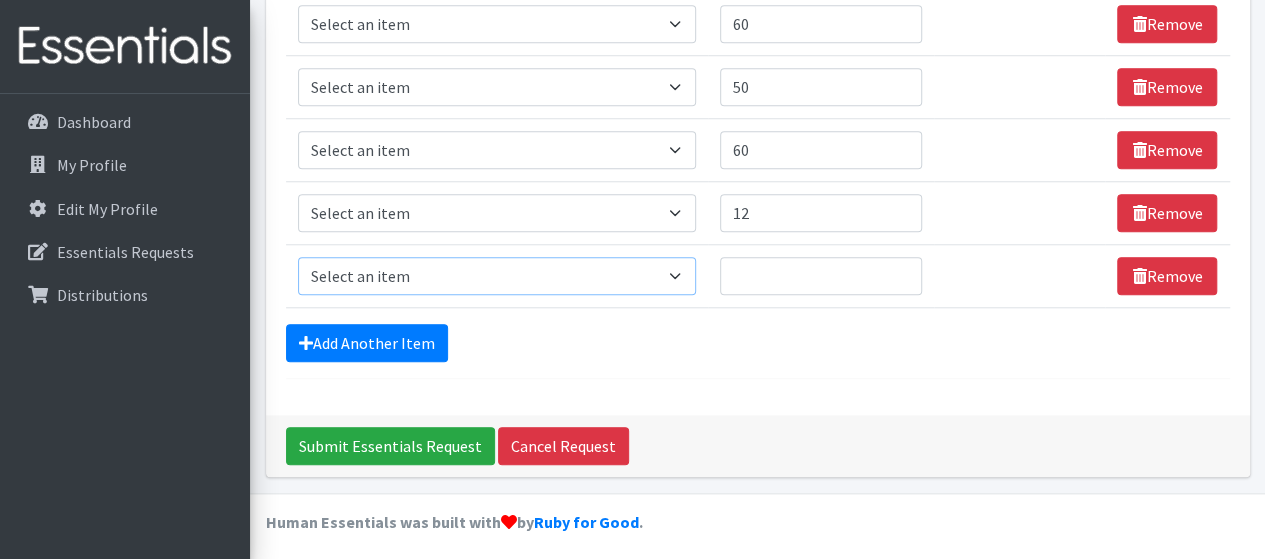 click on "Select an item
# of Children this order will serve
# of Individuals Living in Household
Activity Mat
Baby Carriers
Bath Tubs
Bed Pads
Bibs
Birthday Box - Boy
Birthday Box - Girl
Blankets/Swaddlers/Sleepsacks
Books
Bottles
Breast Pump
Bundle Me's
Car Seat - 3in1 up to 80 lbs.
Car Seat - Infant up to 22lbs. w/ handle
Clothing Boys Spring/Summer 0-6 Months
Clothing Boys Spring/Summer 12-18 Months
Clothing Boys Spring/Summer 18-24 Months
Clothing Boys Spring/Summer 2T
Clothing Boys Spring/Summer 3T
Clothing Boys Spring/Summer 4T
Clothing Boys Spring/Summer 5T
Clothing Boys Spring/Summer 6-12 Months
Clothing Boys Spring/Summer Premie/NB
Clothing Girls Fall/Winter 6-12 Months
Clothing Girls Spring/Summer 0-6 Months
Clothing Girls Spring/Summer 12-18 Months
Clothing Girls Spring/Summer 18-24 Months
Clothing Girls Spring/Summer 2T
Clothing Girls Spring/Summer 3T
Clothing Girls Spring/Summer 4T
Clothing Girls Spring/Summer 5T
Diaper Bags" at bounding box center (497, 276) 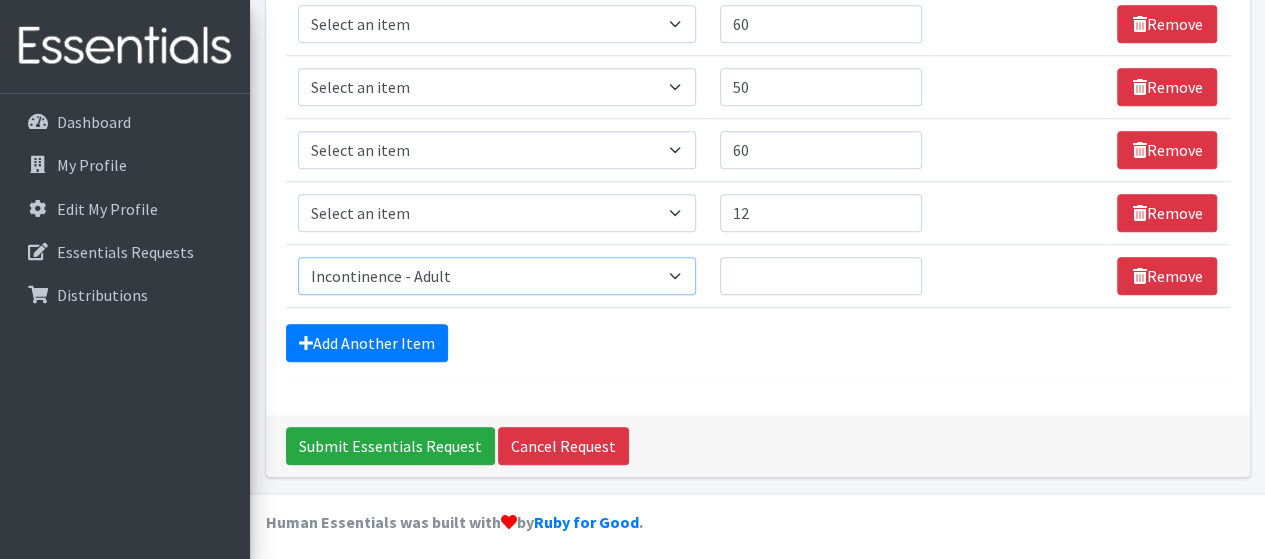 click on "Select an item
# of Children this order will serve
# of Individuals Living in Household
Activity Mat
Baby Carriers
Bath Tubs
Bed Pads
Bibs
Birthday Box - Boy
Birthday Box - Girl
Blankets/Swaddlers/Sleepsacks
Books
Bottles
Breast Pump
Bundle Me's
Car Seat - 3in1 up to 80 lbs.
Car Seat - Infant up to 22lbs. w/ handle
Clothing Boys Spring/Summer 0-6 Months
Clothing Boys Spring/Summer 12-18 Months
Clothing Boys Spring/Summer 18-24 Months
Clothing Boys Spring/Summer 2T
Clothing Boys Spring/Summer 3T
Clothing Boys Spring/Summer 4T
Clothing Boys Spring/Summer 5T
Clothing Boys Spring/Summer 6-12 Months
Clothing Boys Spring/Summer Premie/NB
Clothing Girls Fall/Winter 6-12 Months
Clothing Girls Spring/Summer 0-6 Months
Clothing Girls Spring/Summer 12-18 Months
Clothing Girls Spring/Summer 18-24 Months
Clothing Girls Spring/Summer 2T
Clothing Girls Spring/Summer 3T
Clothing Girls Spring/Summer 4T
Clothing Girls Spring/Summer 5T
Diaper Bags" at bounding box center [497, 276] 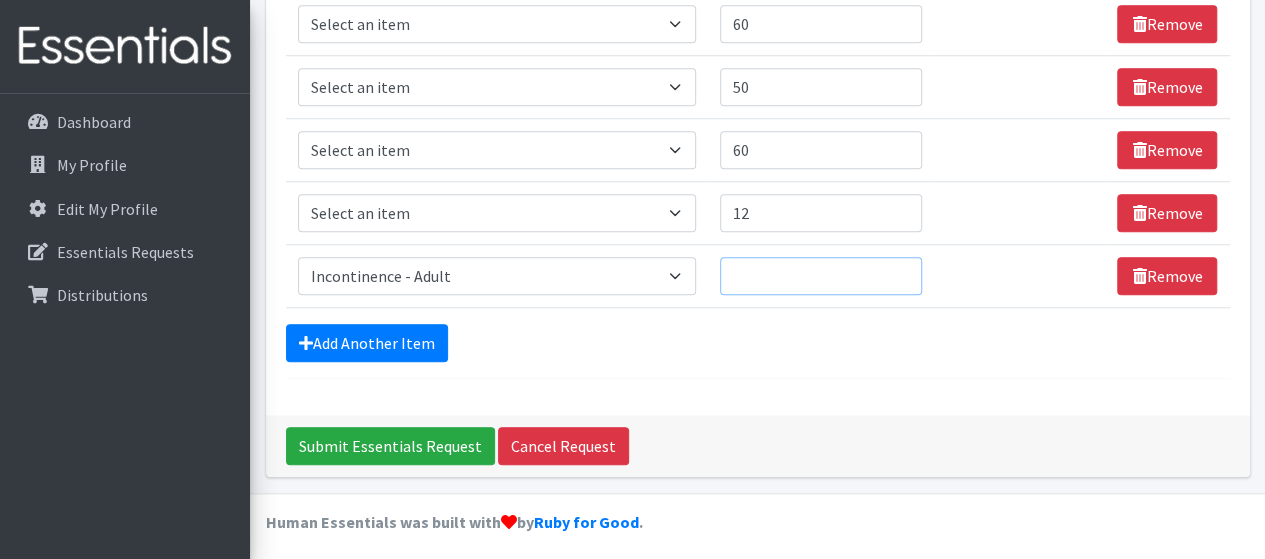 click on "Quantity" at bounding box center [821, 276] 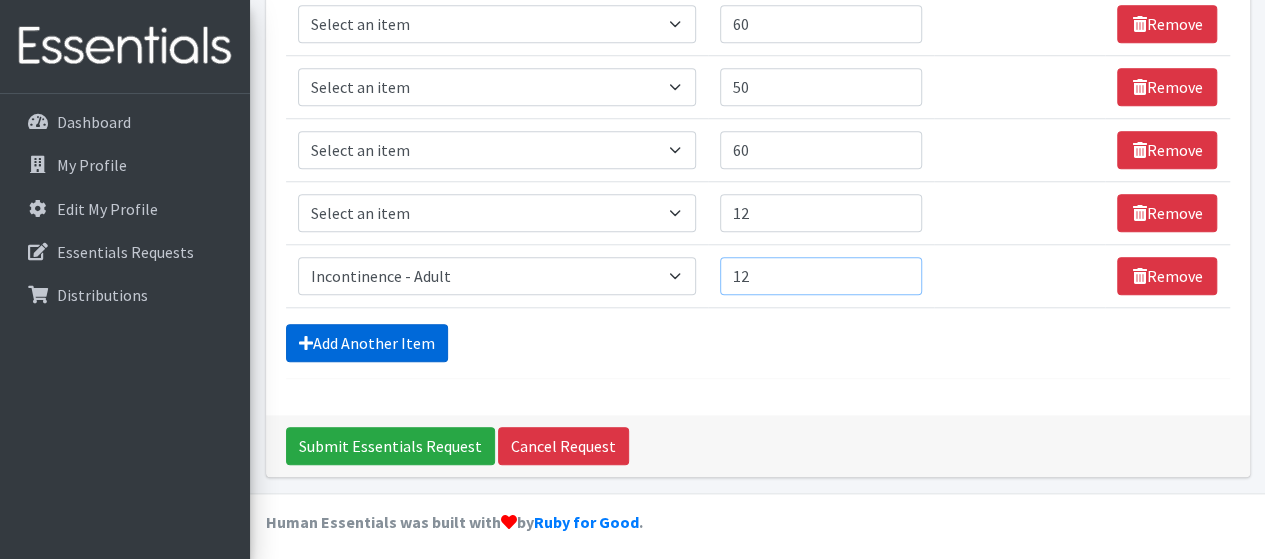 type on "12" 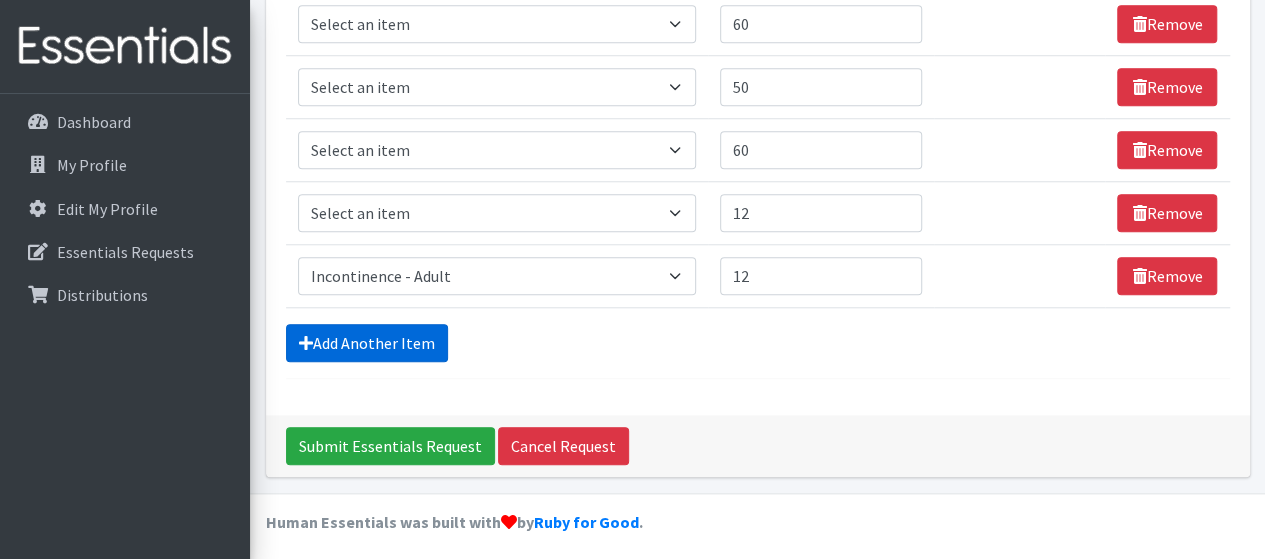 click on "Add Another Item" at bounding box center [367, 343] 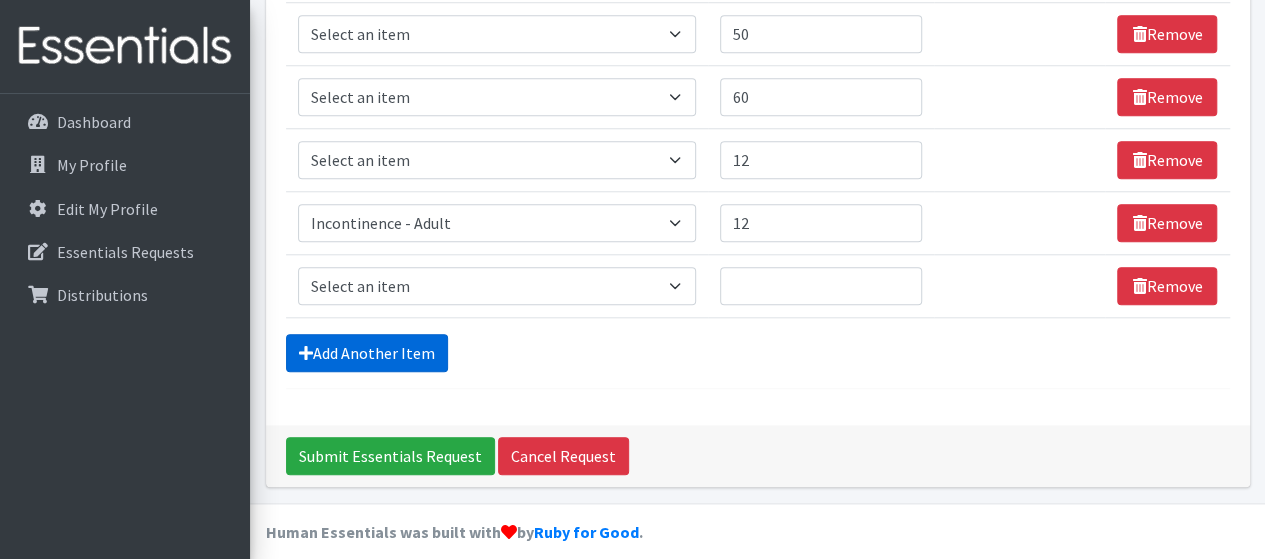 scroll, scrollTop: 886, scrollLeft: 0, axis: vertical 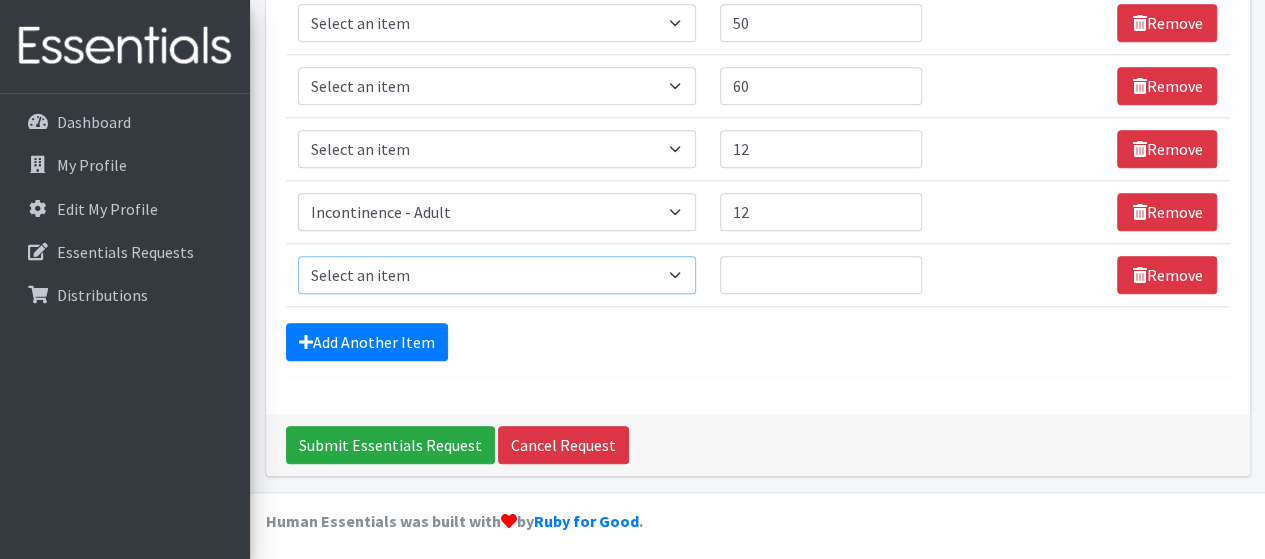 click on "Select an item
# of Children this order will serve
# of Individuals Living in Household
Activity Mat
Baby Carriers
Bath Tubs
Bed Pads
Bibs
Birthday Box - Boy
Birthday Box - Girl
Blankets/Swaddlers/Sleepsacks
Books
Bottles
Breast Pump
Bundle Me's
Car Seat - 3in1 up to 80 lbs.
Car Seat - Infant up to 22lbs. w/ handle
Clothing Boys Spring/Summer 0-6 Months
Clothing Boys Spring/Summer 12-18 Months
Clothing Boys Spring/Summer 18-24 Months
Clothing Boys Spring/Summer 2T
Clothing Boys Spring/Summer 3T
Clothing Boys Spring/Summer 4T
Clothing Boys Spring/Summer 5T
Clothing Boys Spring/Summer 6-12 Months
Clothing Boys Spring/Summer Premie/NB
Clothing Girls Fall/Winter 6-12 Months
Clothing Girls Spring/Summer 0-6 Months
Clothing Girls Spring/Summer 12-18 Months
Clothing Girls Spring/Summer 18-24 Months
Clothing Girls Spring/Summer 2T
Clothing Girls Spring/Summer 3T
Clothing Girls Spring/Summer 4T
Clothing Girls Spring/Summer 5T
Diaper Bags" at bounding box center [497, 275] 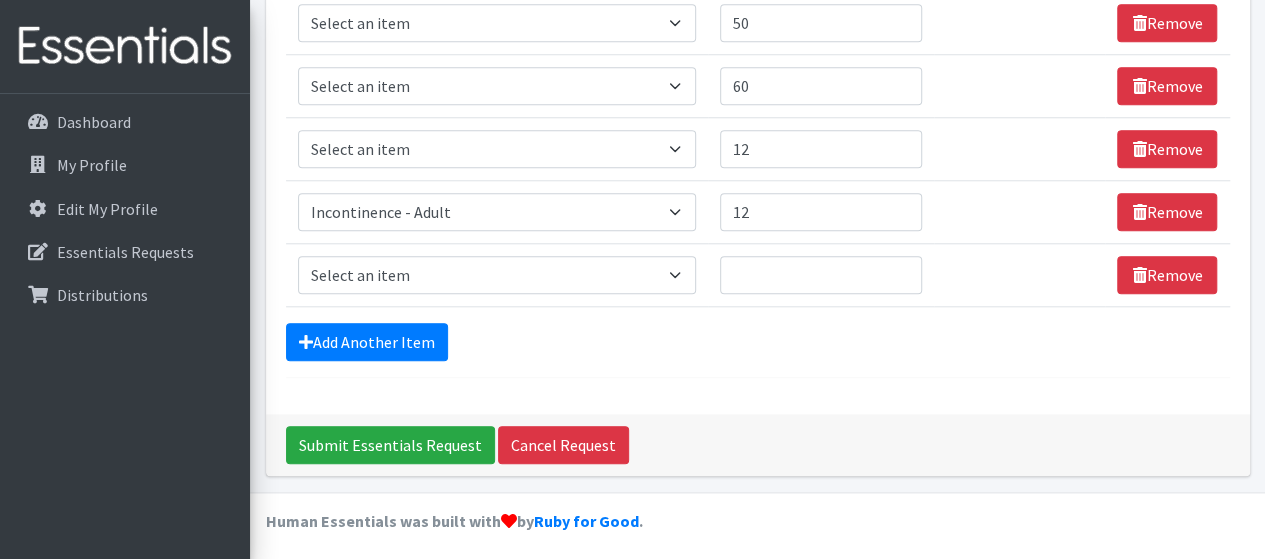 click on "Add Another Item" at bounding box center (758, 342) 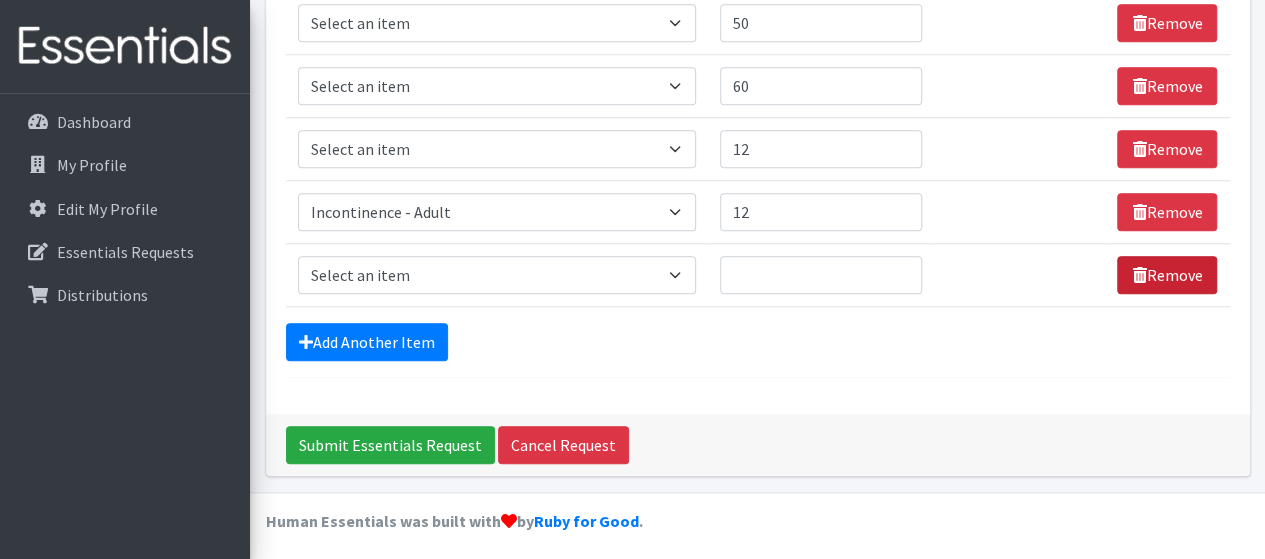 drag, startPoint x: 1153, startPoint y: 262, endPoint x: 1177, endPoint y: 268, distance: 24.738634 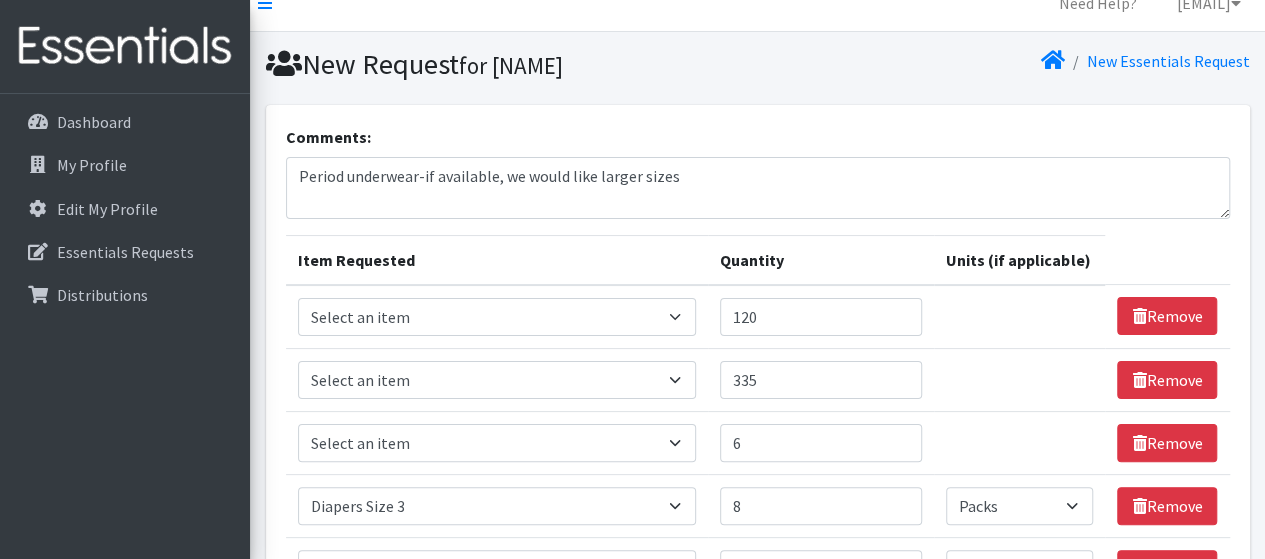scroll, scrollTop: 24, scrollLeft: 0, axis: vertical 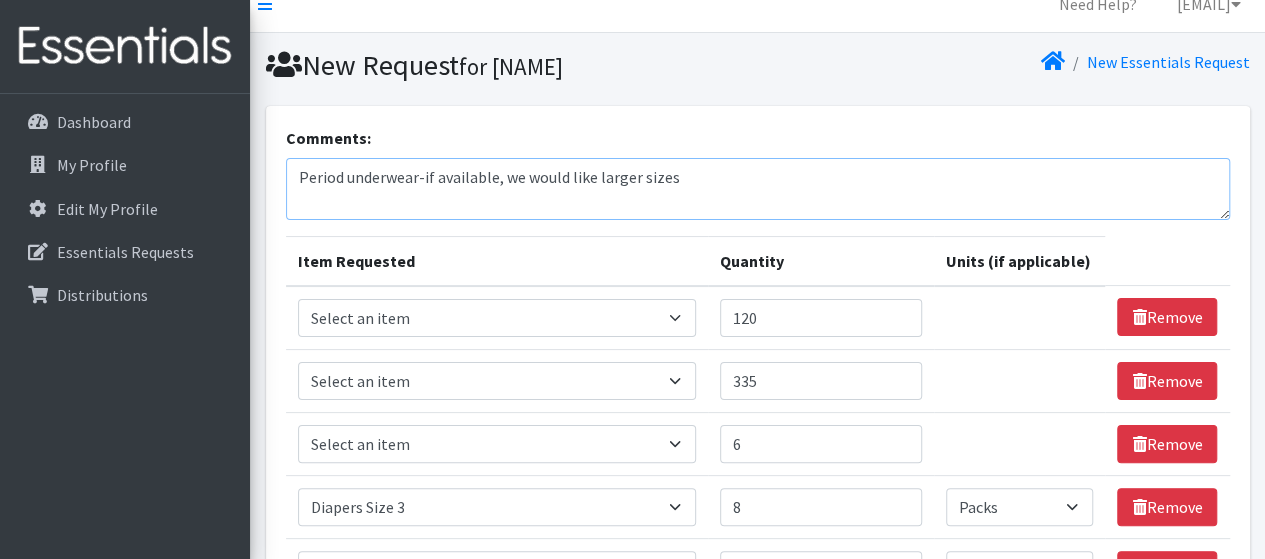 click on "Period underwear-if available, we would like larger sizes" at bounding box center (758, 189) 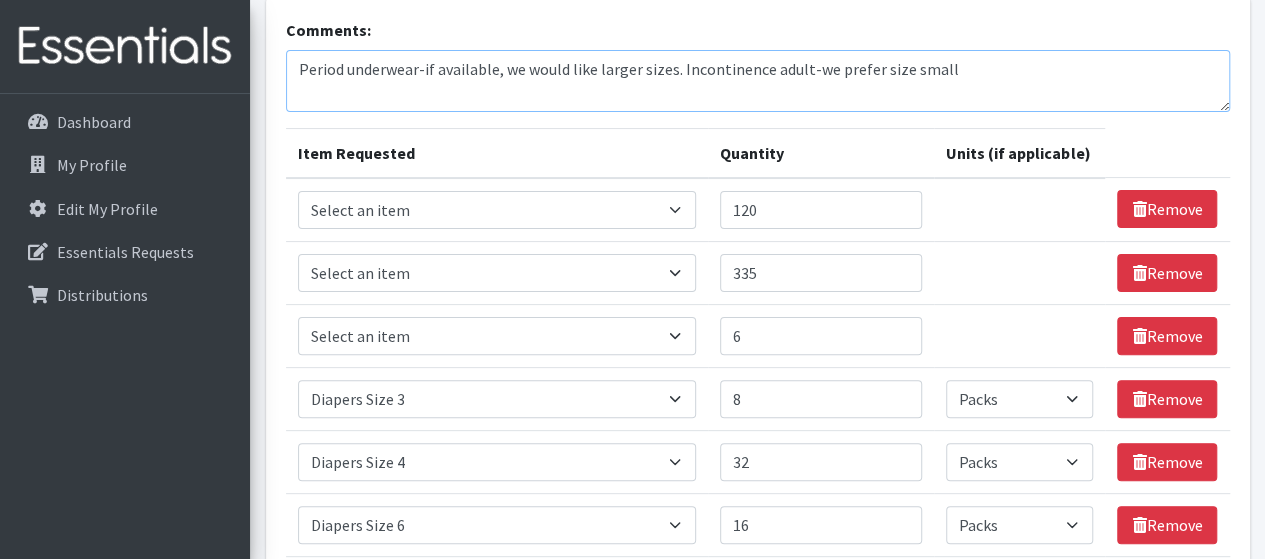 scroll, scrollTop: 131, scrollLeft: 0, axis: vertical 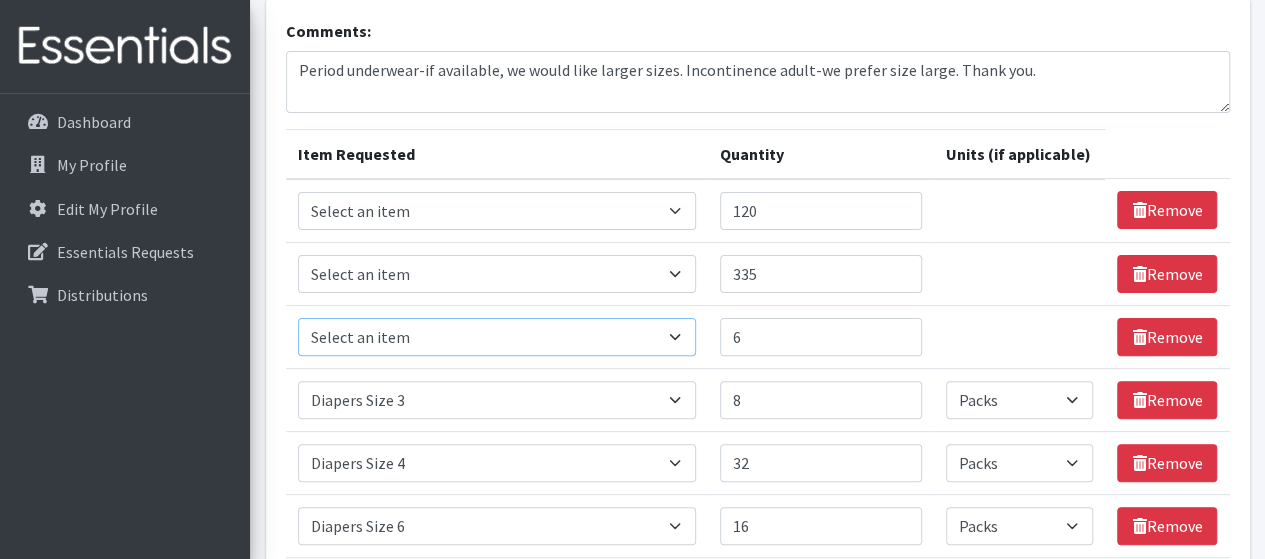 click on "Select an item
# of Children this order will serve
# of Individuals Living in Household
Activity Mat
Baby Carriers
Bath Tubs
Bed Pads
Bibs
Birthday Box - Boy
Birthday Box - Girl
Blankets/Swaddlers/Sleepsacks
Books
Bottles
Breast Pump
Bundle Me's
Car Seat - 3in1 up to 80 lbs.
Car Seat - Infant up to 22lbs. w/ handle
Clothing Boys Spring/Summer 0-6 Months
Clothing Boys Spring/Summer 12-18 Months
Clothing Boys Spring/Summer 18-24 Months
Clothing Boys Spring/Summer 2T
Clothing Boys Spring/Summer 3T
Clothing Boys Spring/Summer 4T
Clothing Boys Spring/Summer 5T
Clothing Boys Spring/Summer 6-12 Months
Clothing Boys Spring/Summer Premie/NB
Clothing Girls Fall/Winter 6-12 Months
Clothing Girls Spring/Summer 0-6 Months
Clothing Girls Spring/Summer 12-18 Months
Clothing Girls Spring/Summer 18-24 Months
Clothing Girls Spring/Summer 2T
Clothing Girls Spring/Summer 3T
Clothing Girls Spring/Summer 4T
Clothing Girls Spring/Summer 5T
Diaper Bags" at bounding box center [497, 337] 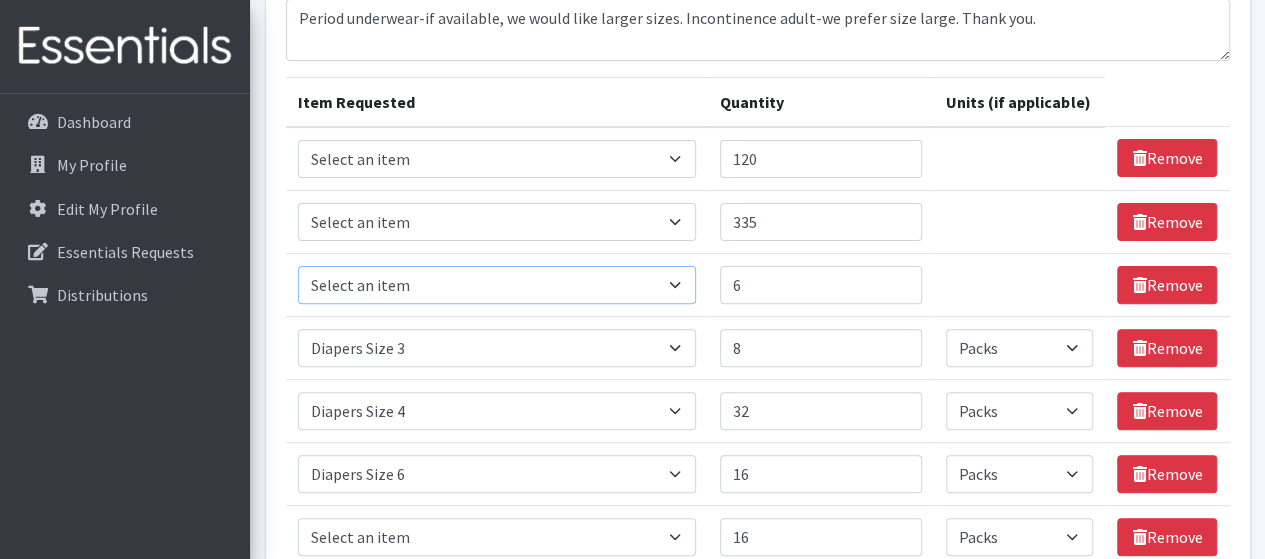 scroll, scrollTop: 0, scrollLeft: 0, axis: both 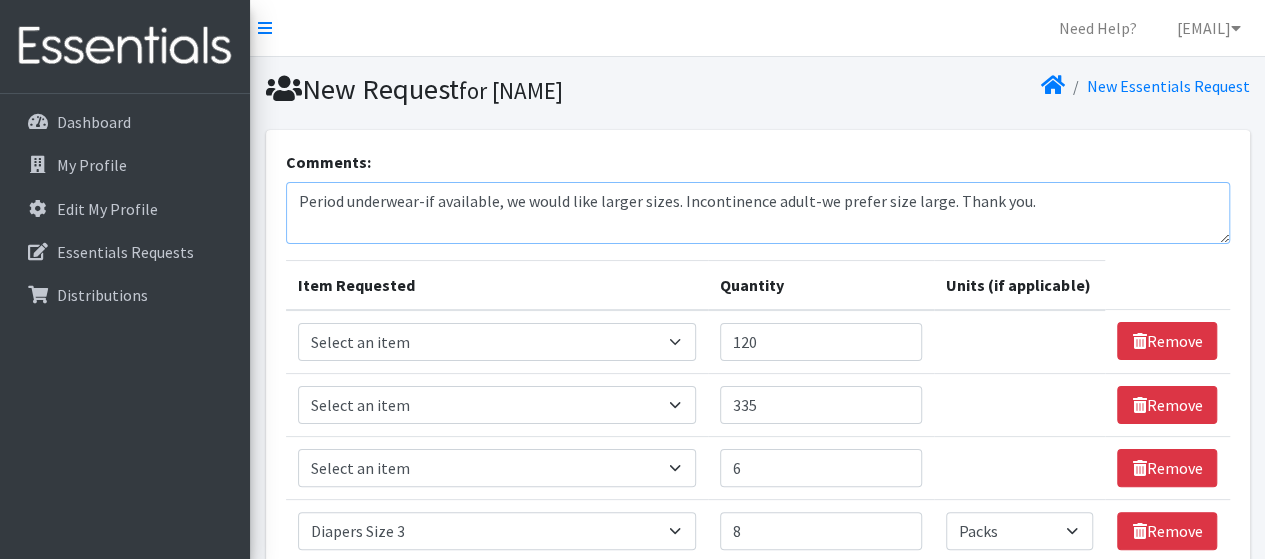 click on "Period underwear-if available, we would like larger sizes. Incontinence adult-we prefer size large. Thank you." at bounding box center (758, 213) 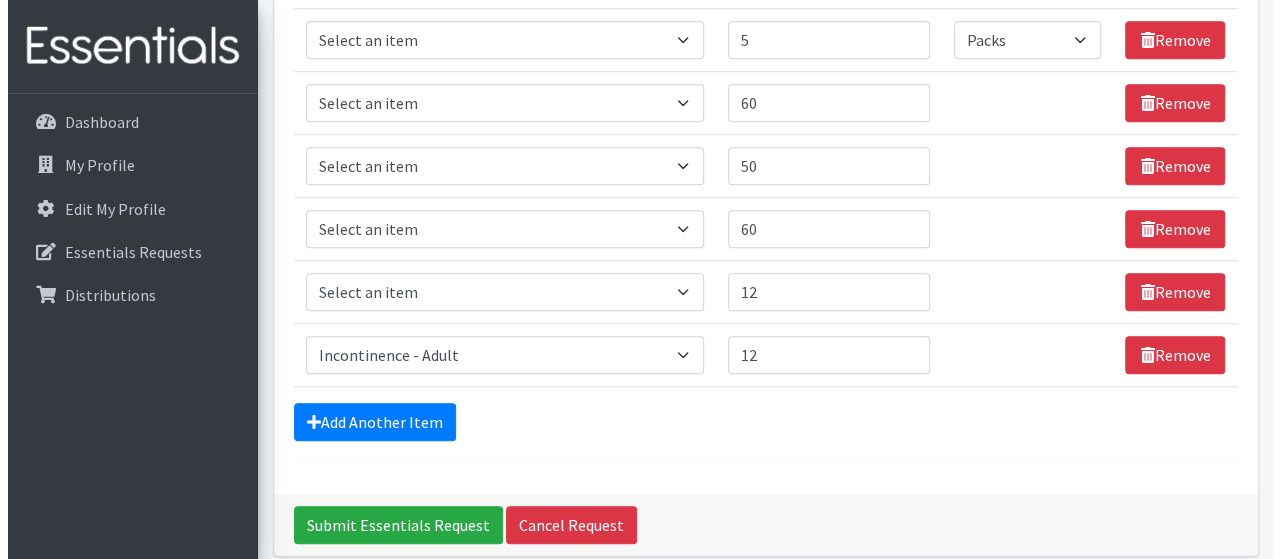 scroll, scrollTop: 745, scrollLeft: 0, axis: vertical 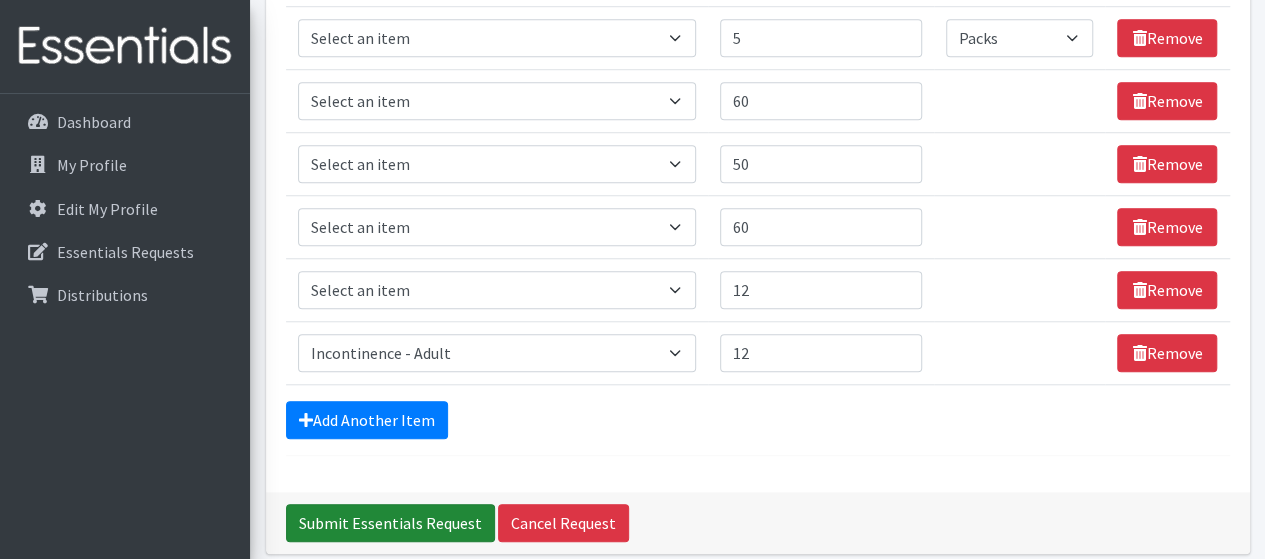 type on "Period underwear-if available, we would like larger sizes. Incontinence adult-we prefer size large. Bed pads-6 packs. Thank you." 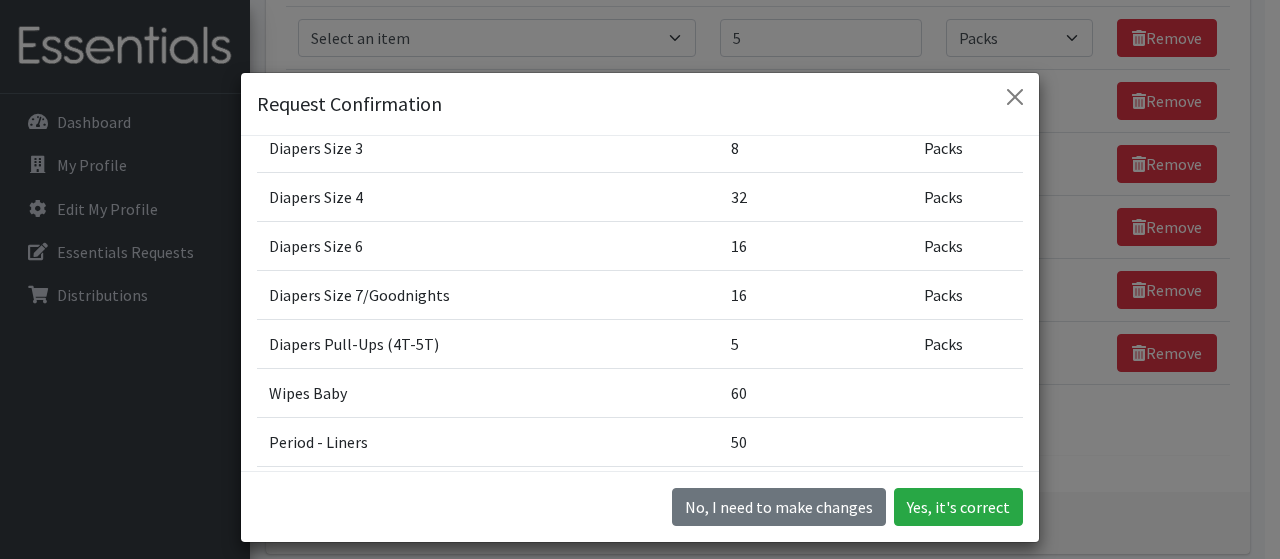 scroll, scrollTop: 465, scrollLeft: 0, axis: vertical 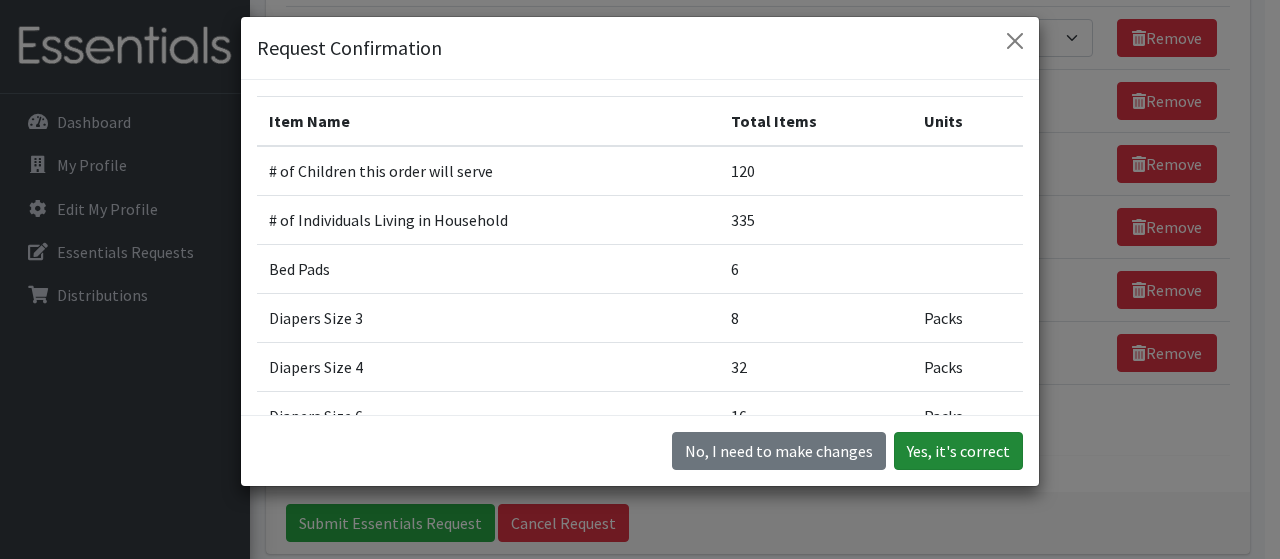 click on "Yes, it's correct" at bounding box center [958, 451] 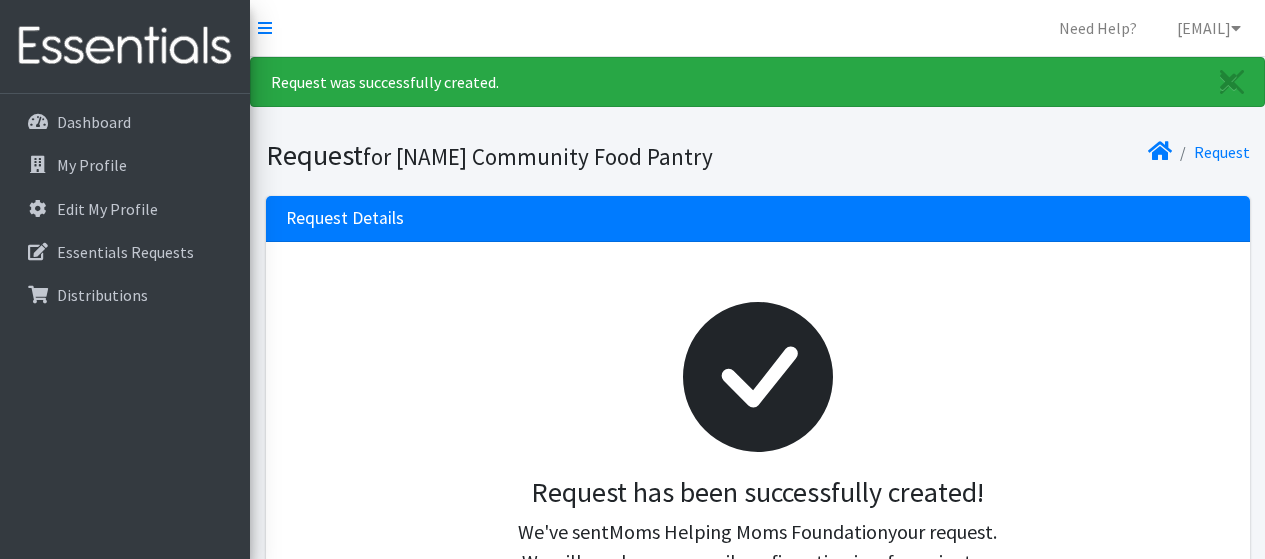 scroll, scrollTop: 0, scrollLeft: 0, axis: both 